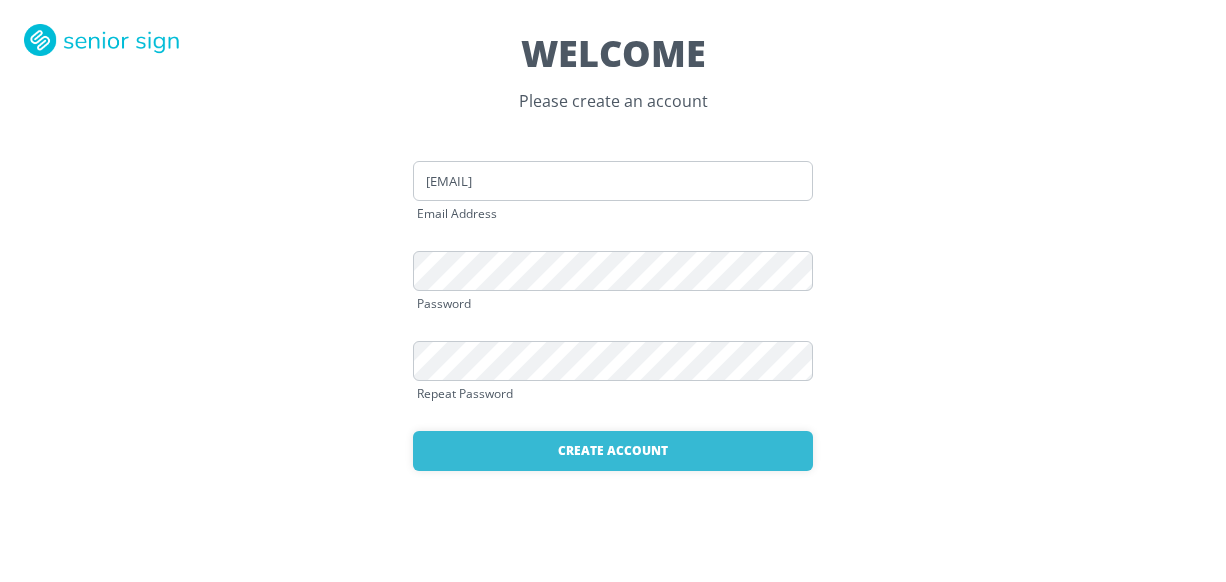 scroll, scrollTop: 0, scrollLeft: 0, axis: both 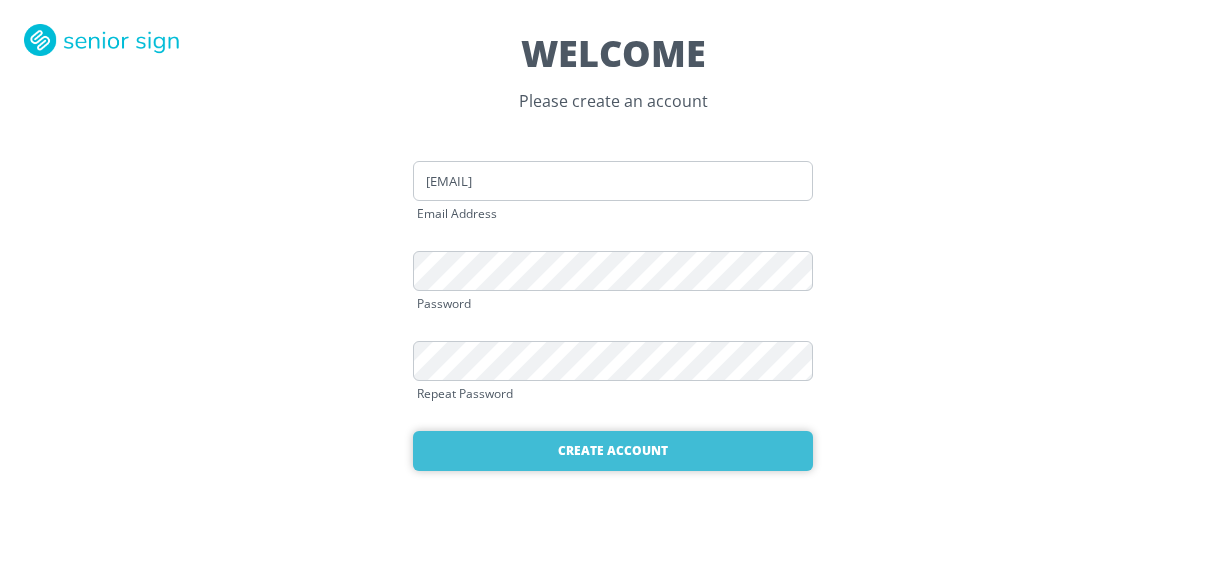 click on "Create Account" at bounding box center [613, 451] 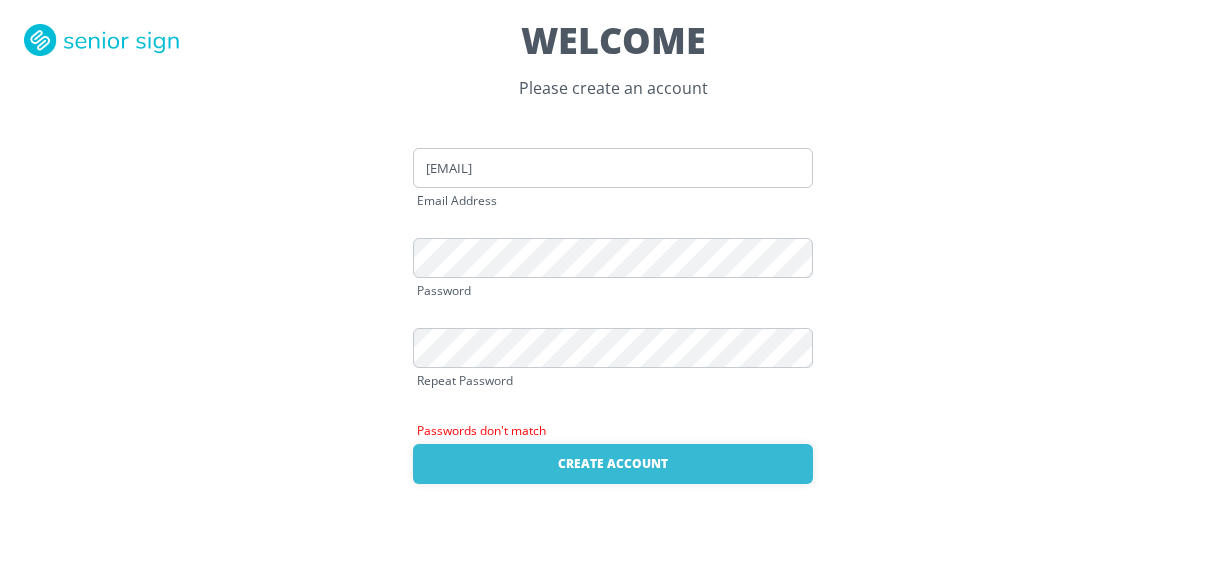 click on "hdpaige97@gmail.com Email Address" at bounding box center [613, 193] 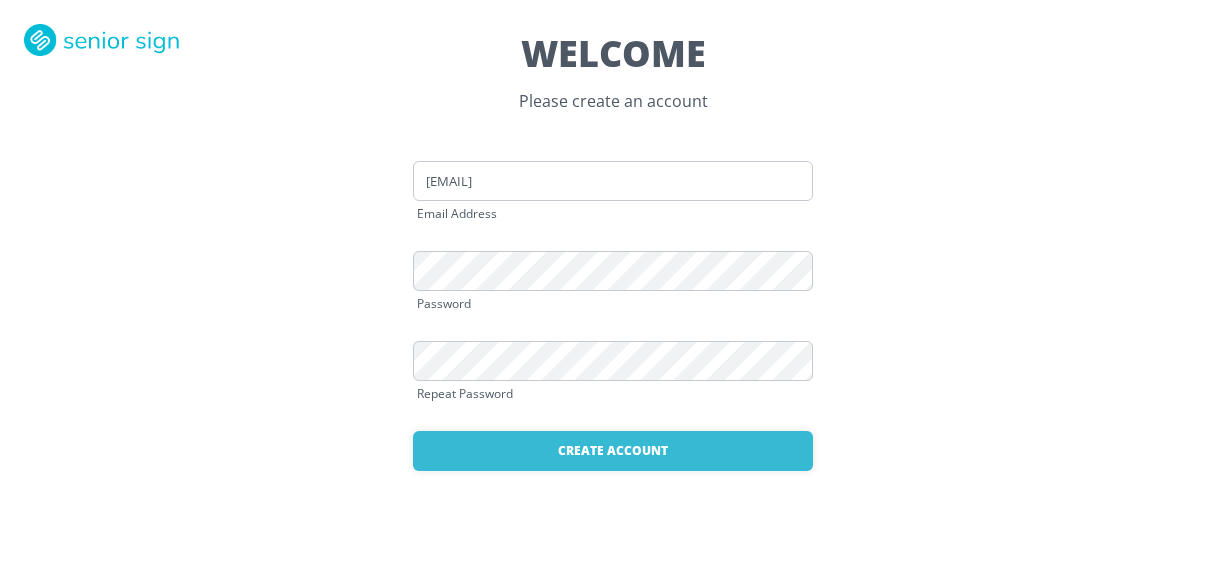 scroll, scrollTop: 0, scrollLeft: 0, axis: both 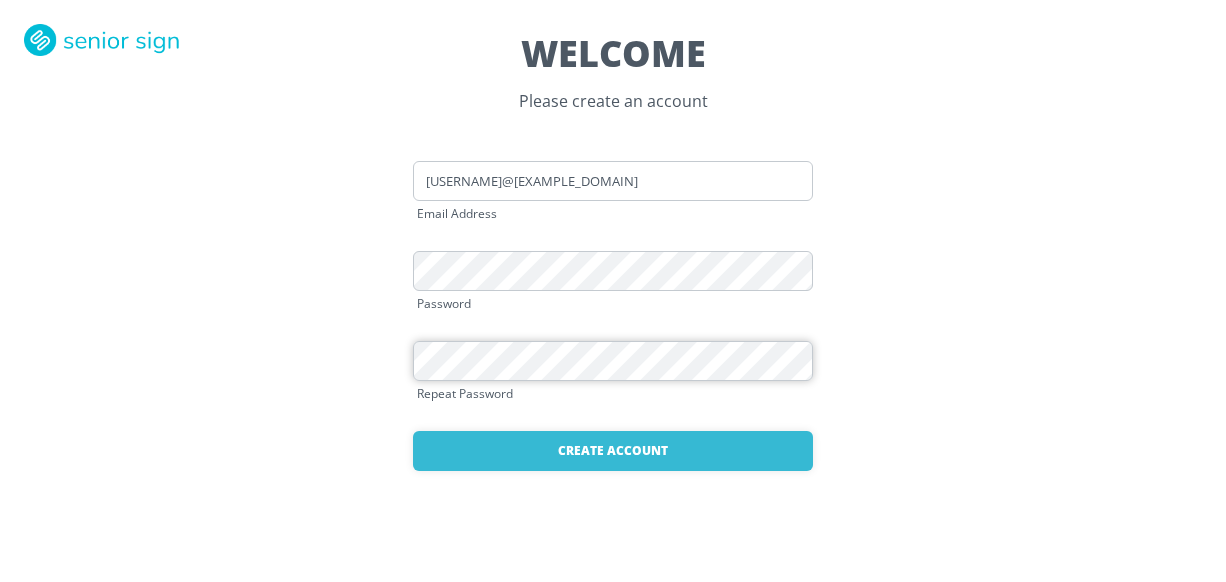 click on "Create Account" at bounding box center (613, 451) 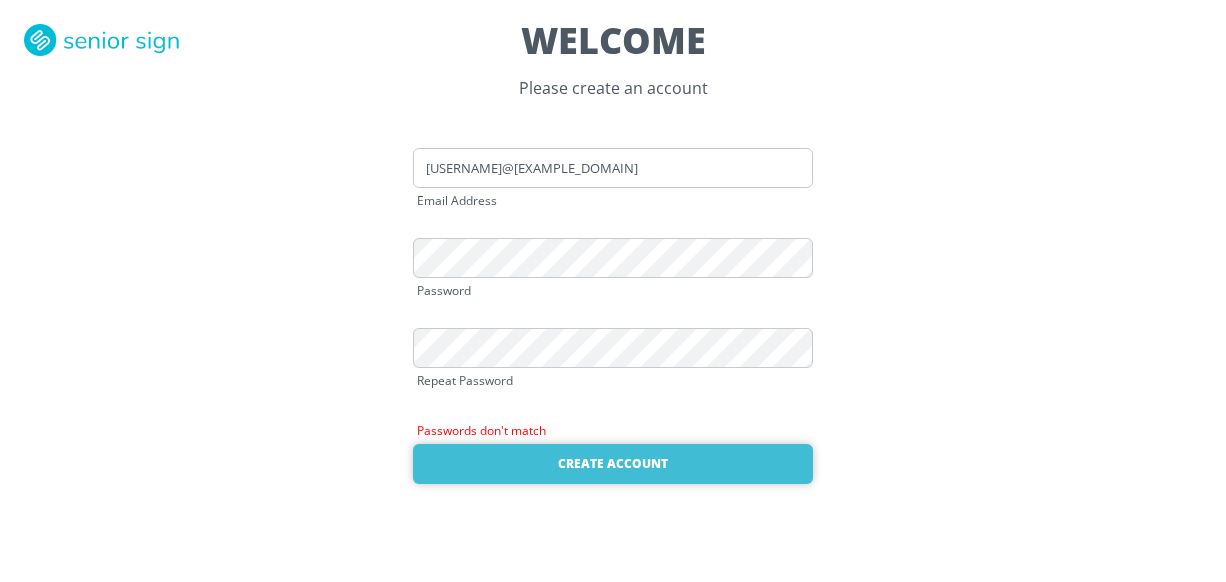 click on "Create Account" at bounding box center [613, 464] 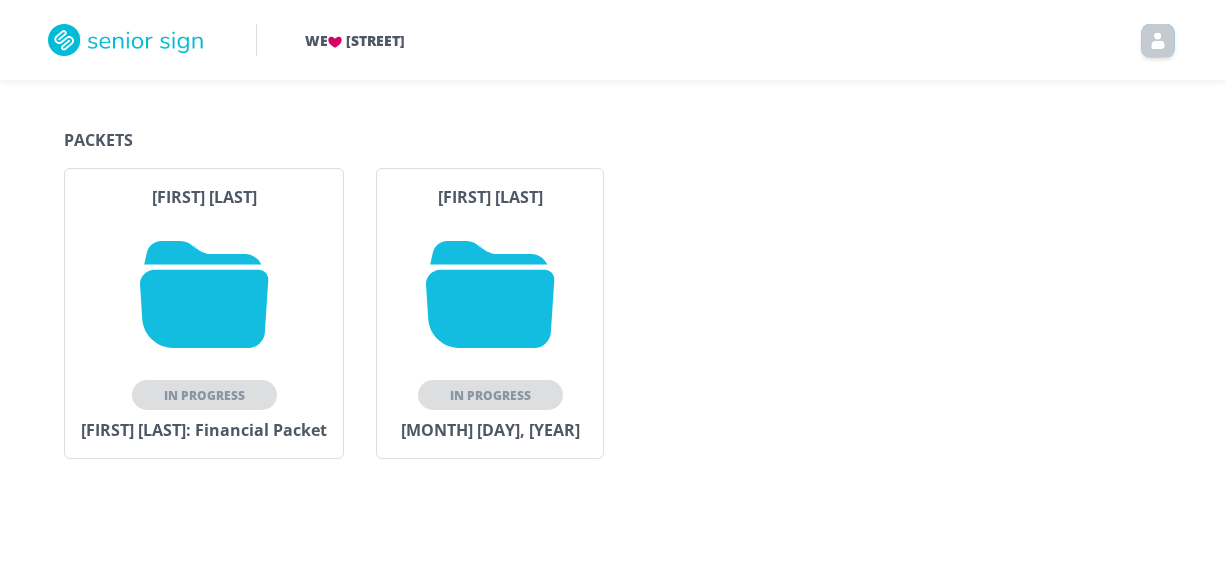 click at bounding box center (204, 294) 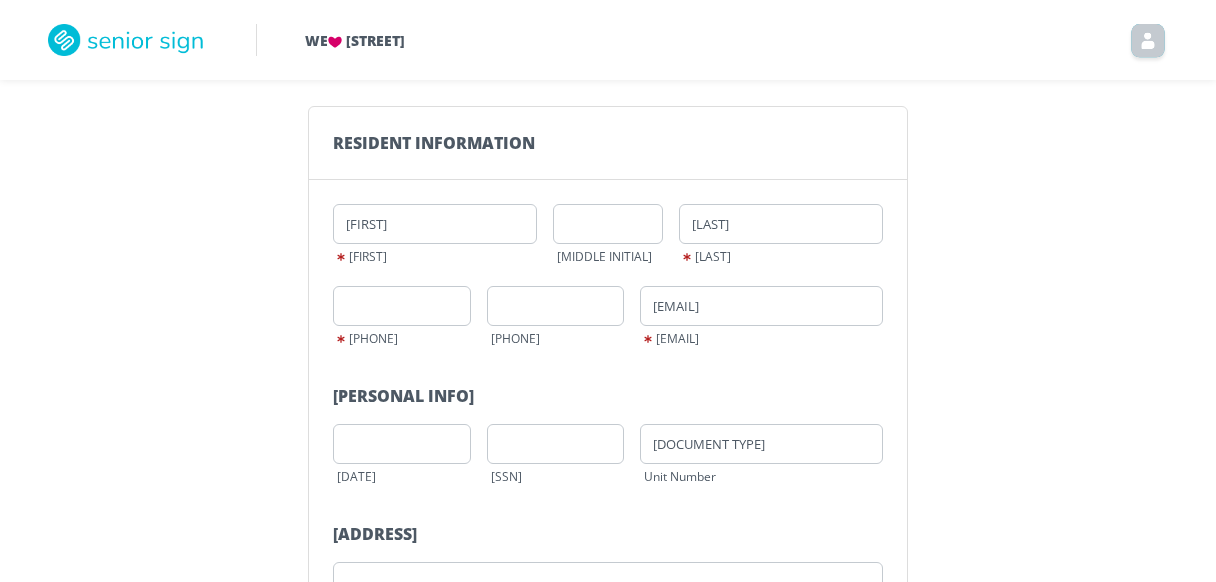 scroll, scrollTop: 136, scrollLeft: 0, axis: vertical 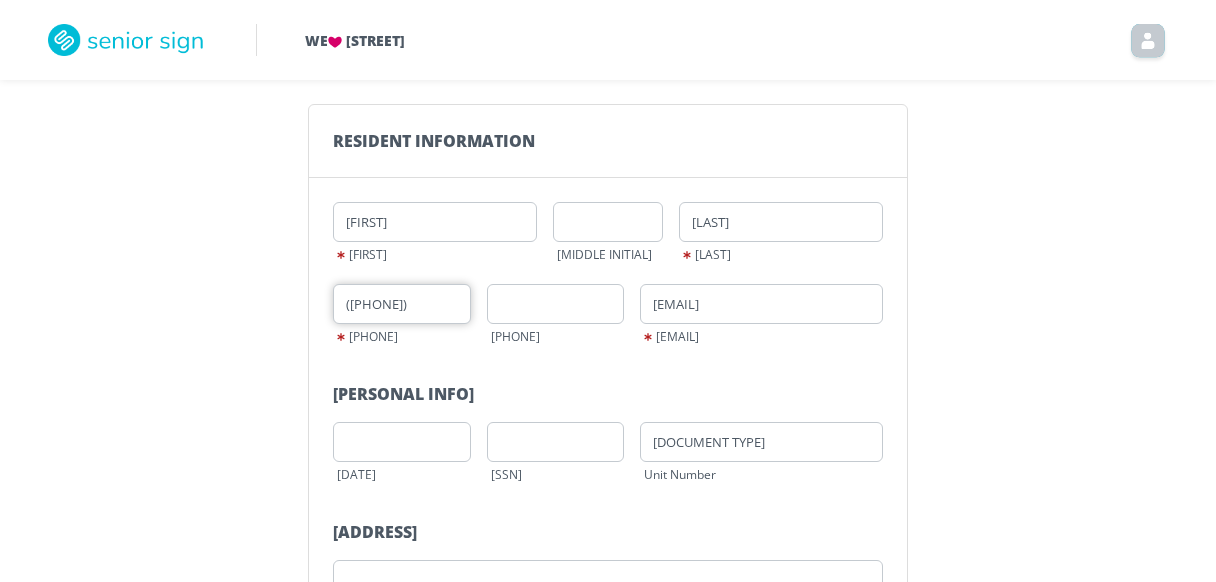 click on "([PHONE])" at bounding box center [402, 304] 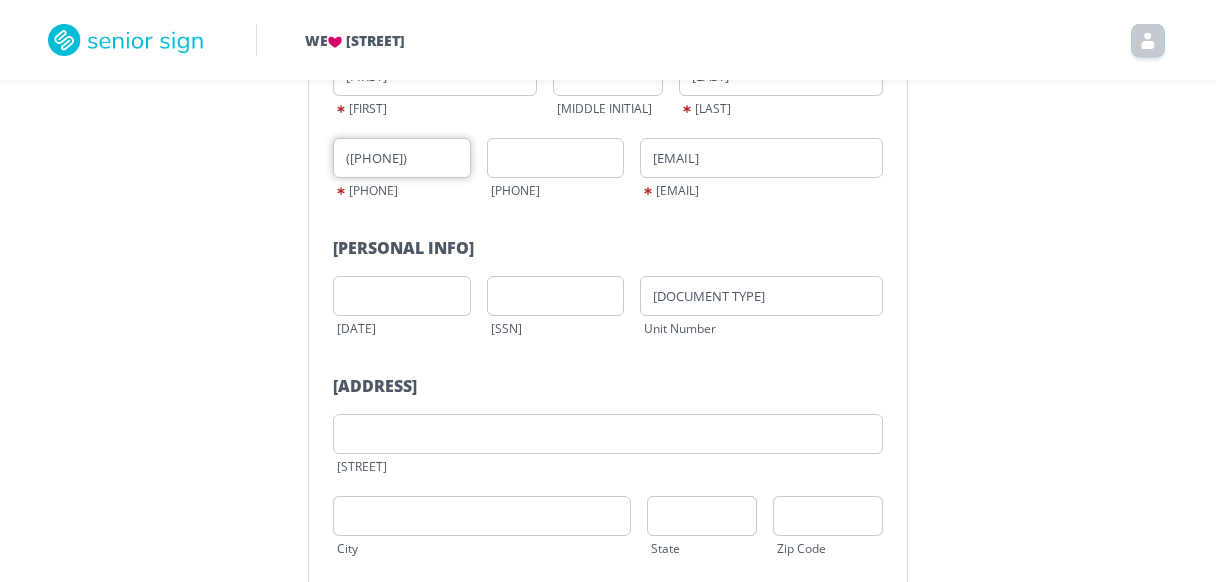 scroll, scrollTop: 298, scrollLeft: 0, axis: vertical 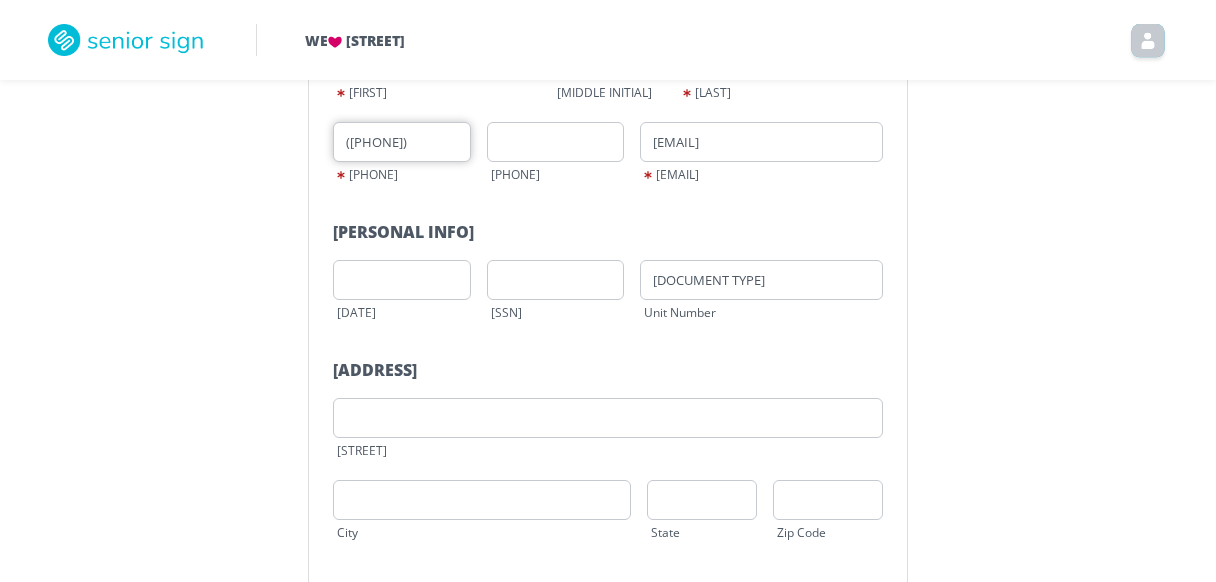 type on "([PHONE])" 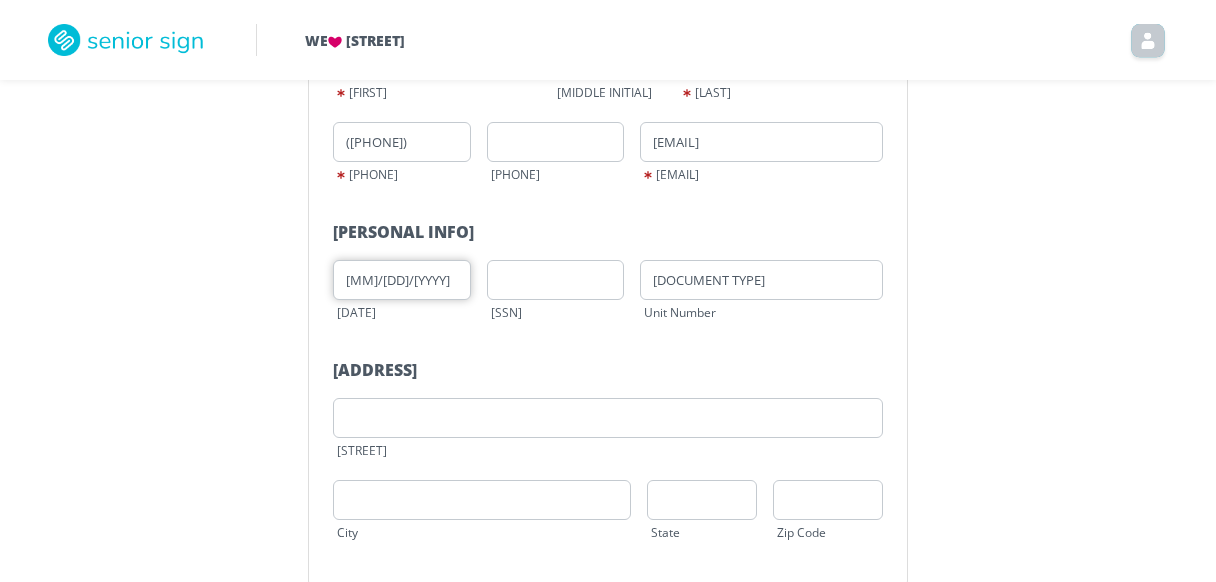 click on "[DATE]" at bounding box center [402, 280] 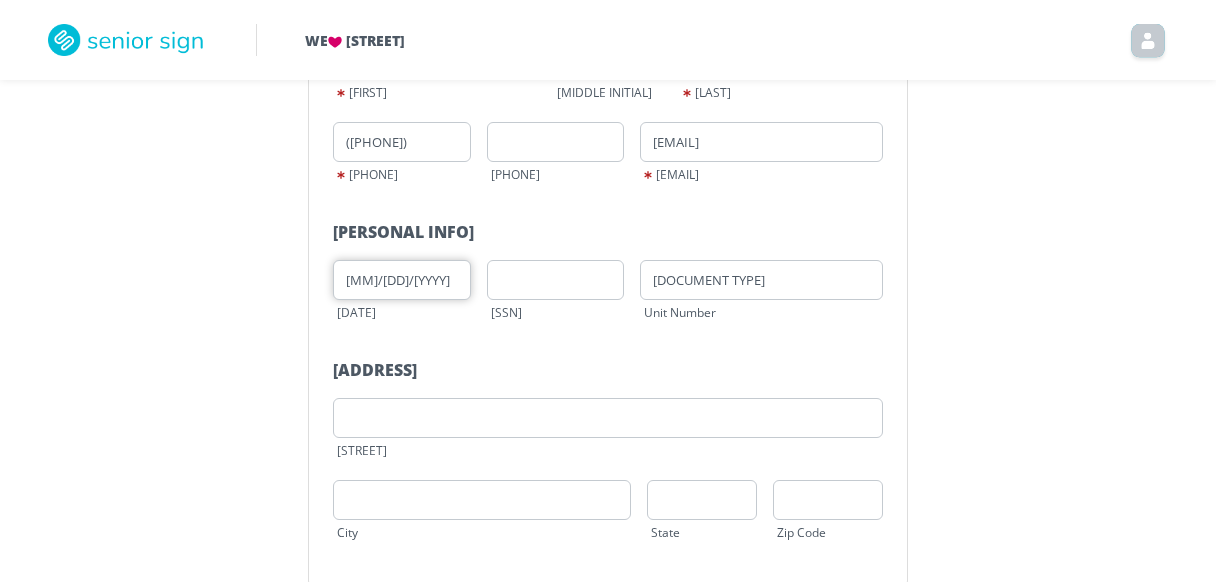 type on "[DATE]" 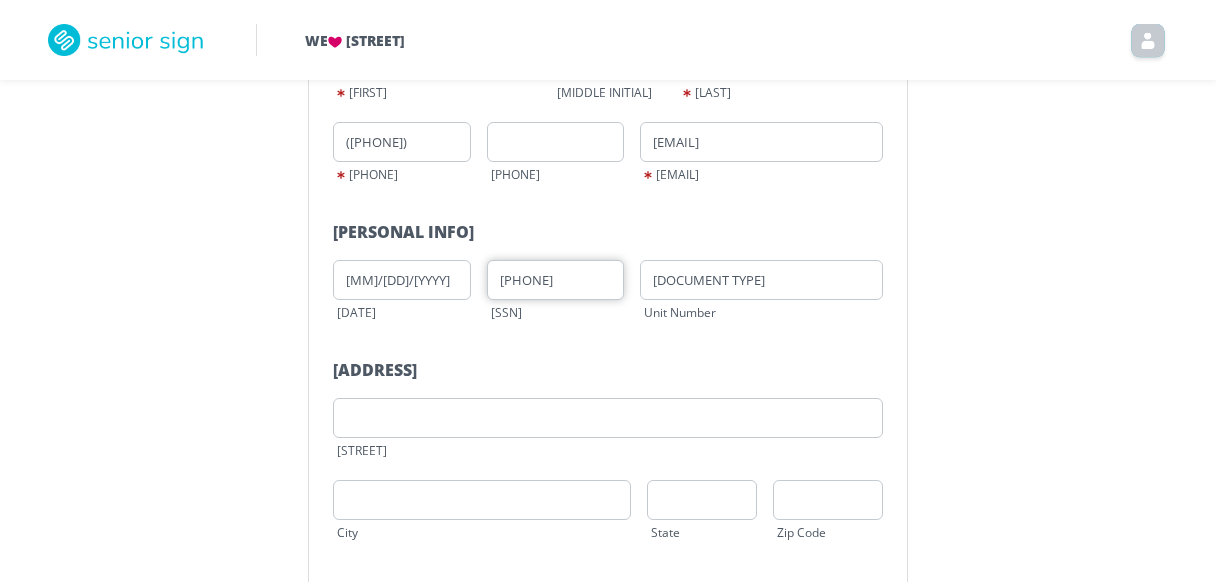 click on "[SSN]" at bounding box center (556, 280) 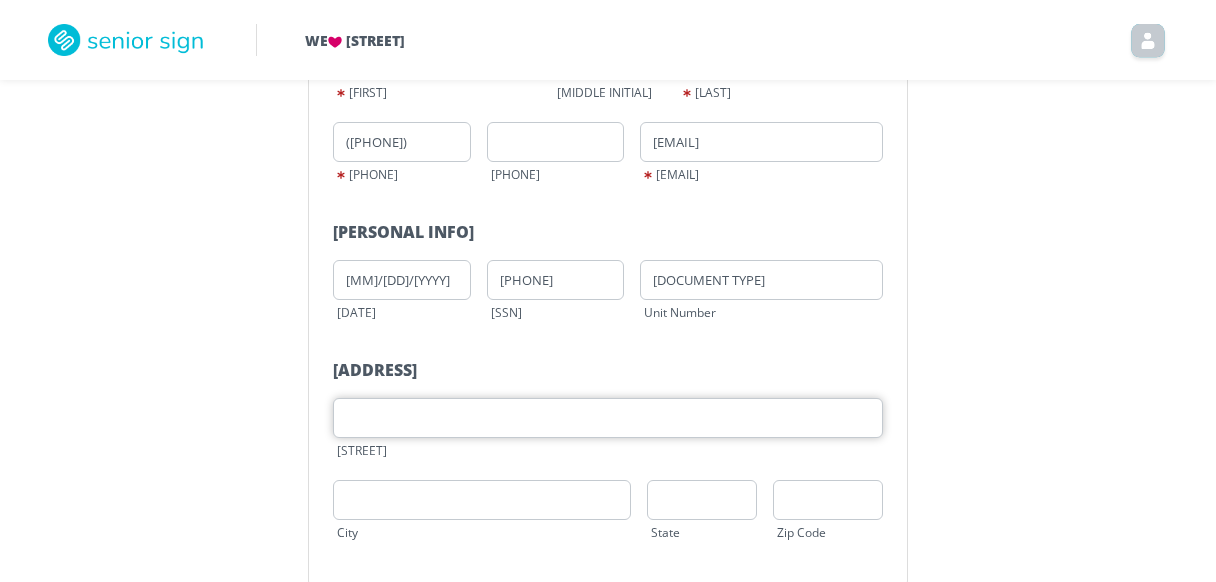 click at bounding box center [608, 418] 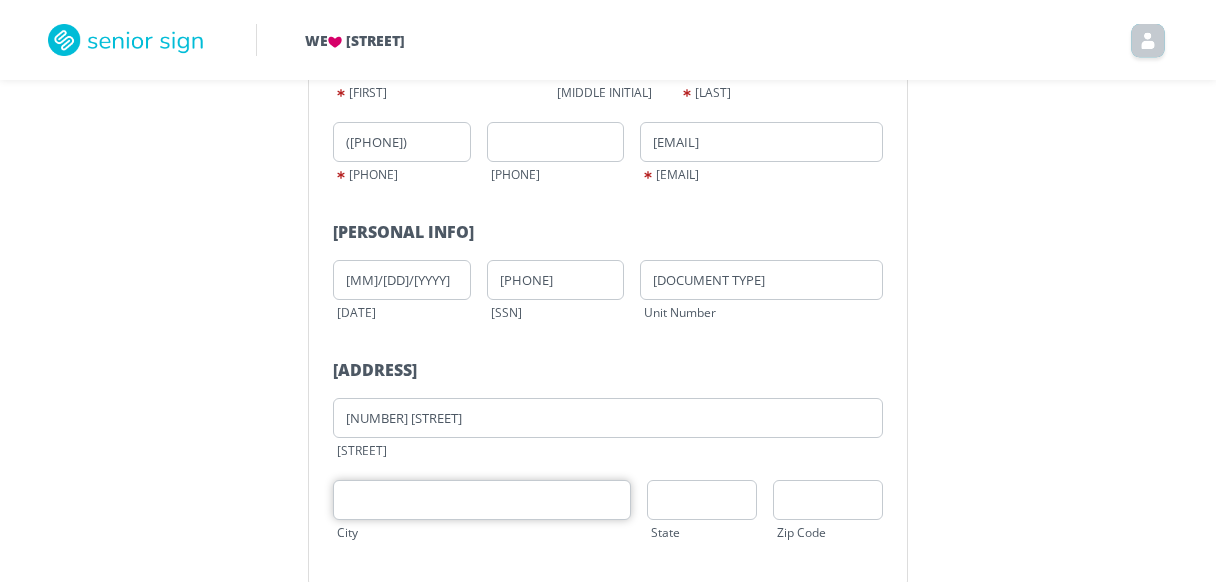 type on "[CITY]" 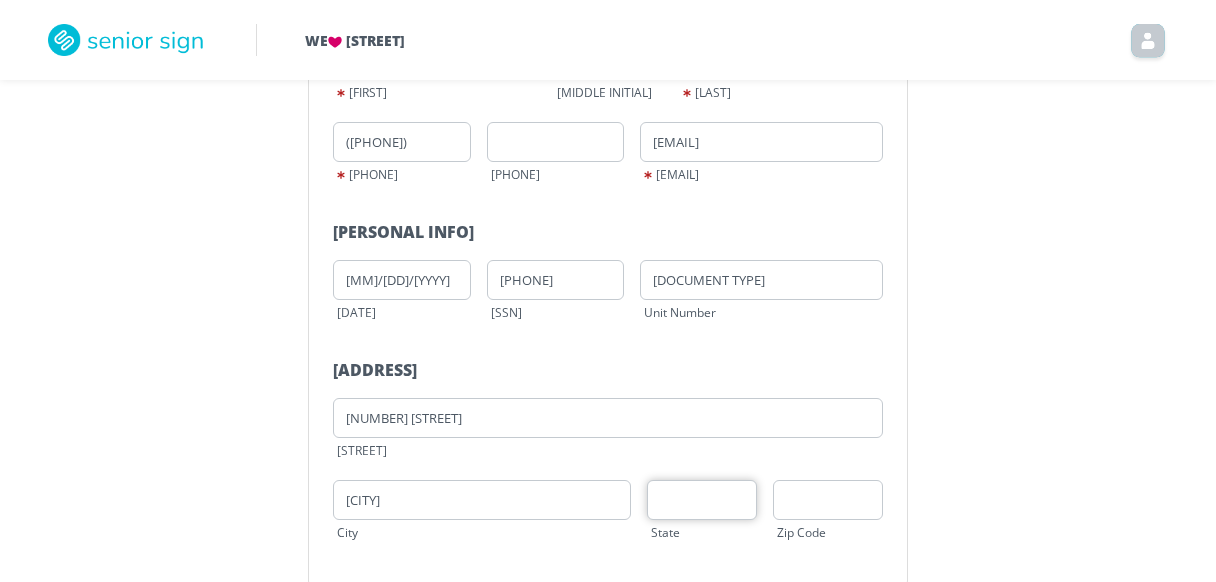 type on "[STATE]" 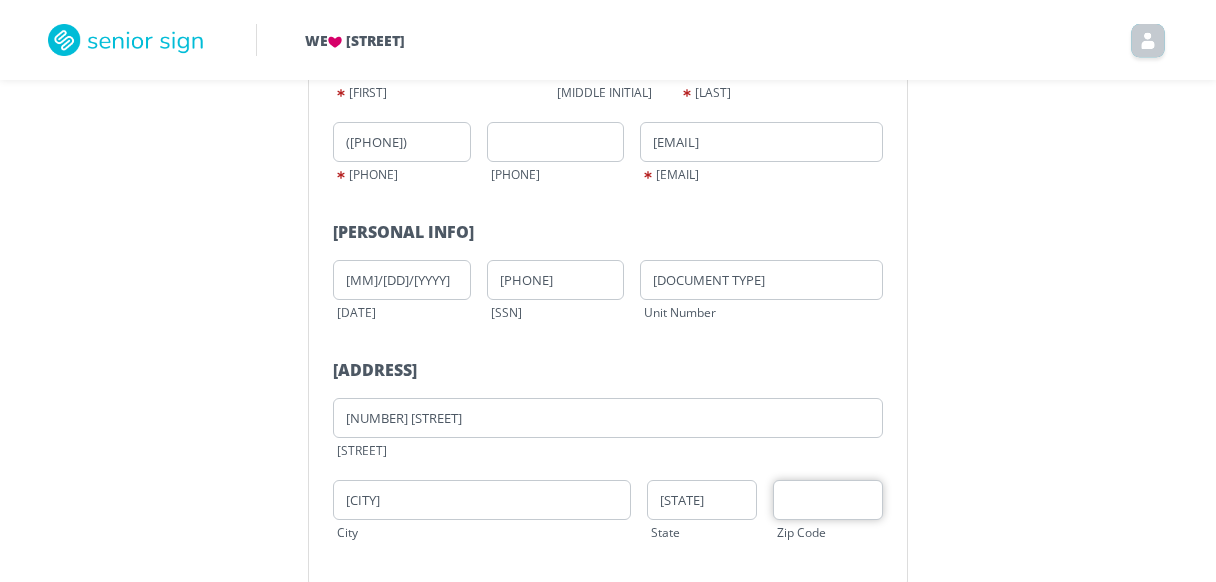 type on "30043" 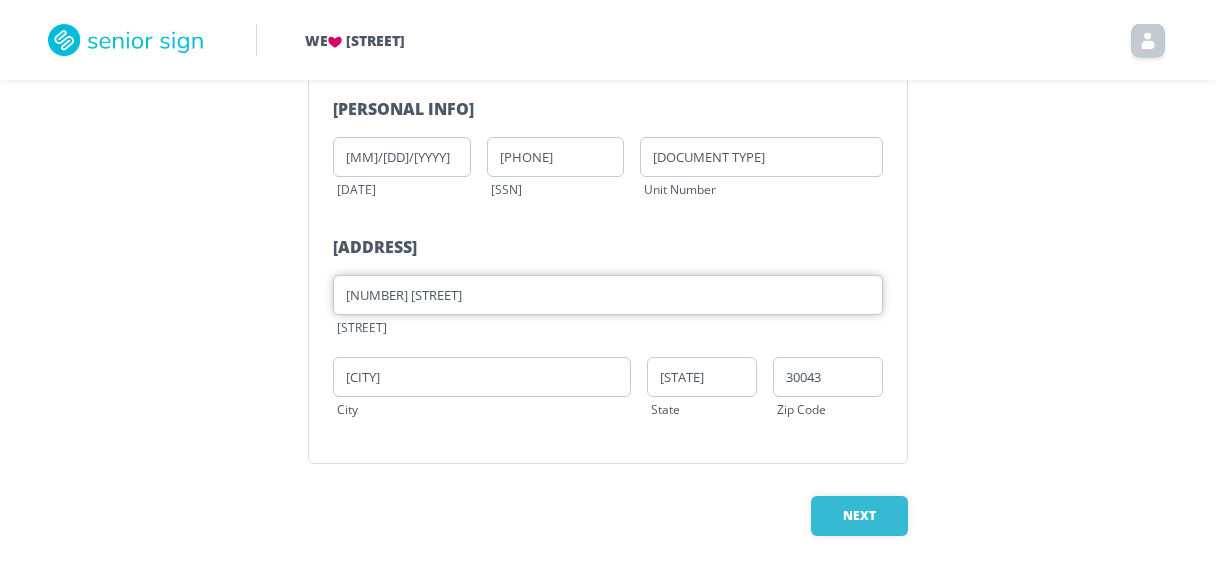 scroll, scrollTop: 422, scrollLeft: 0, axis: vertical 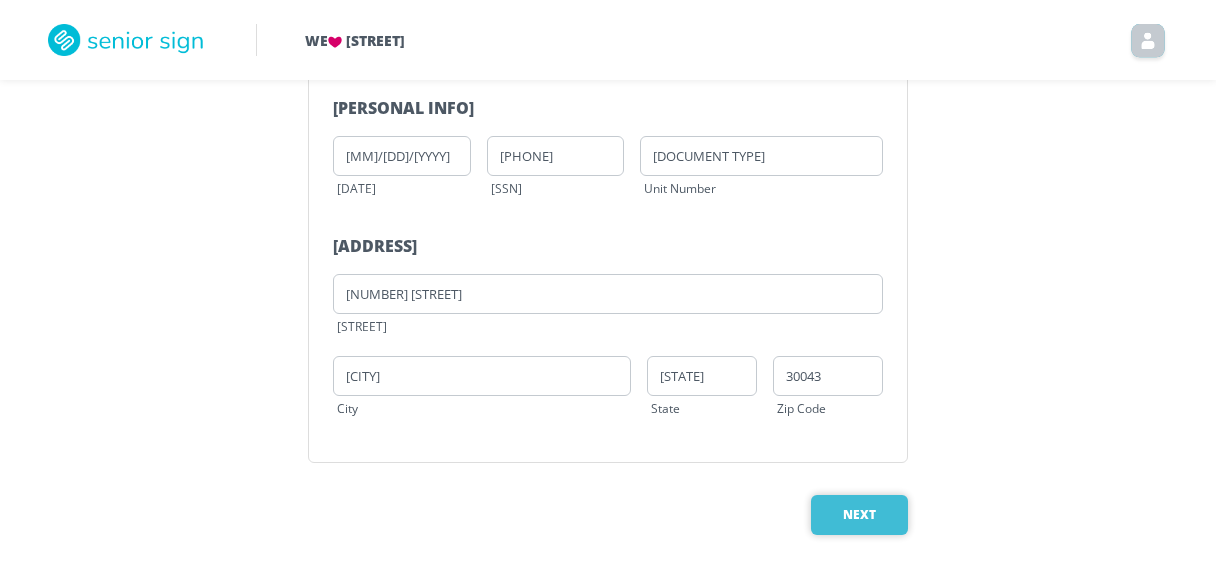 click on "[NEXT]" at bounding box center [855, 515] 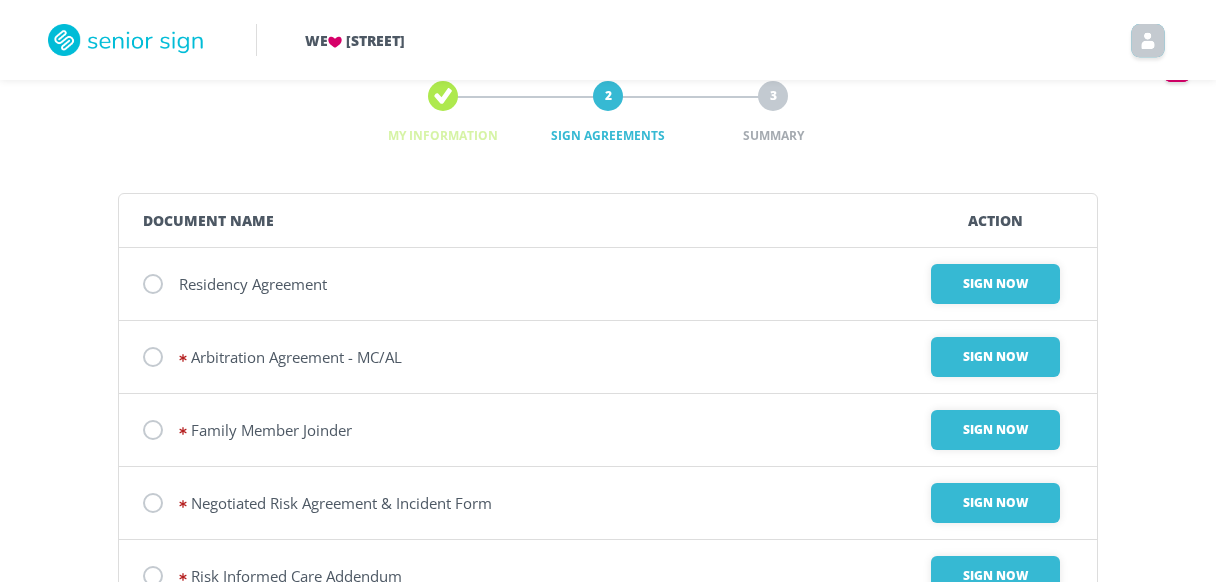 scroll, scrollTop: 48, scrollLeft: 0, axis: vertical 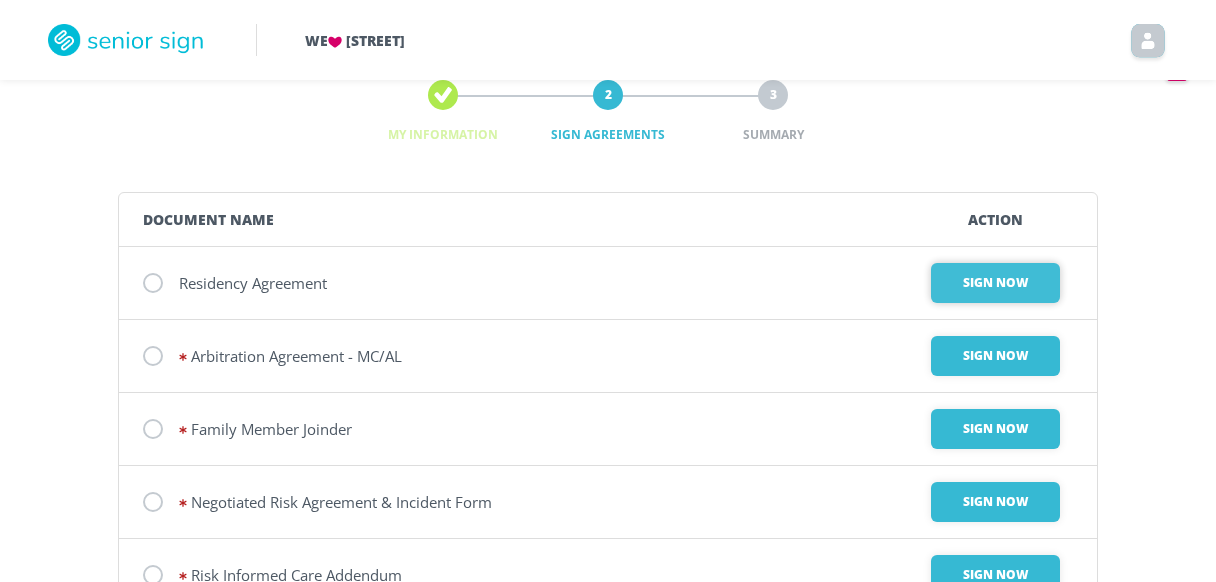 click on "[SIGN] Now" at bounding box center [995, 283] 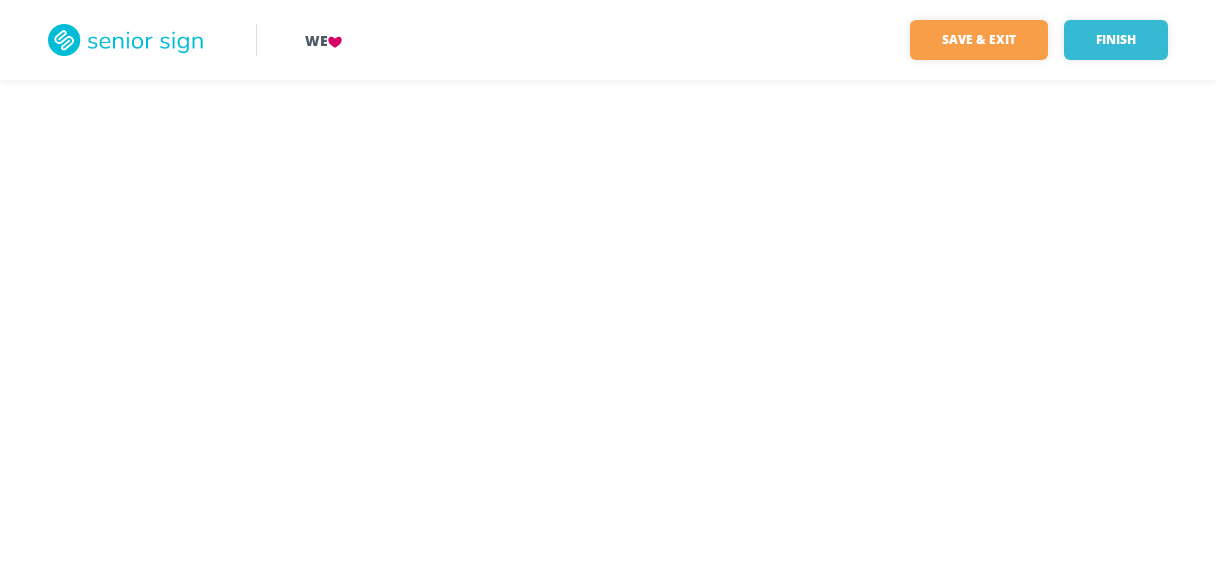 scroll, scrollTop: 0, scrollLeft: 0, axis: both 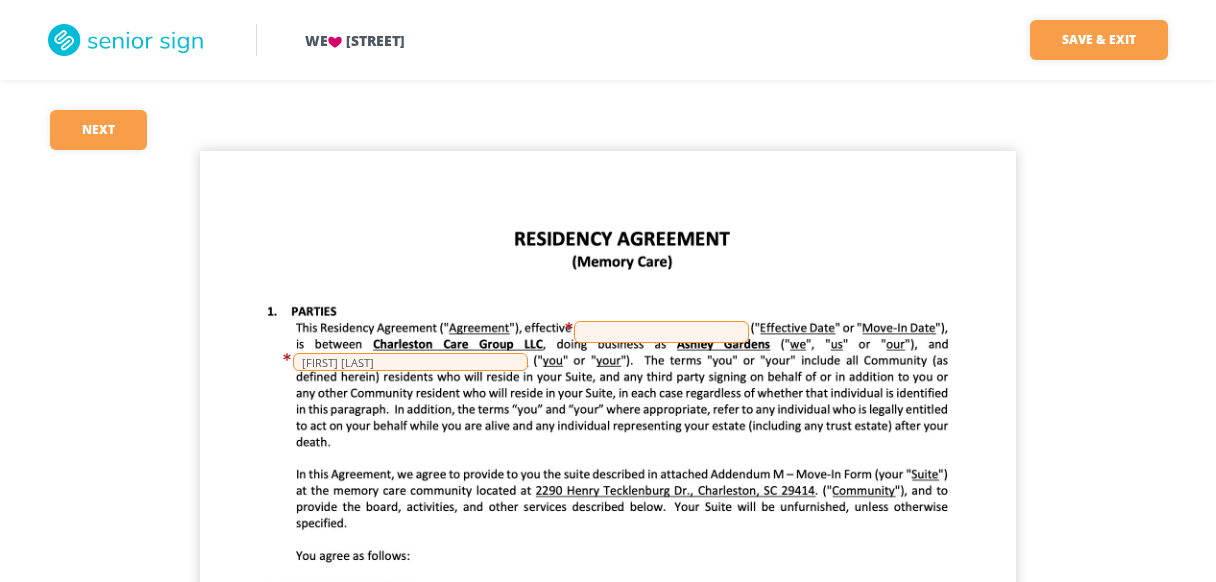 click at bounding box center [661, 332] 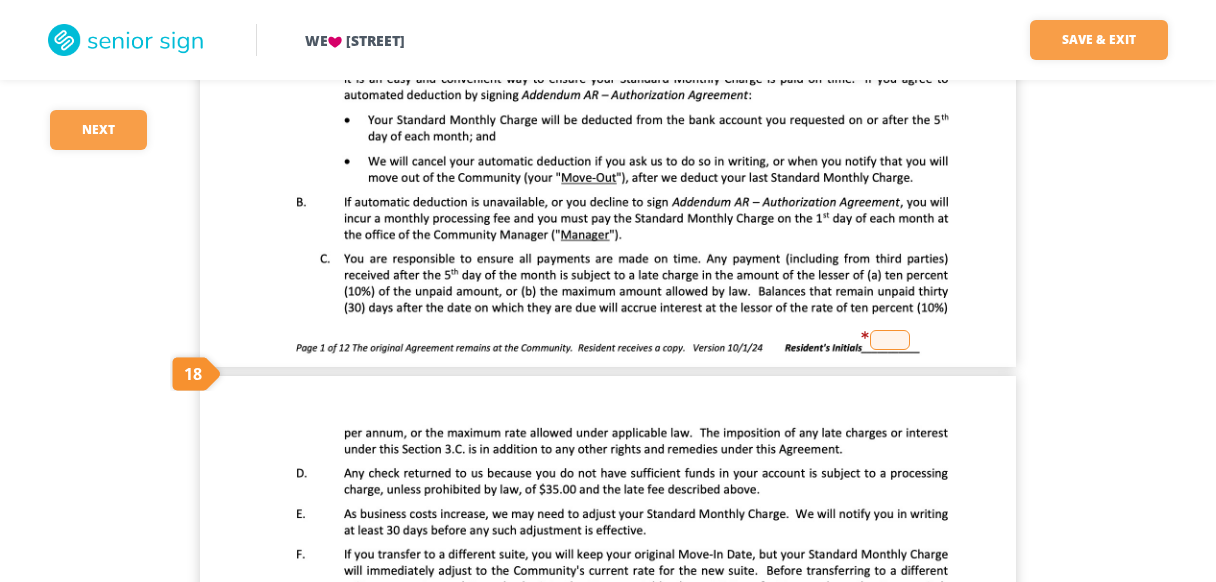 scroll, scrollTop: 846, scrollLeft: 0, axis: vertical 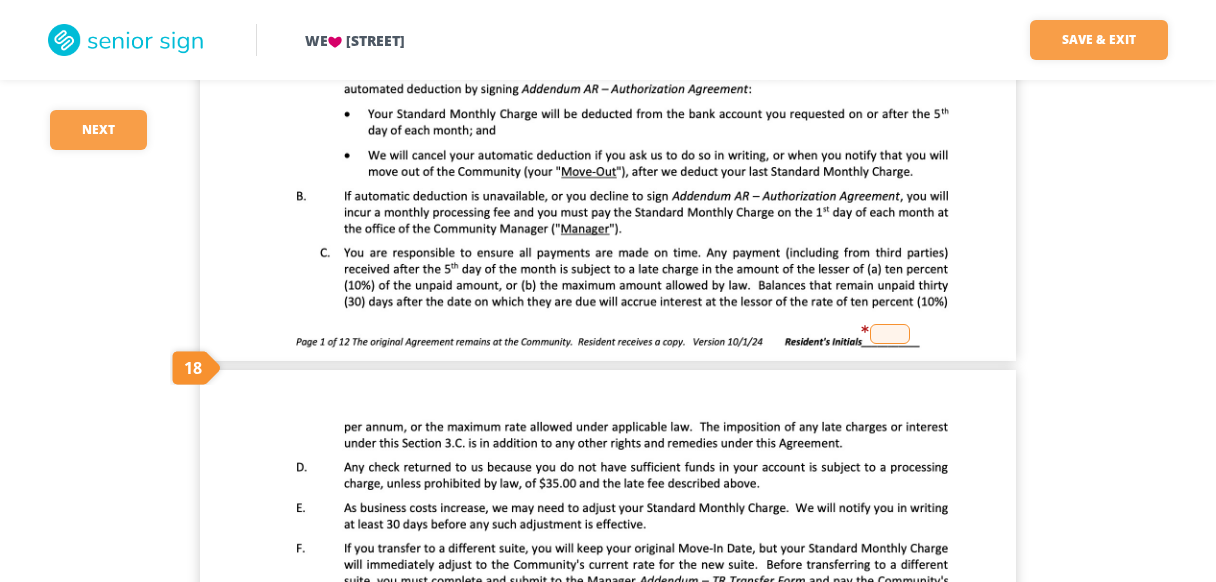 click at bounding box center [890, 334] 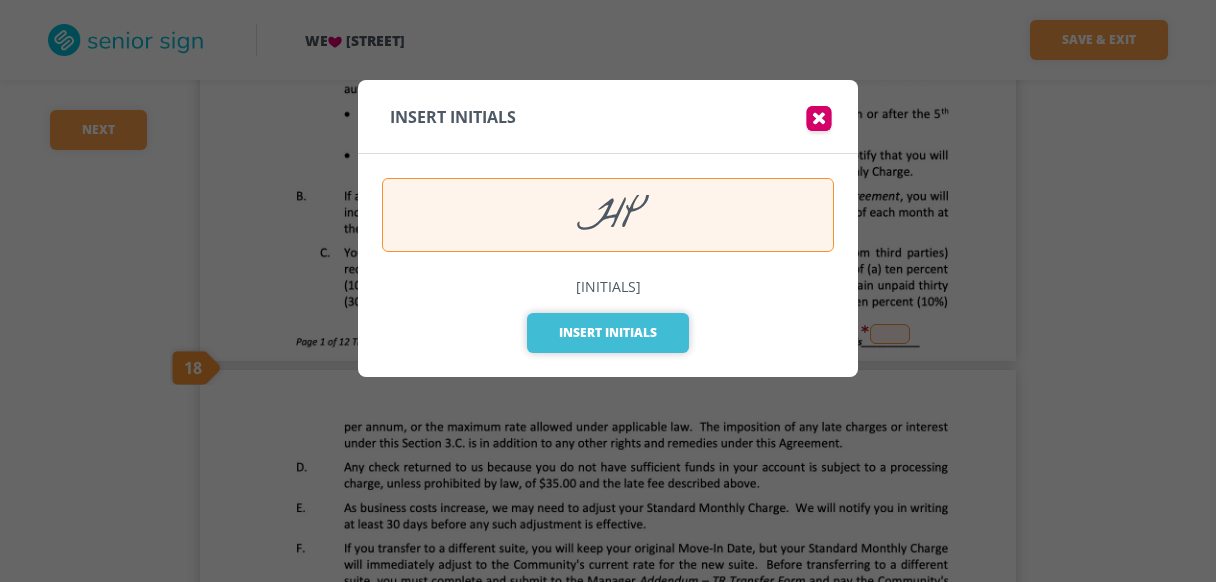 type on "HP" 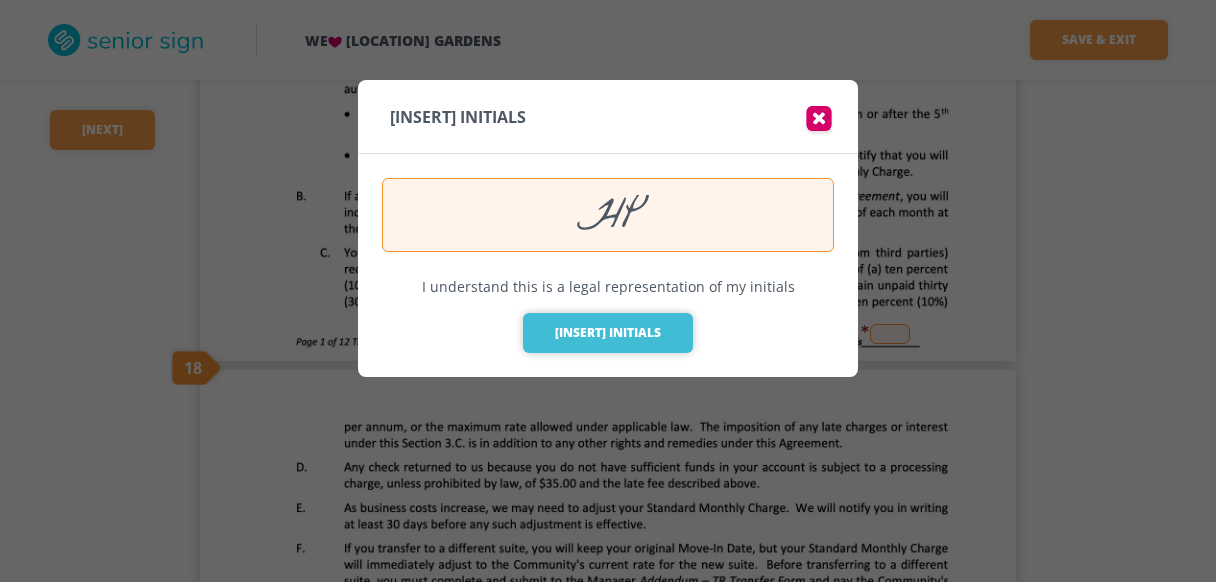 click on "[INSERT] Initials" at bounding box center [608, 333] 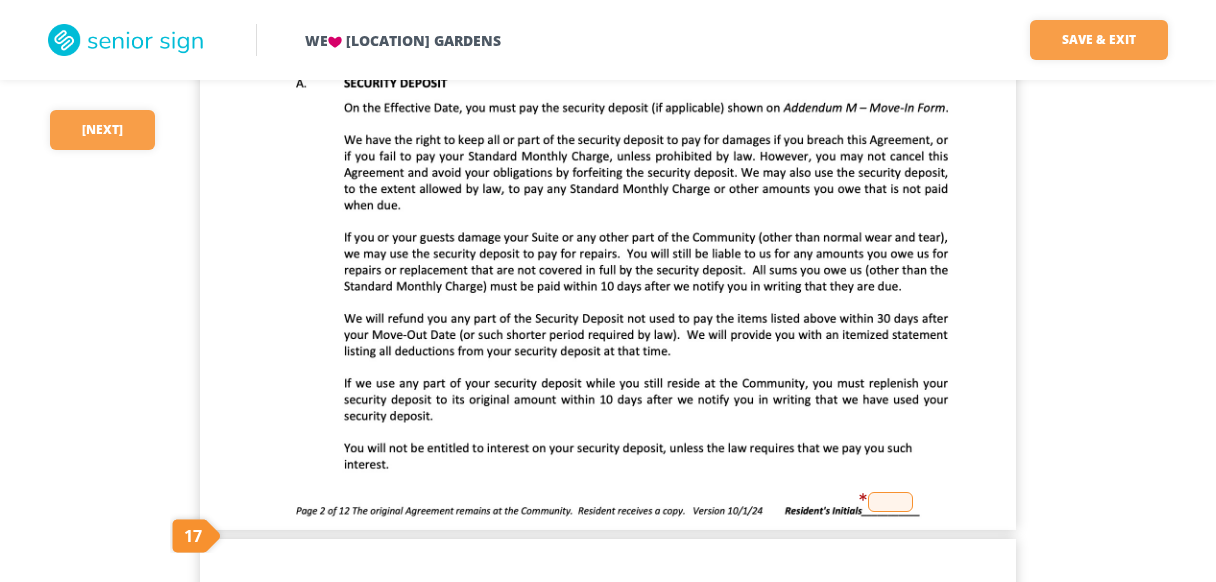 scroll, scrollTop: 1776, scrollLeft: 0, axis: vertical 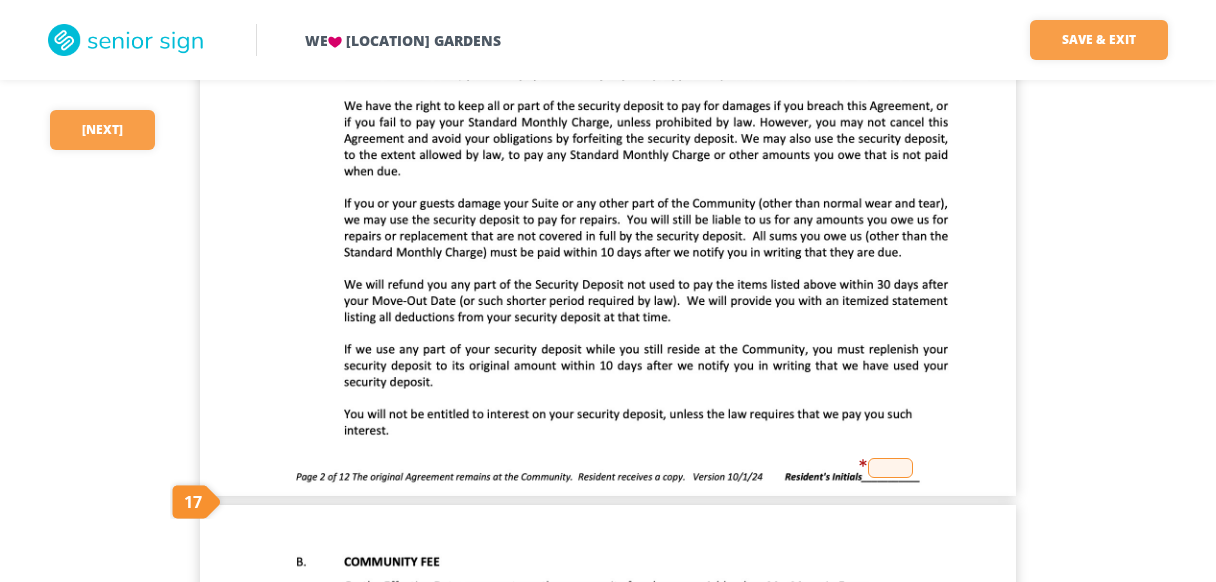 click at bounding box center (890, 468) 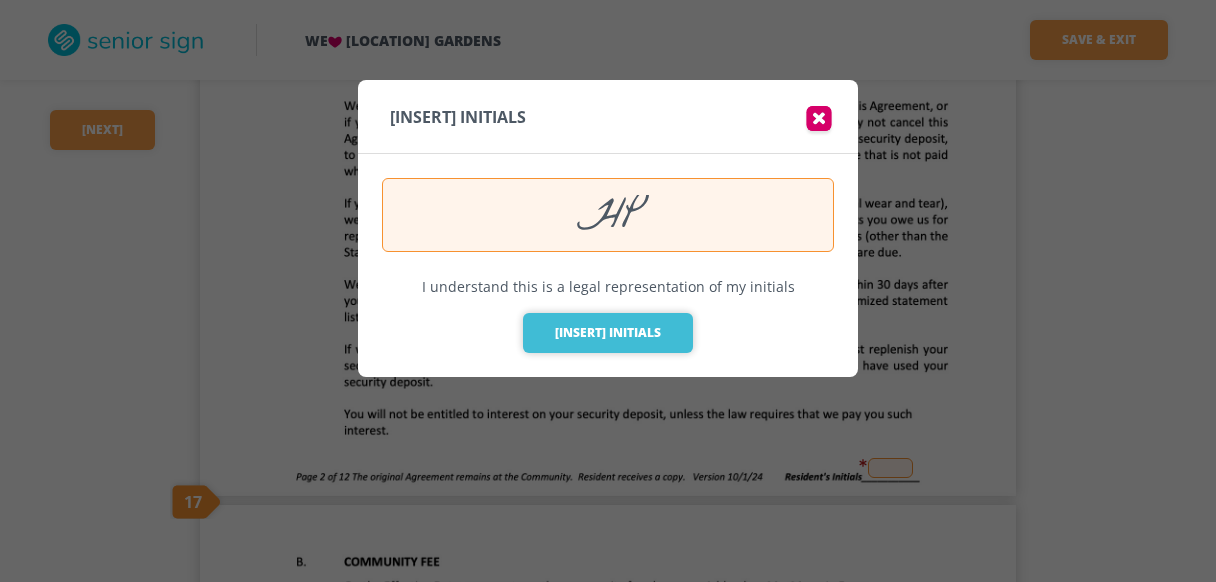 type on "HP" 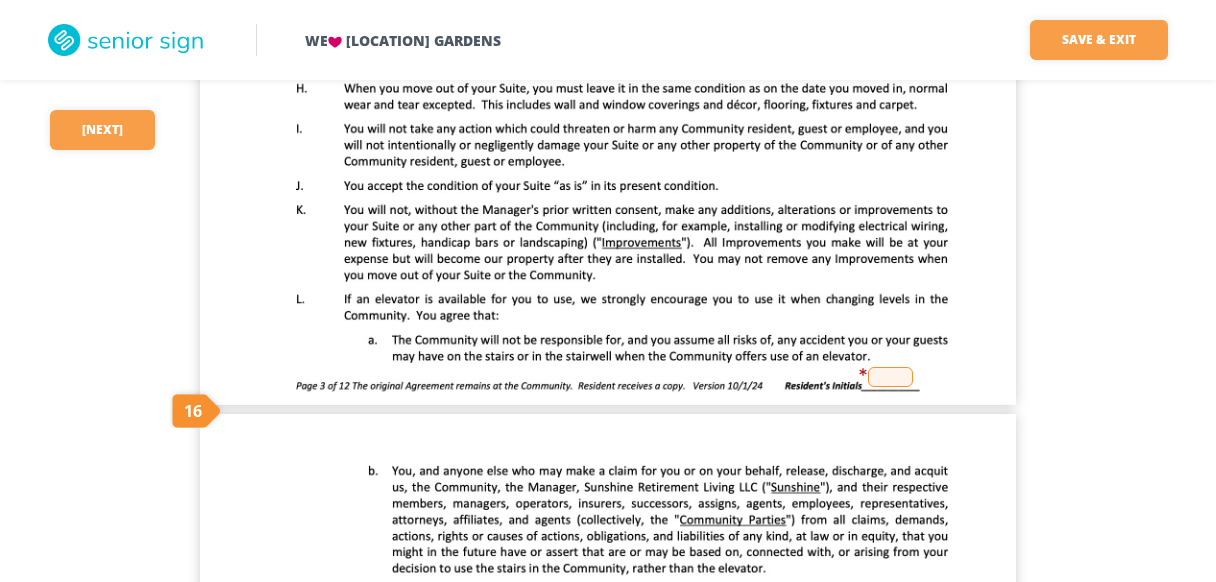 scroll, scrollTop: 2991, scrollLeft: 0, axis: vertical 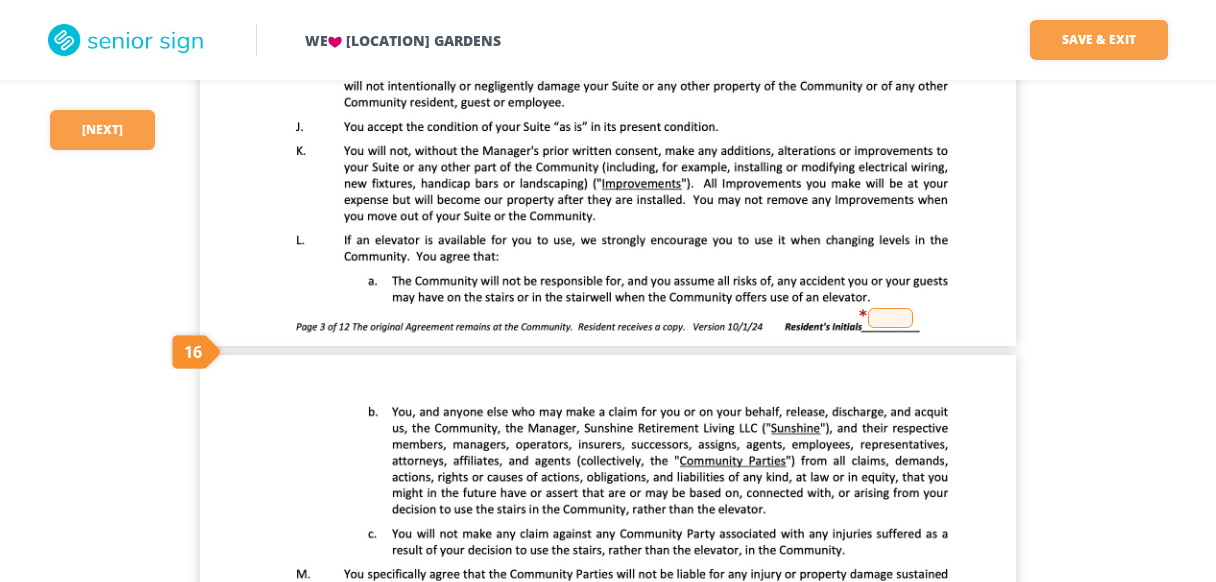 click at bounding box center (890, 318) 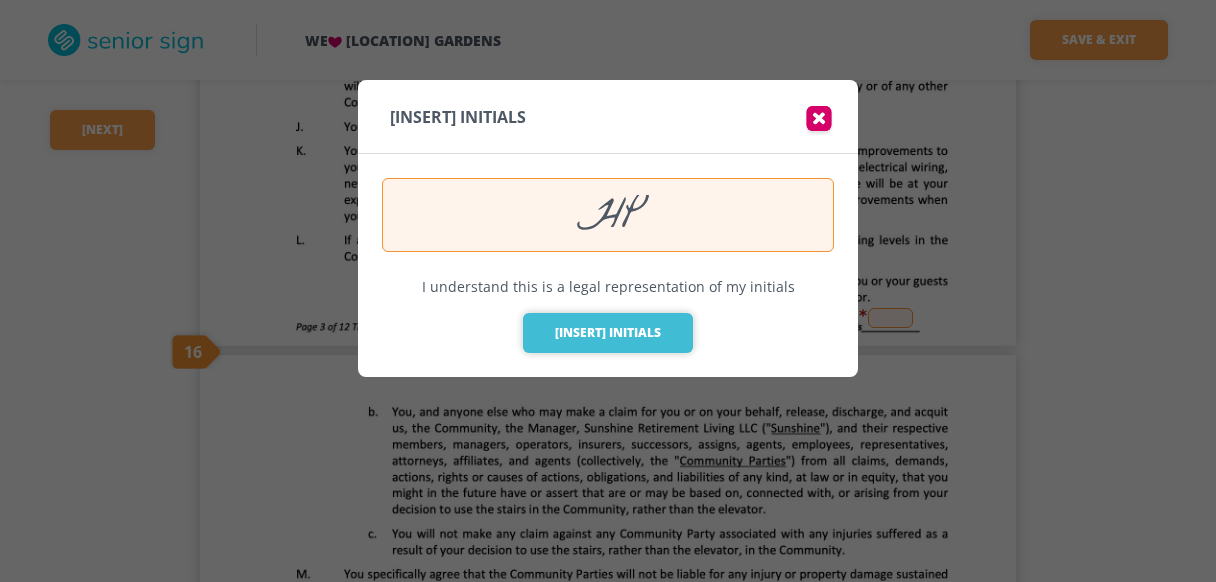 type on "HP" 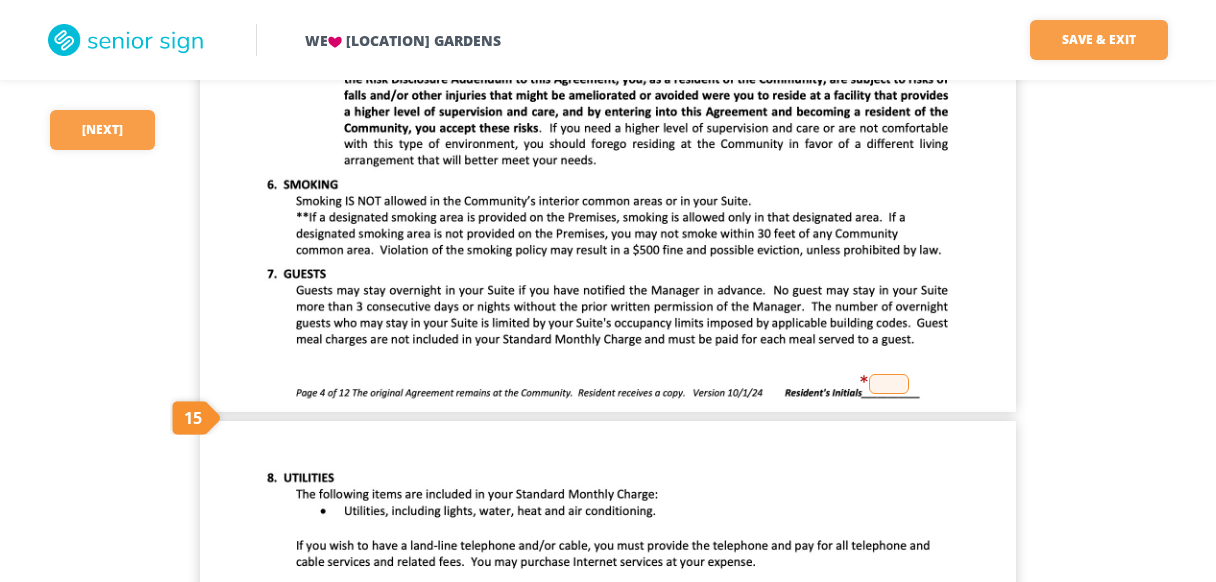 scroll, scrollTop: 3991, scrollLeft: 0, axis: vertical 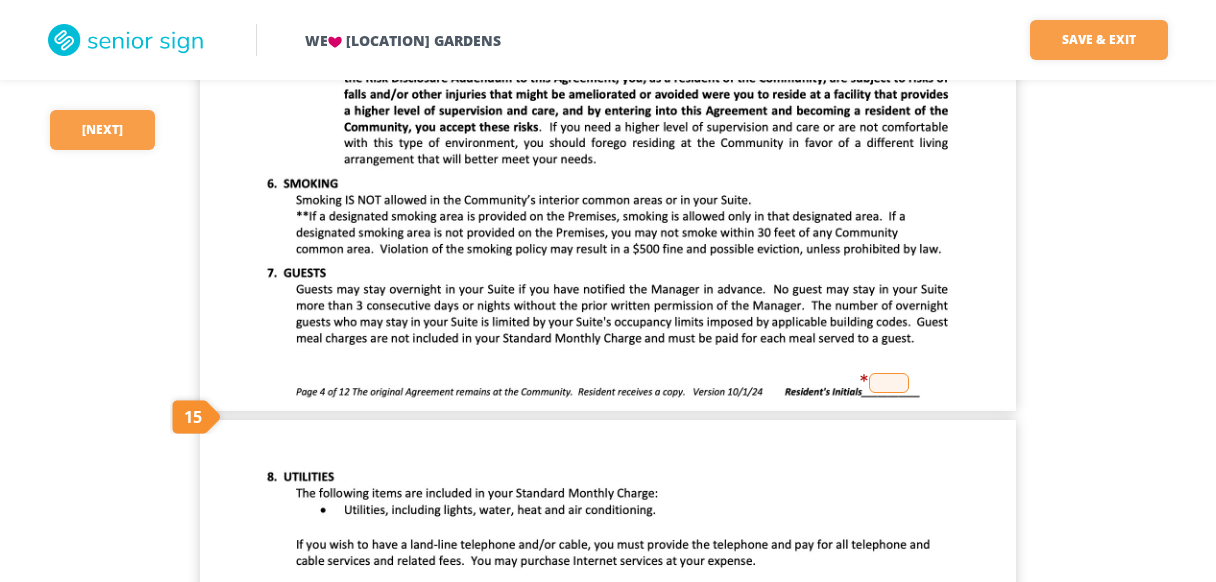 click at bounding box center [889, 383] 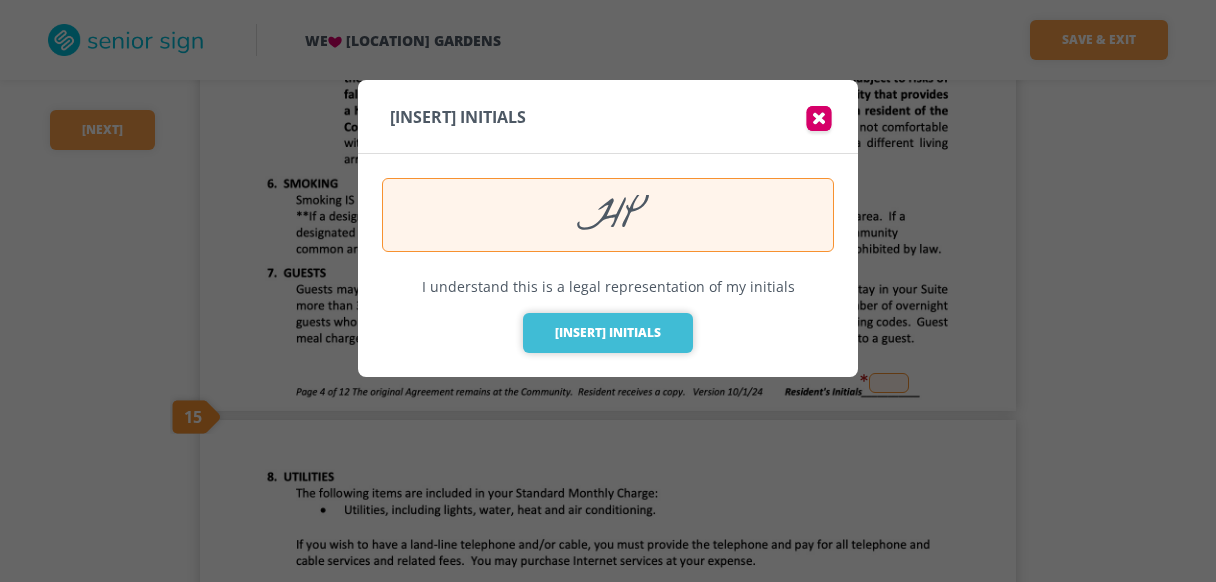 type on "HP" 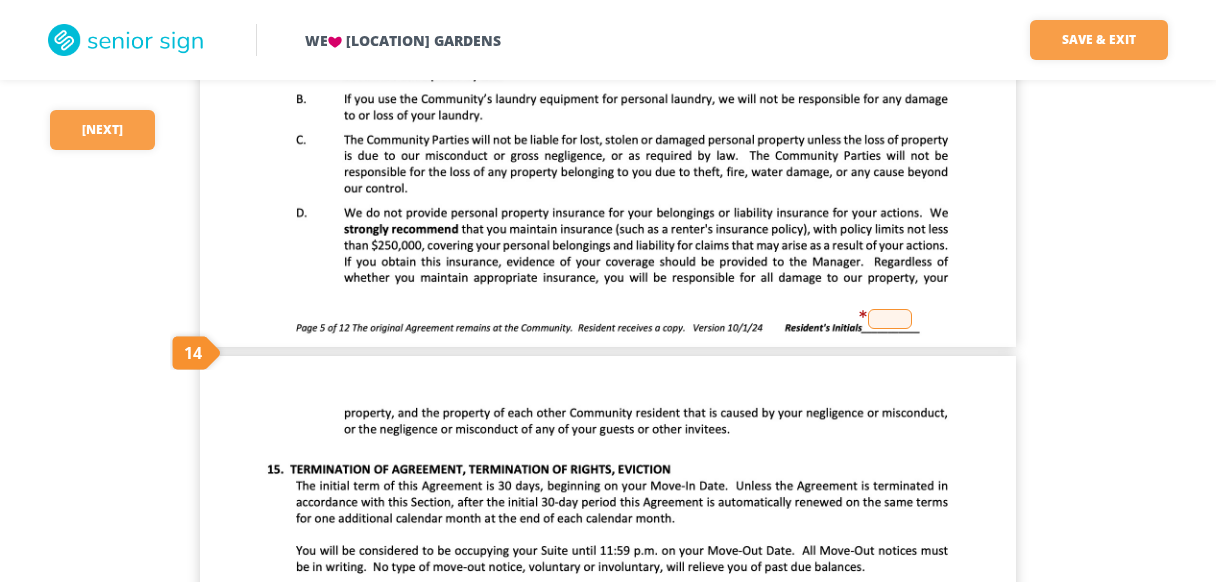 scroll, scrollTop: 5136, scrollLeft: 0, axis: vertical 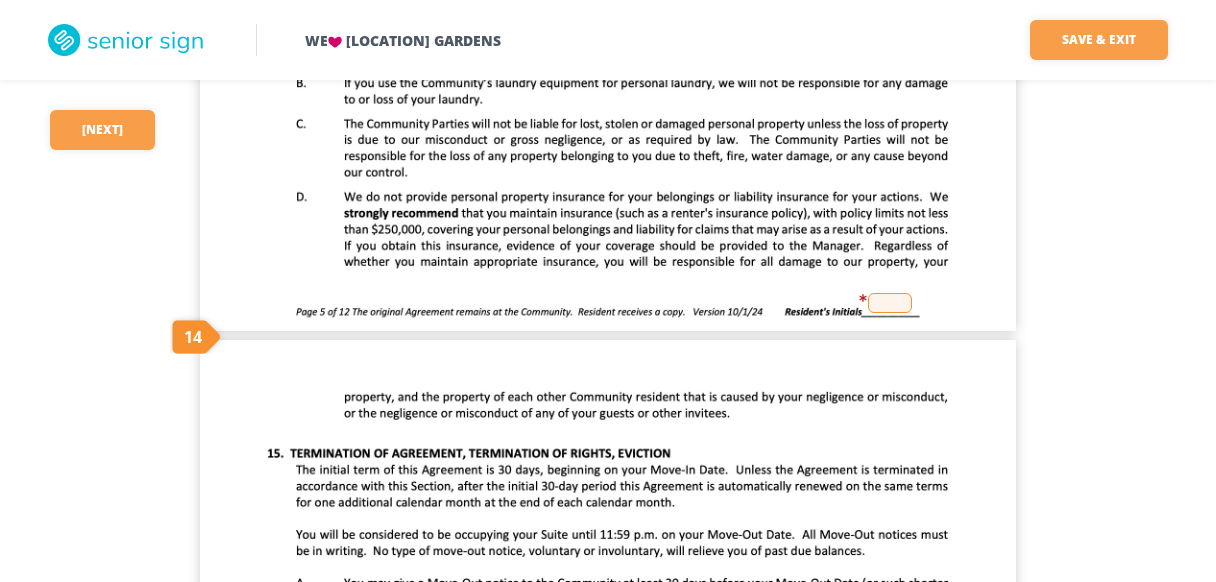 click at bounding box center (890, 303) 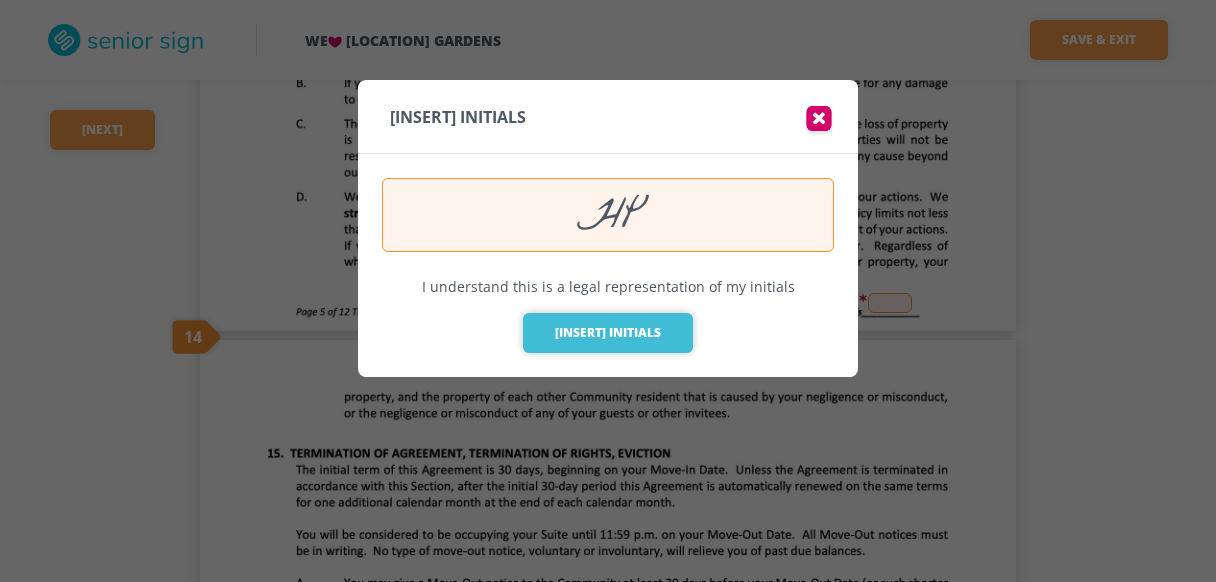 type on "HP" 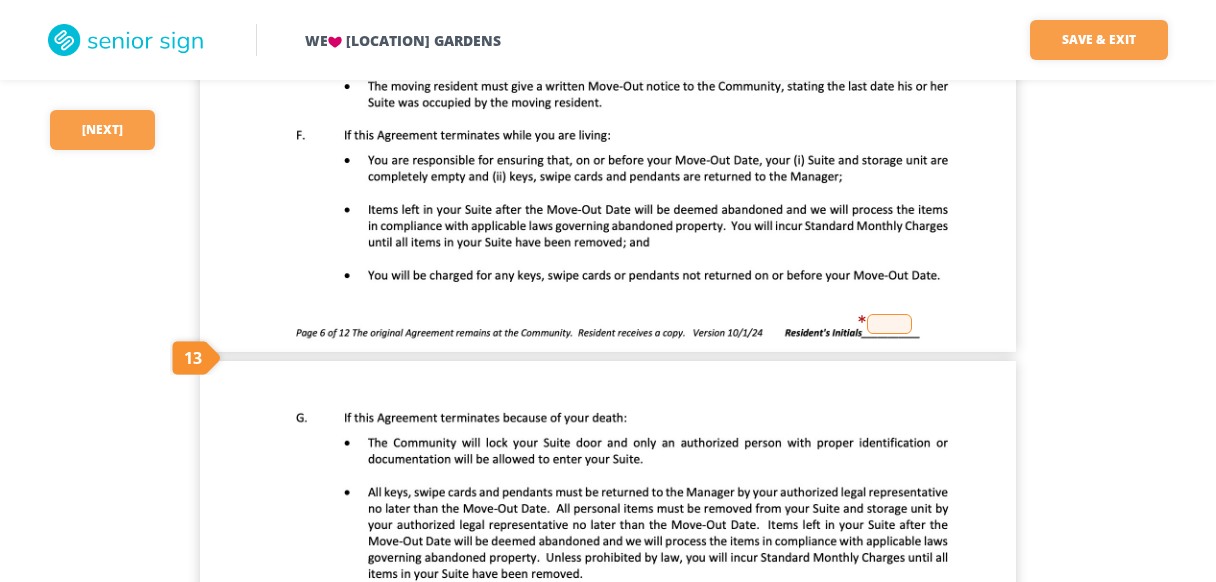 scroll, scrollTop: 6181, scrollLeft: 0, axis: vertical 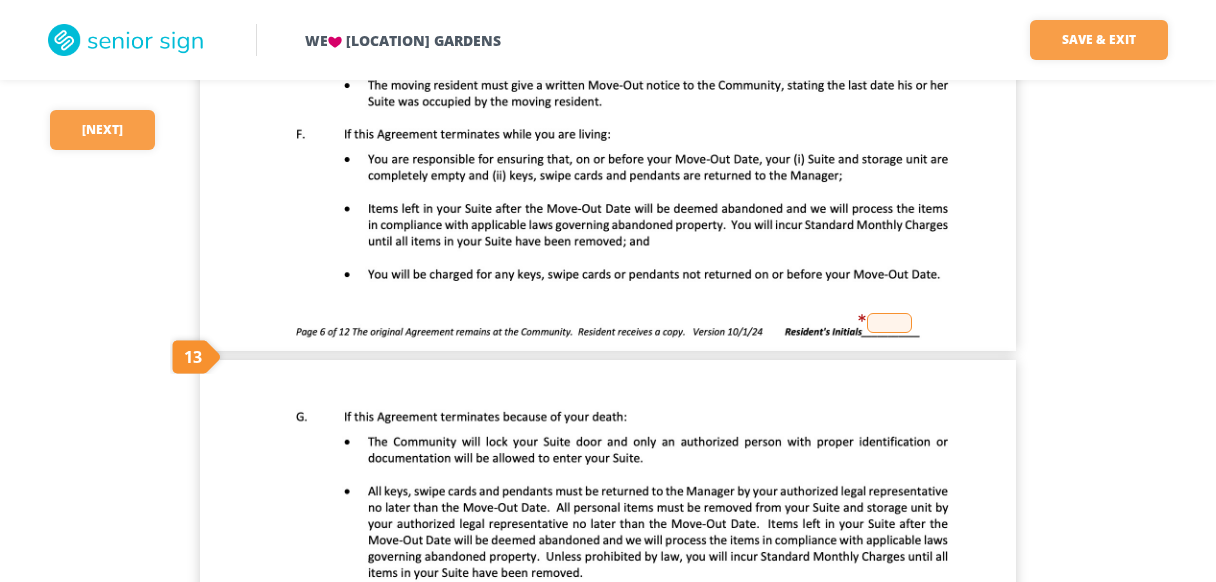 click at bounding box center (889, 323) 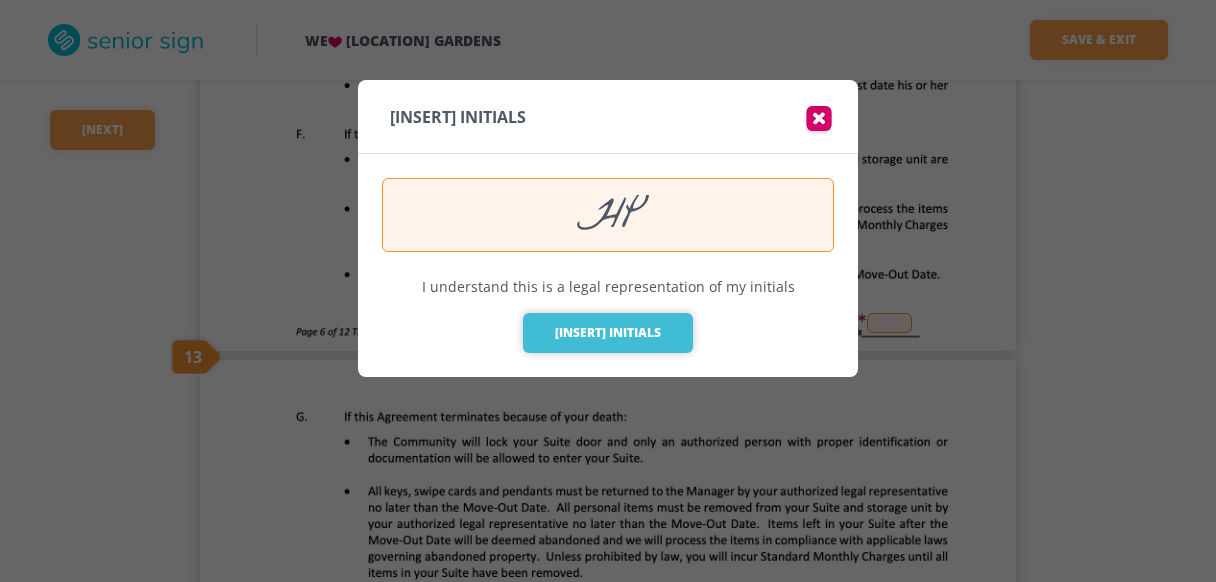 type on "HP" 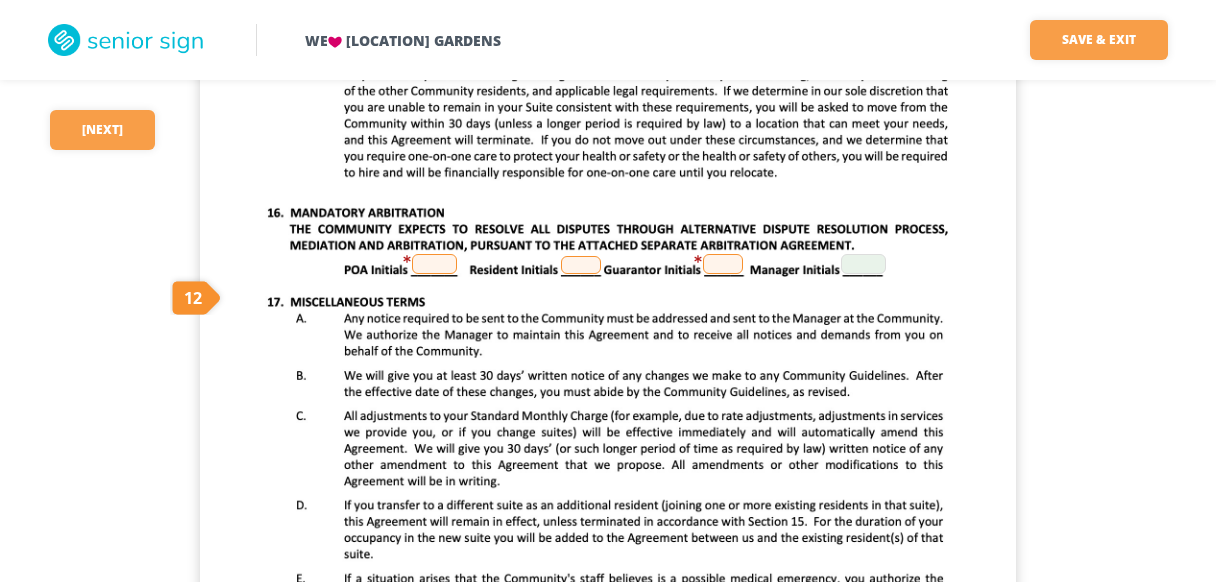 scroll, scrollTop: 6721, scrollLeft: 0, axis: vertical 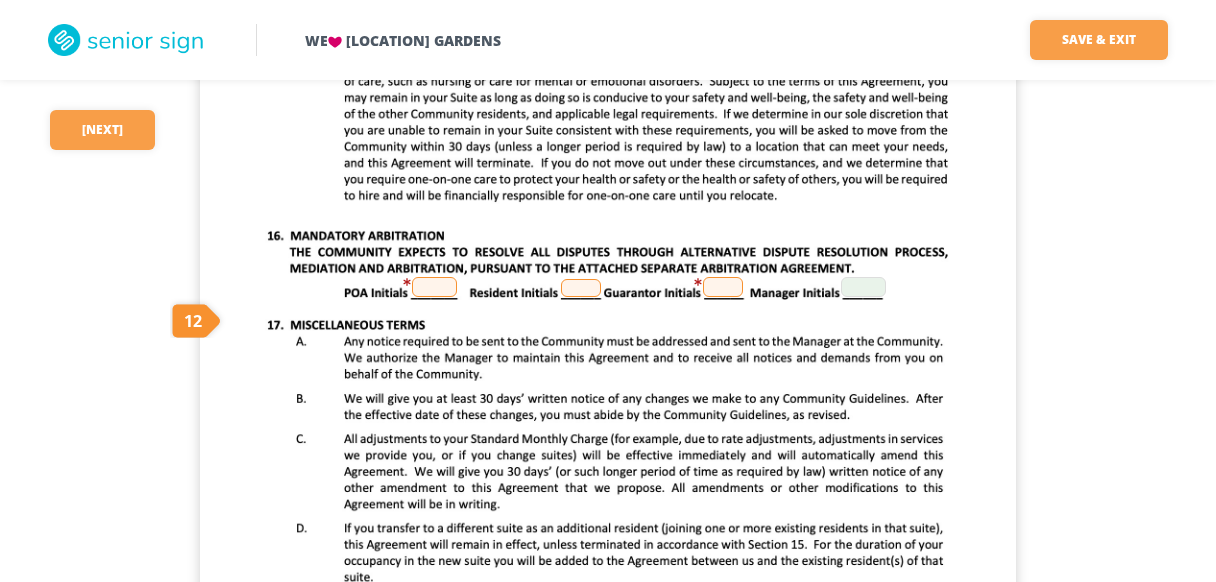 click at bounding box center [434, 287] 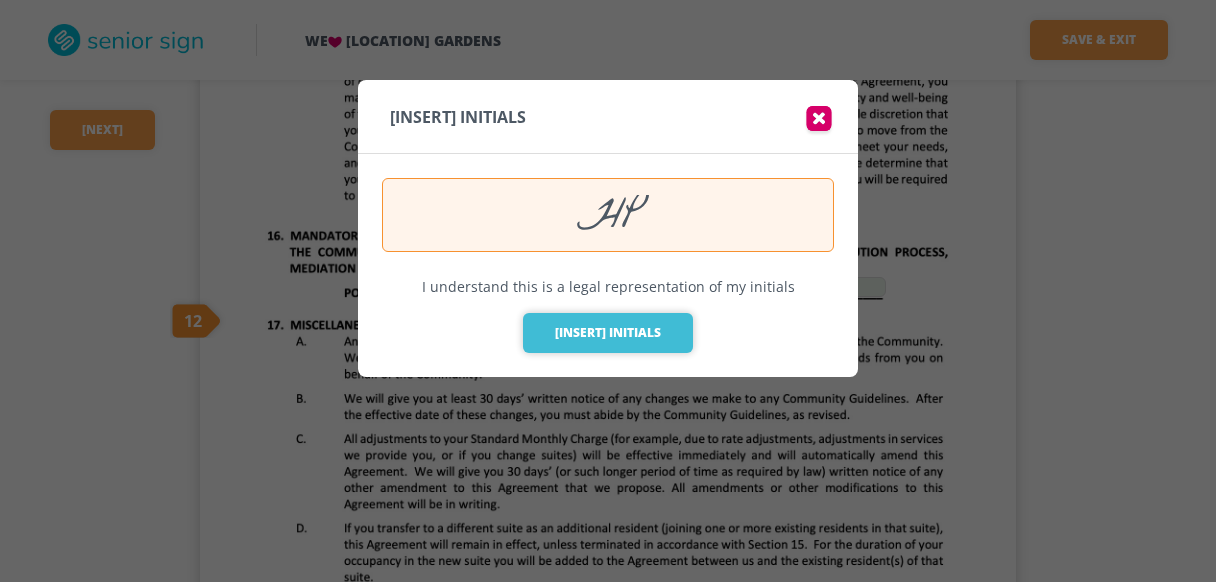 type on "HP" 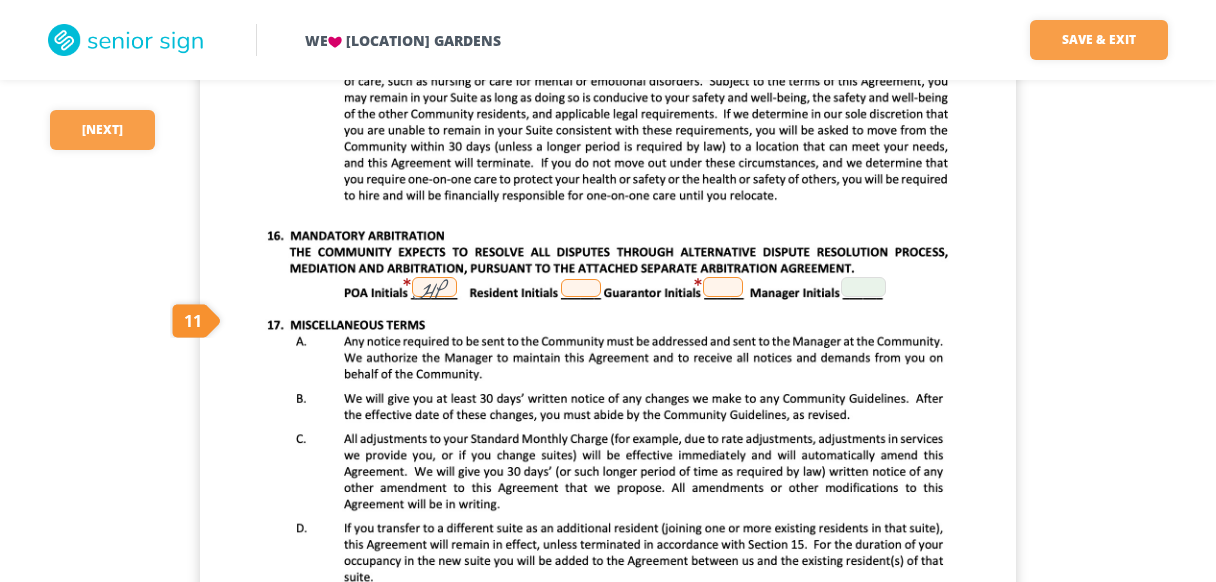 click at bounding box center (581, 288) 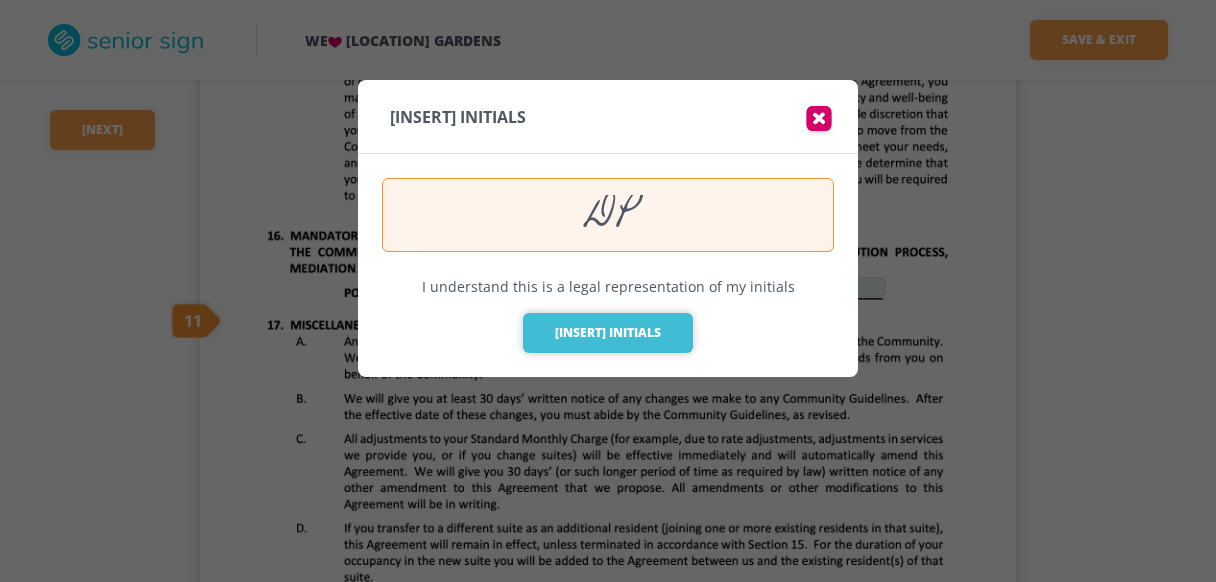 type on "DP" 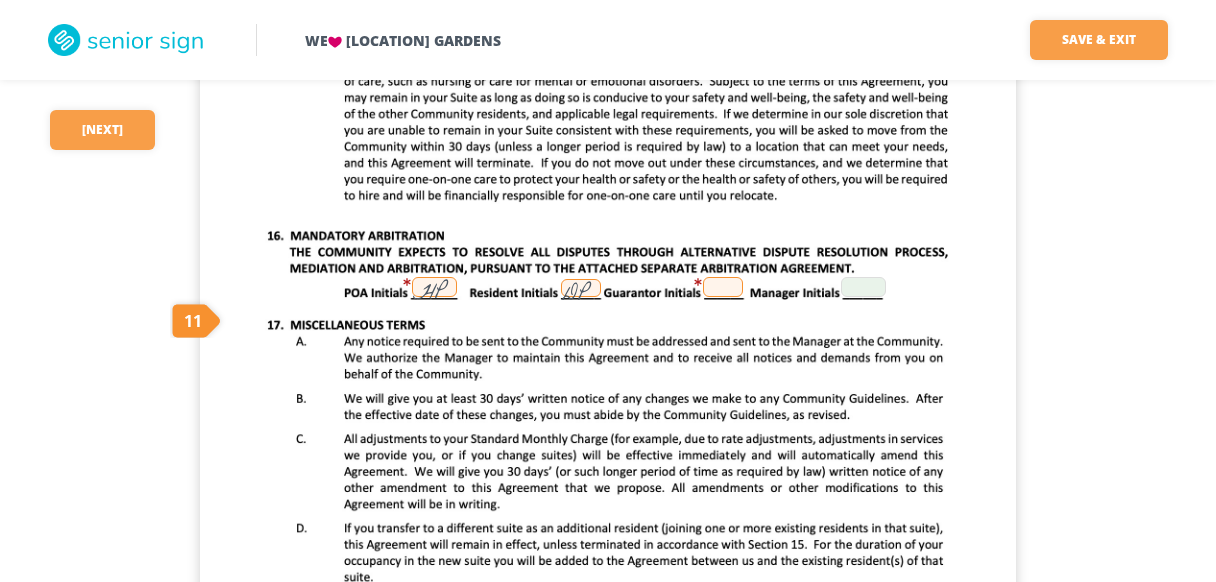 click at bounding box center (723, 287) 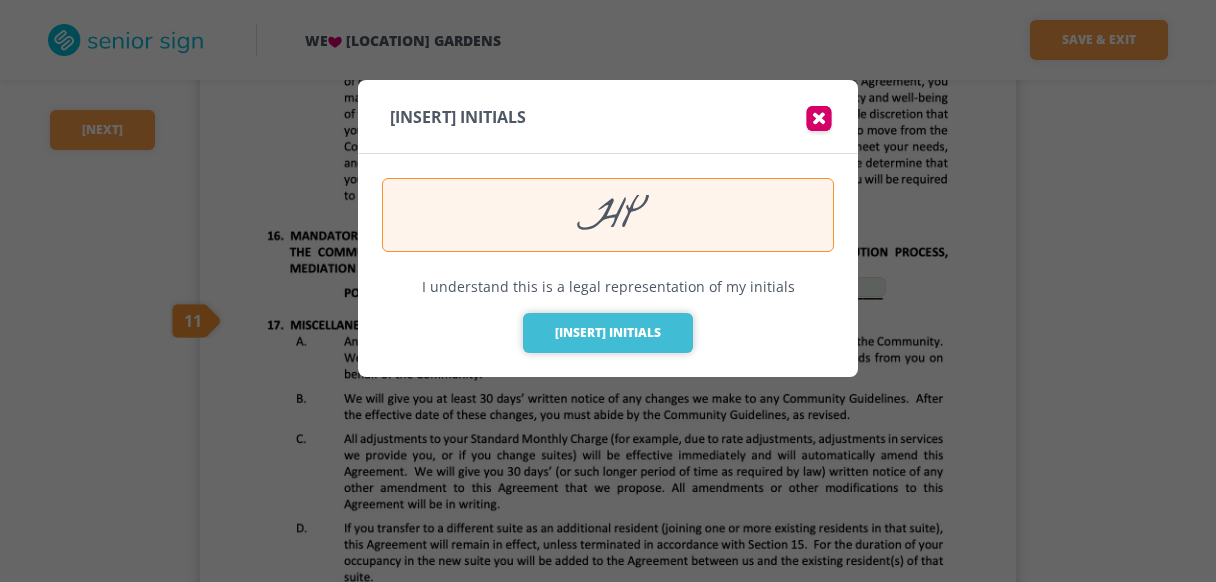 type on "HP" 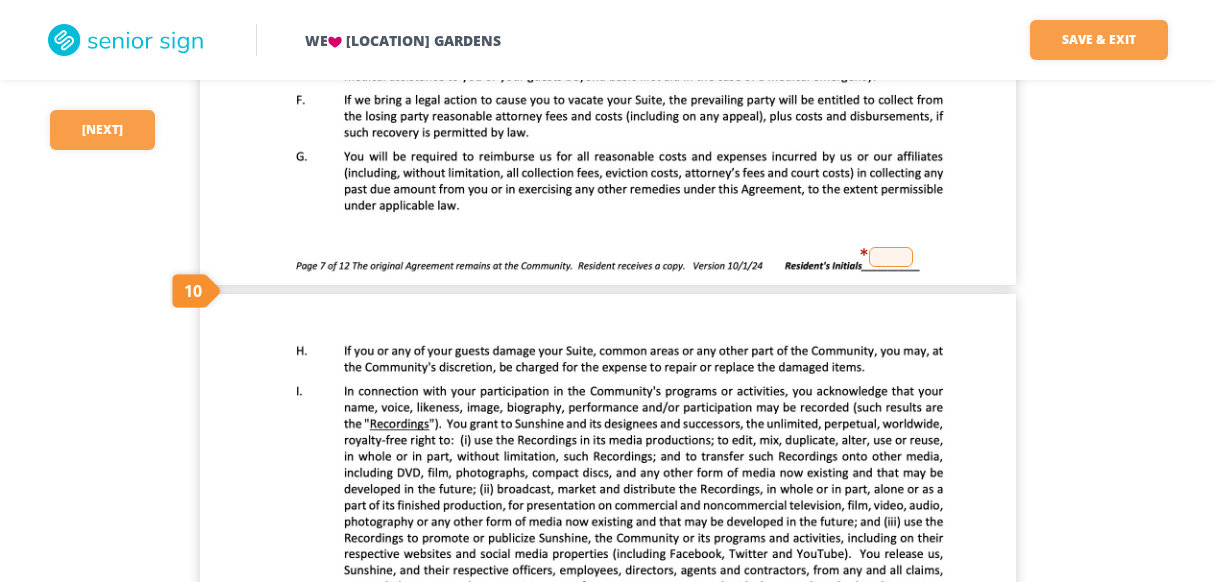 scroll, scrollTop: 7319, scrollLeft: 0, axis: vertical 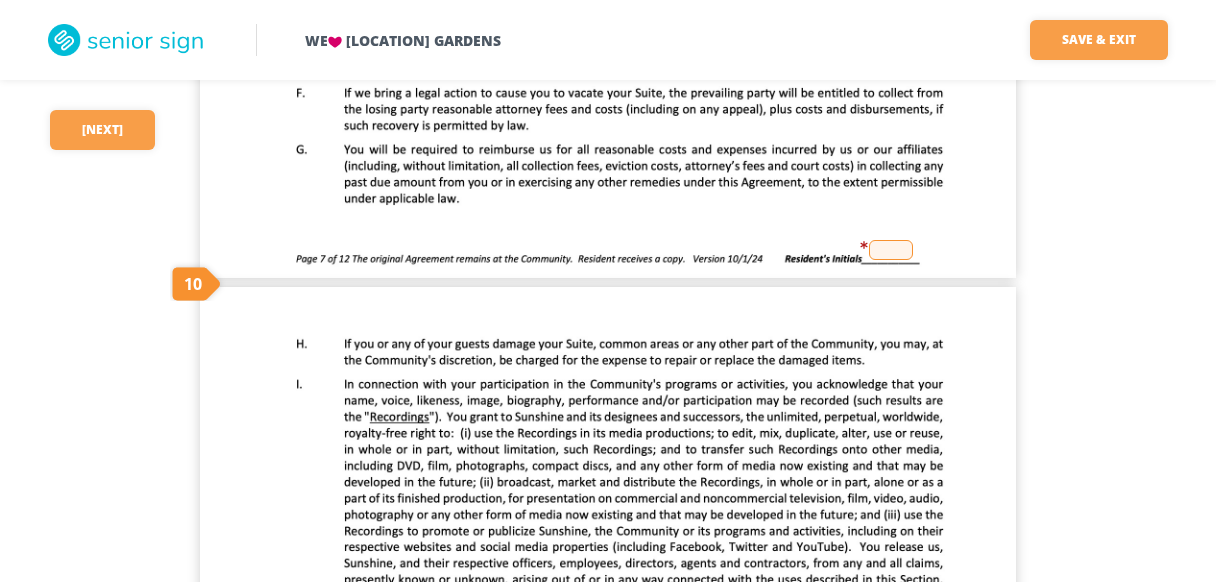 click at bounding box center (891, 250) 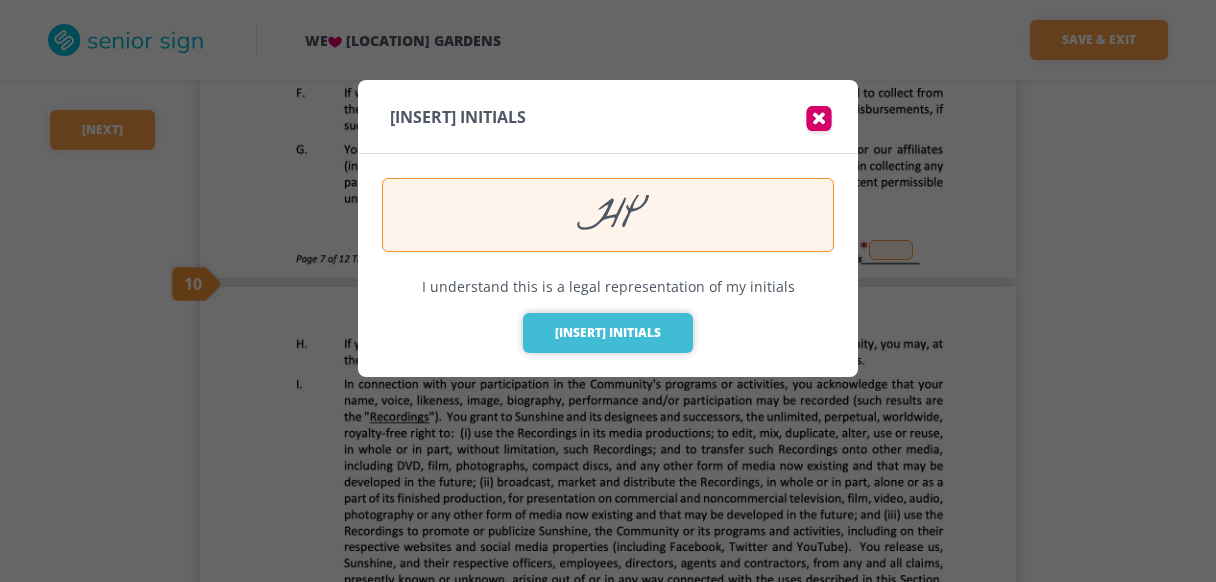 type on "HP" 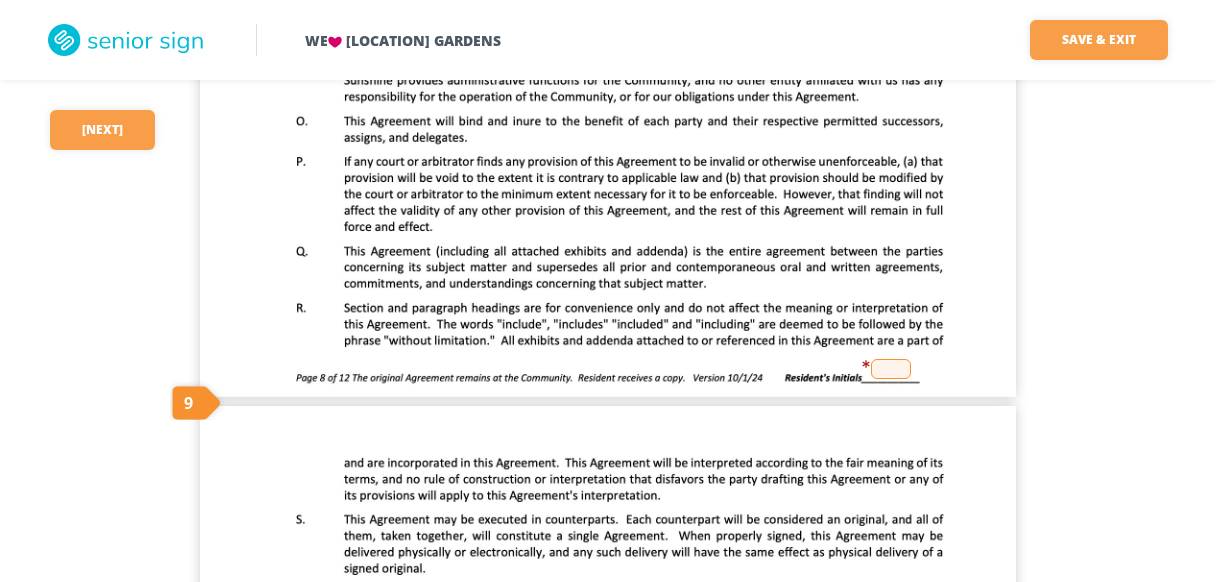 scroll, scrollTop: 8271, scrollLeft: 0, axis: vertical 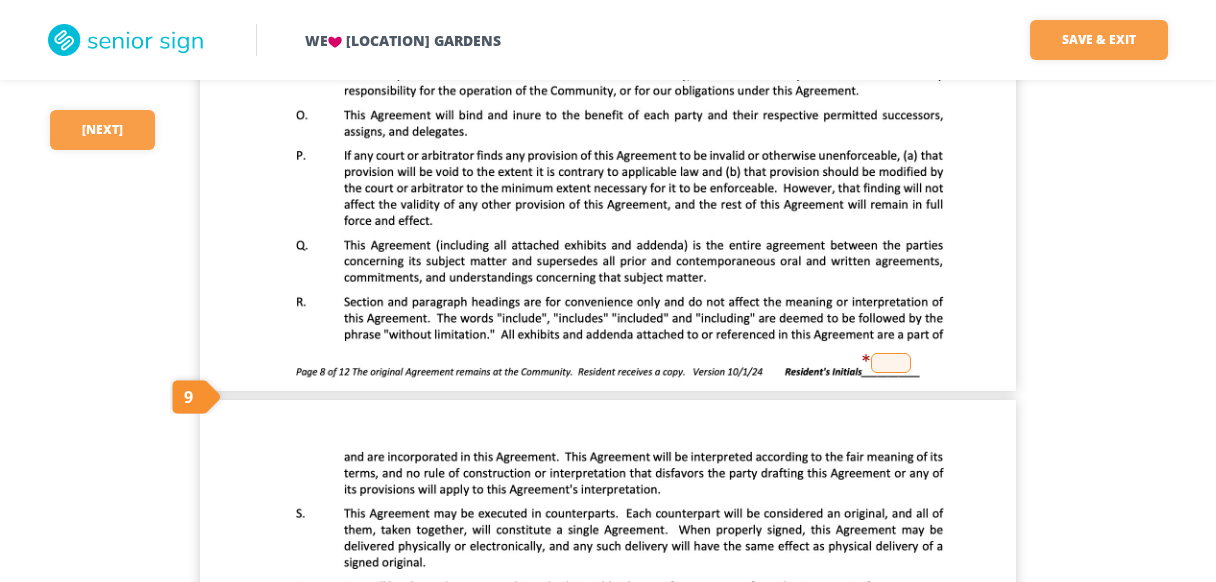 click at bounding box center (891, 363) 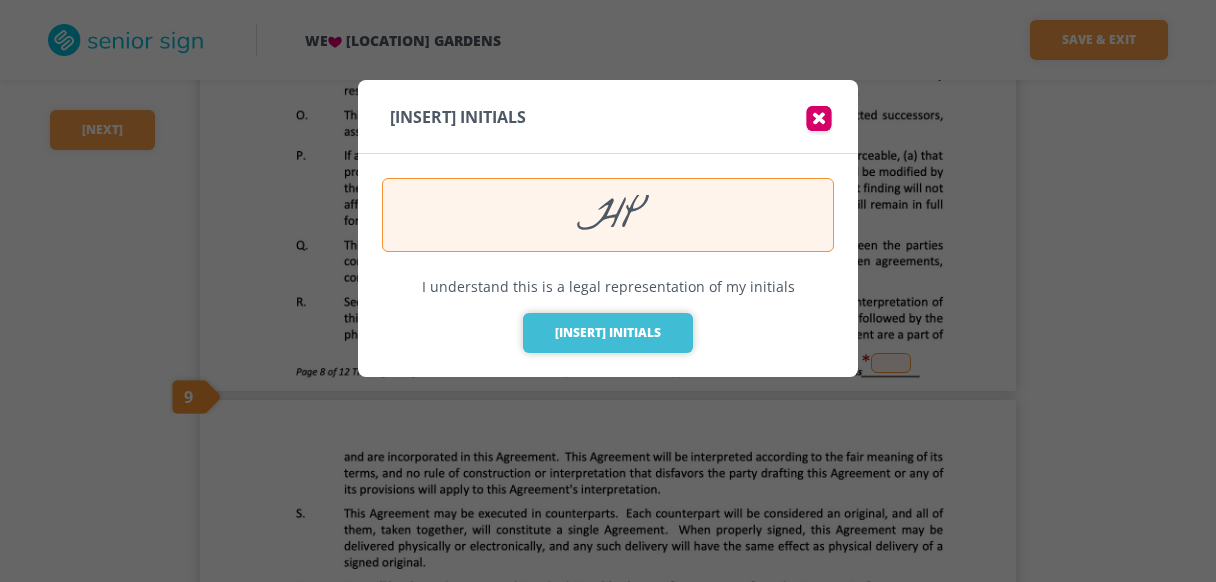 type on "HP" 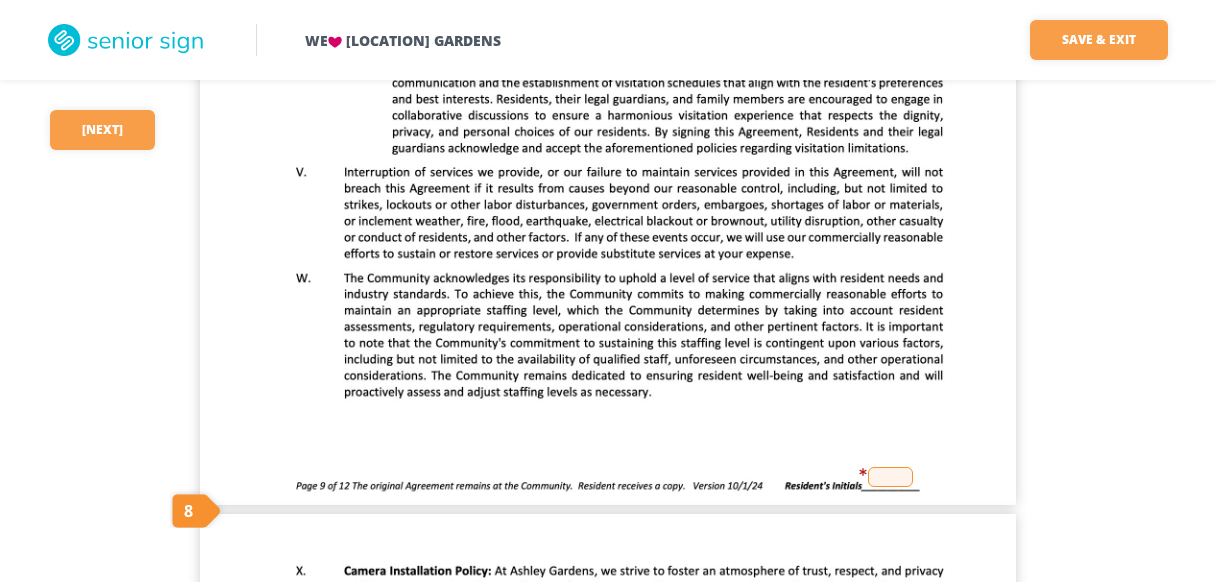scroll, scrollTop: 9225, scrollLeft: 0, axis: vertical 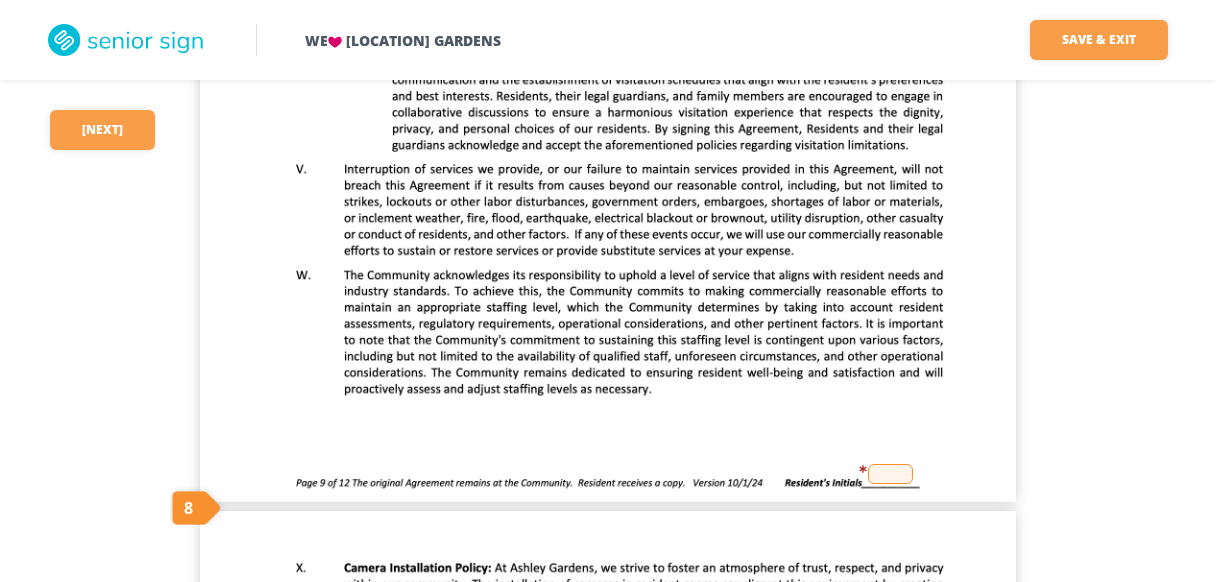 click at bounding box center [890, 474] 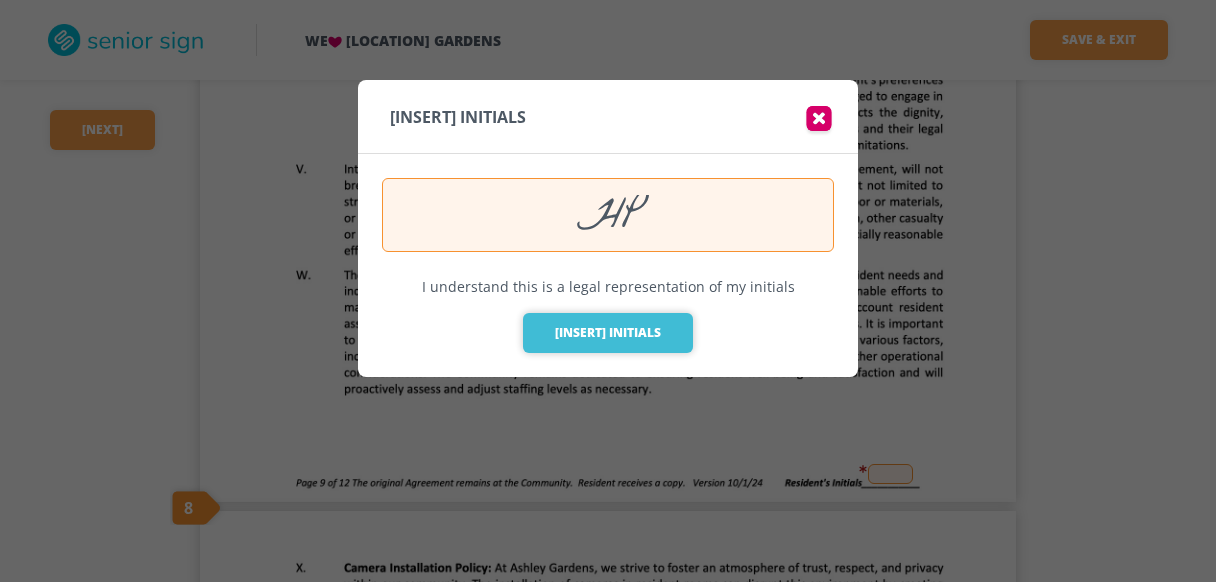 type on "HP" 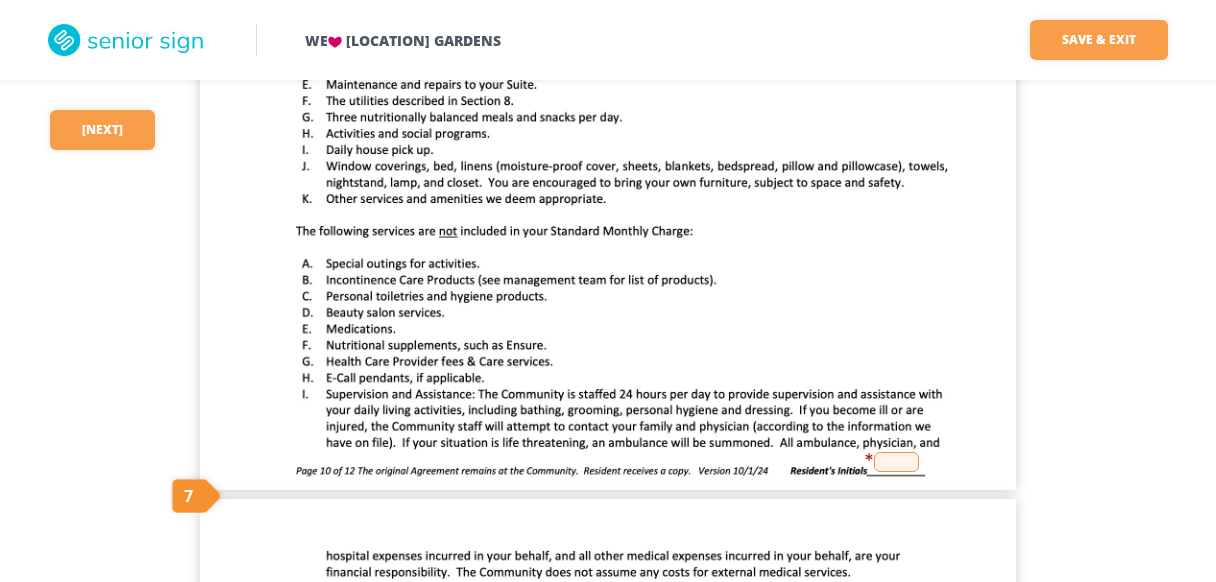 scroll, scrollTop: 10312, scrollLeft: 0, axis: vertical 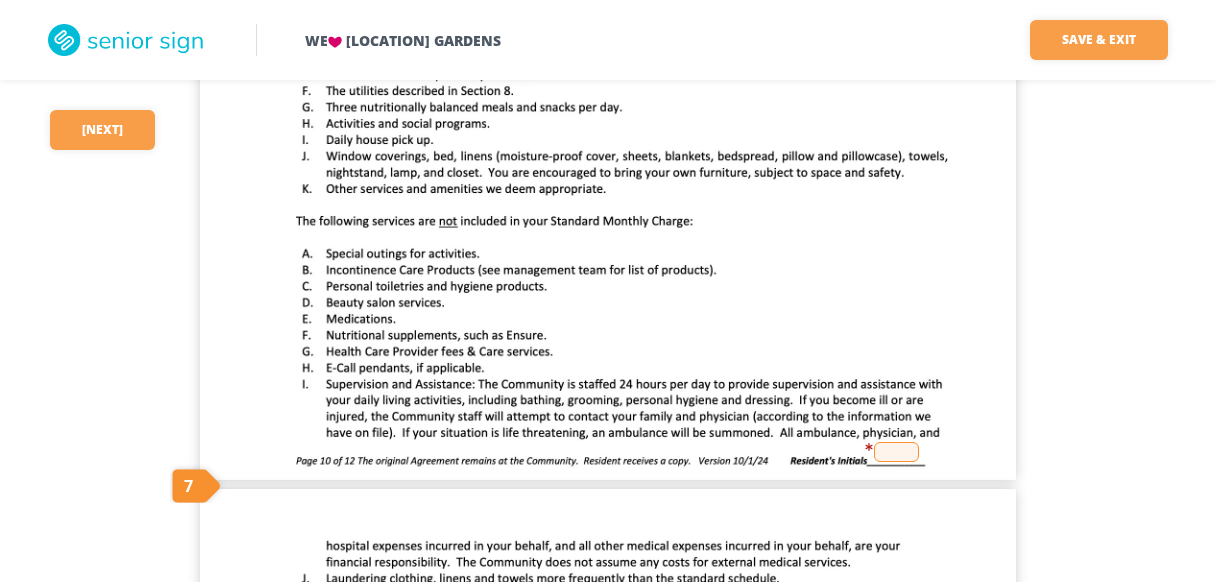 click at bounding box center (896, 452) 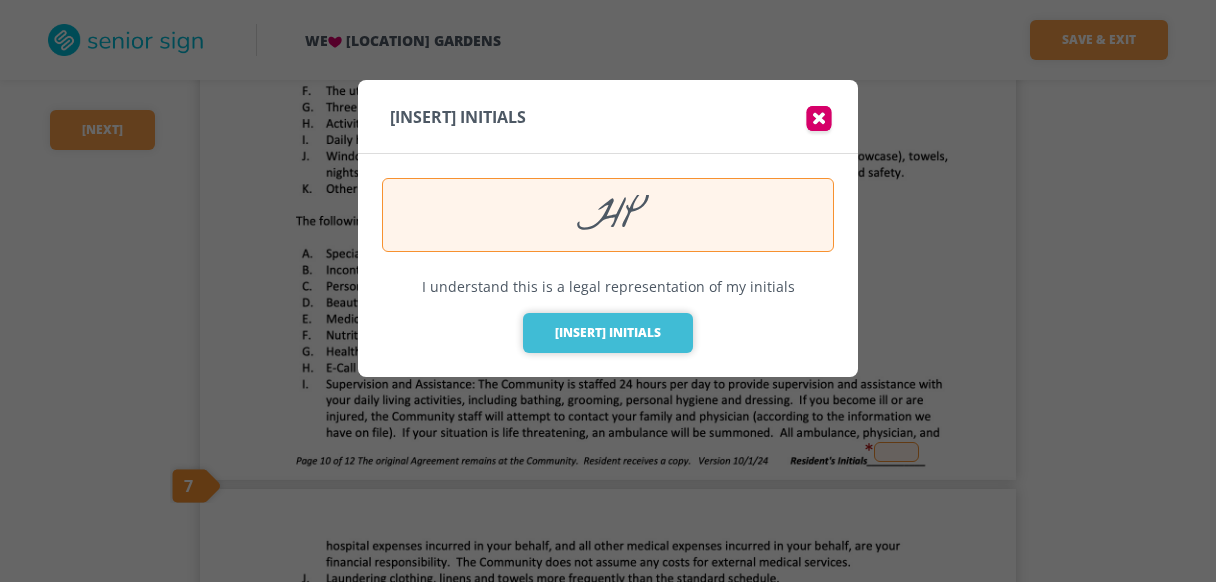 type on "HP" 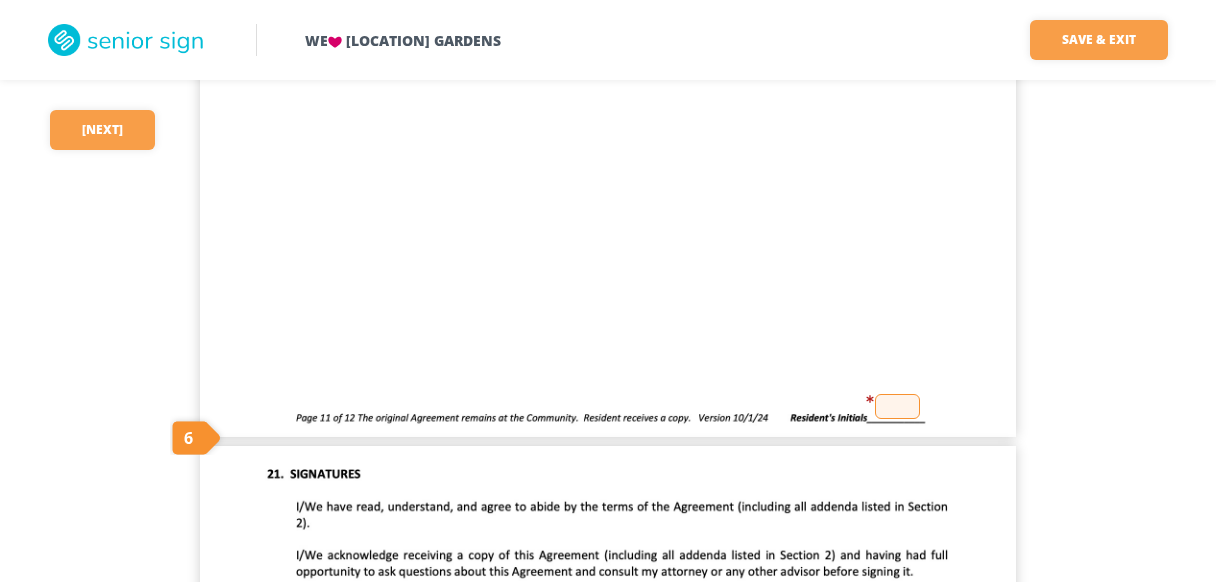 scroll, scrollTop: 11550, scrollLeft: 0, axis: vertical 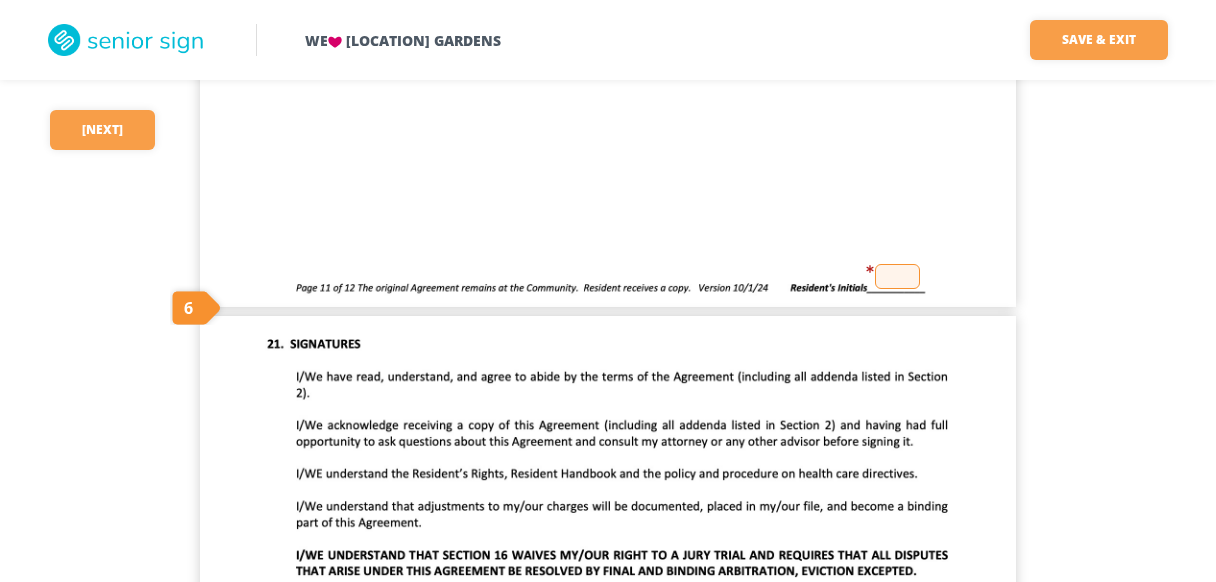 click at bounding box center (897, 276) 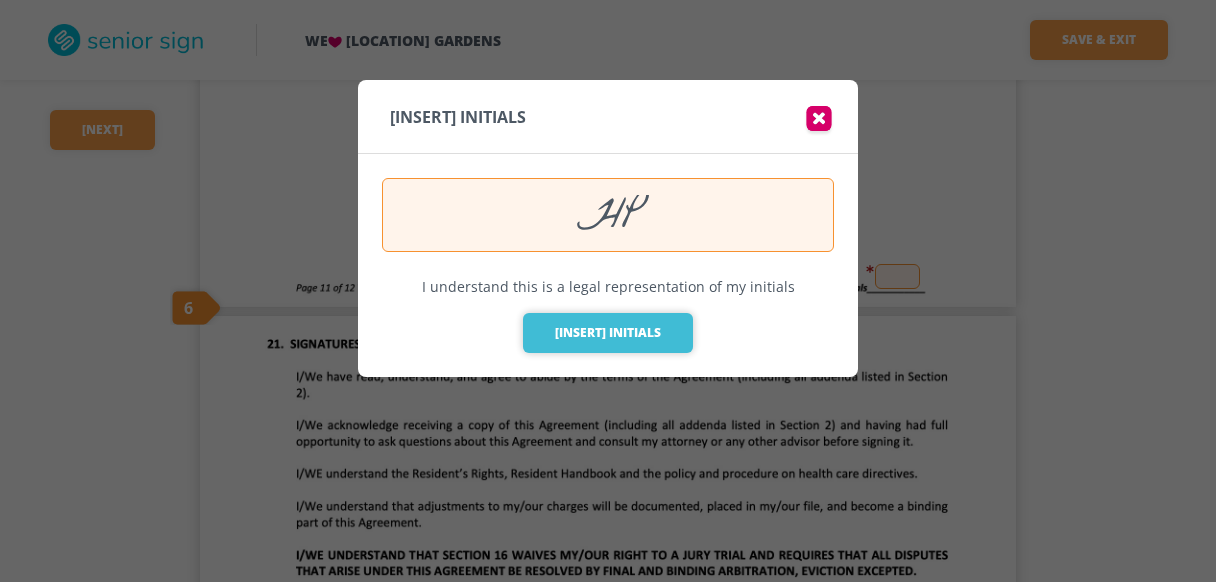 type on "HP" 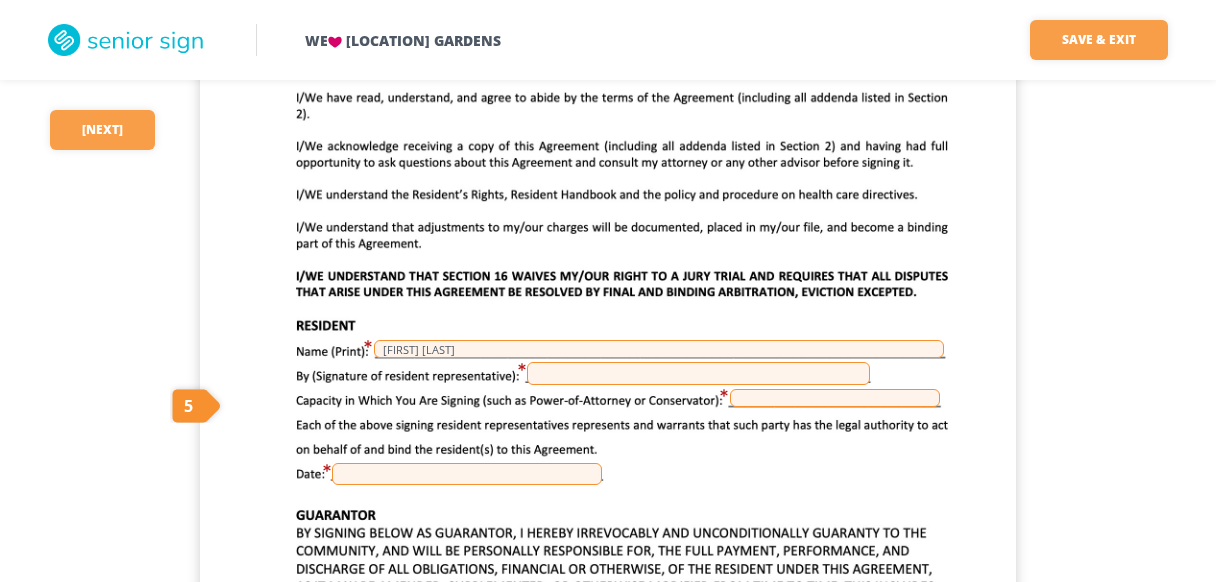 scroll, scrollTop: 11873, scrollLeft: 0, axis: vertical 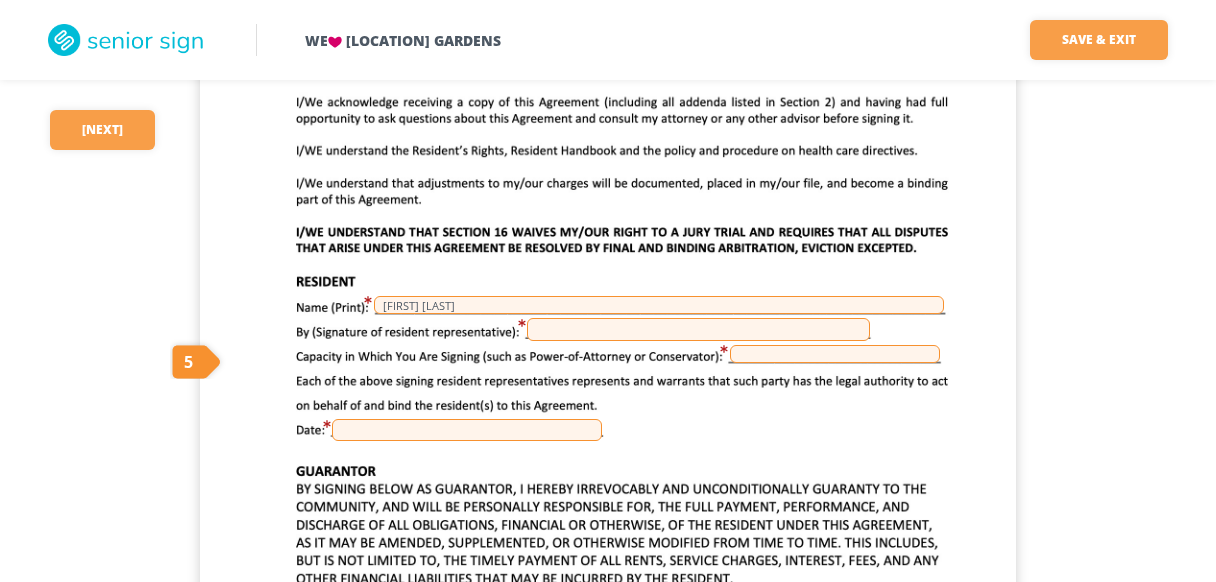 click at bounding box center (698, 329) 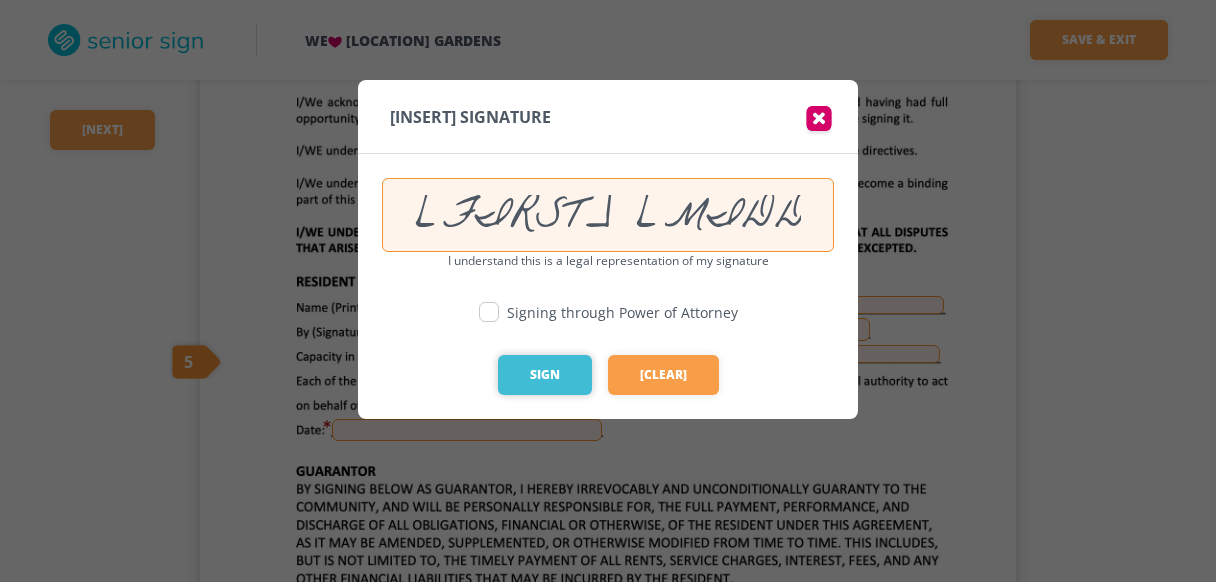 type on "[FIRST] [MIDDLE] [LAST]" 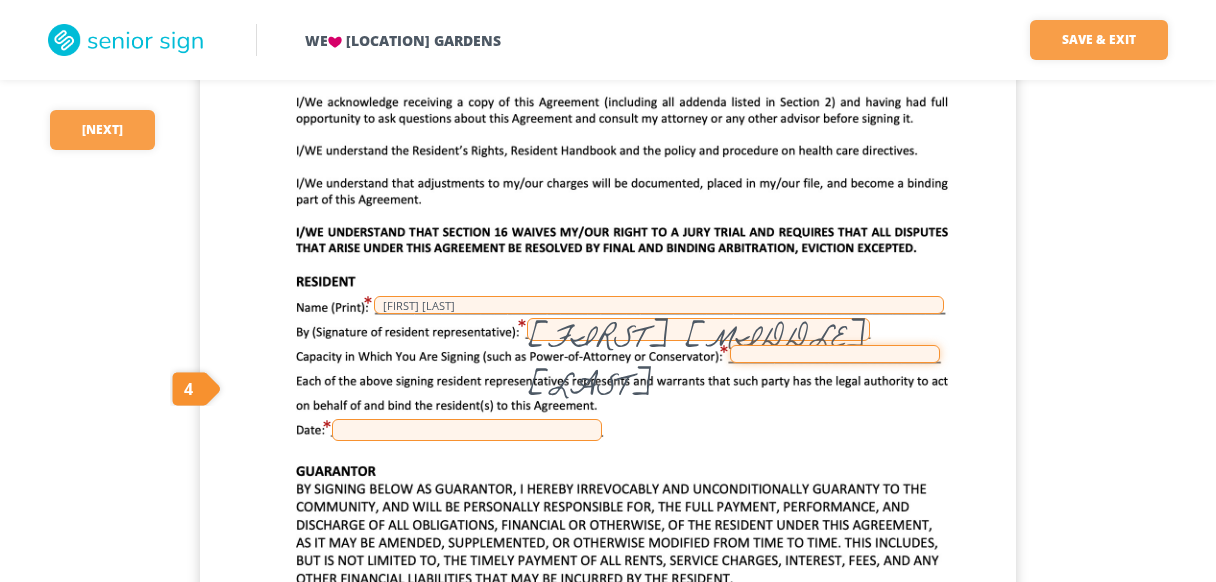 click at bounding box center (835, 354) 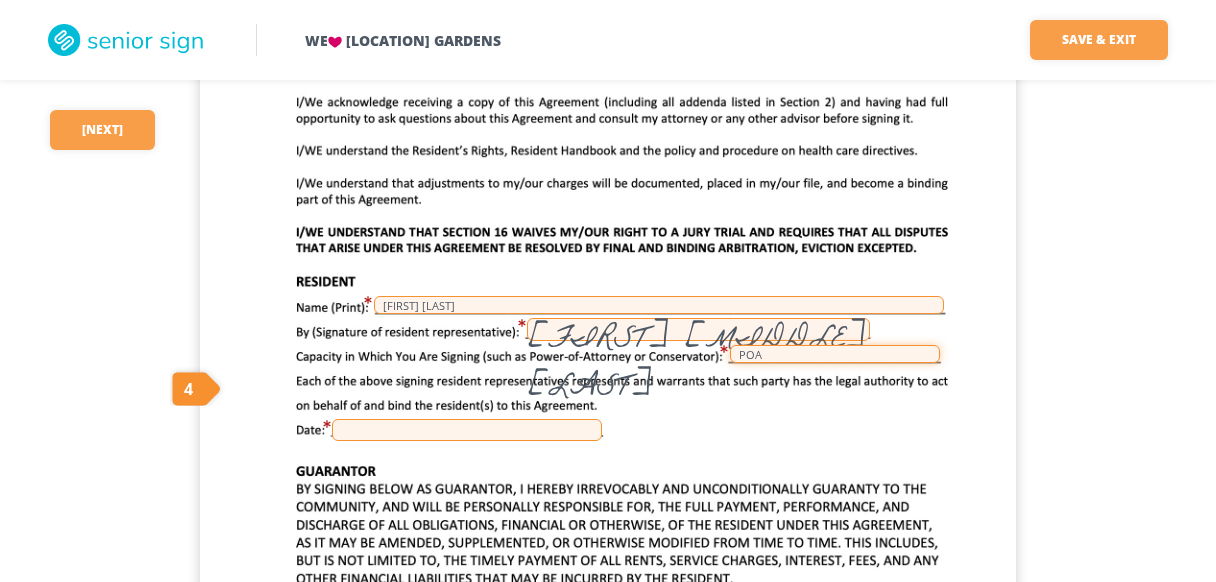 type on "POA" 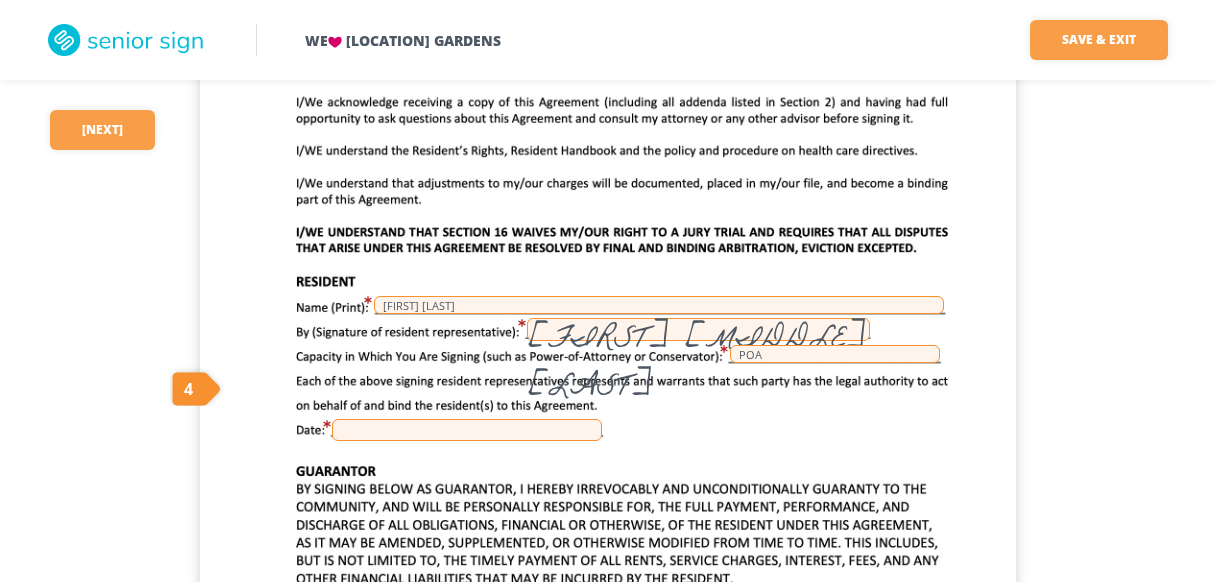 click on "[FIRST] [MIDDLE] [LAST] POA [FIRST] [MIDDLE] [LAST]" at bounding box center (608, 521) 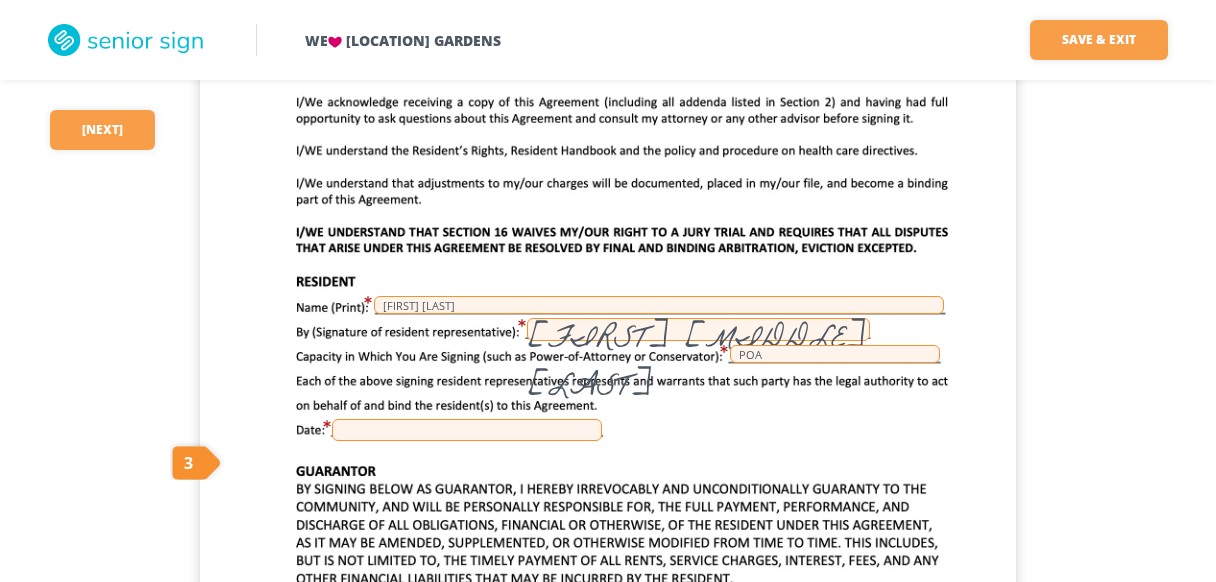 click at bounding box center (467, 430) 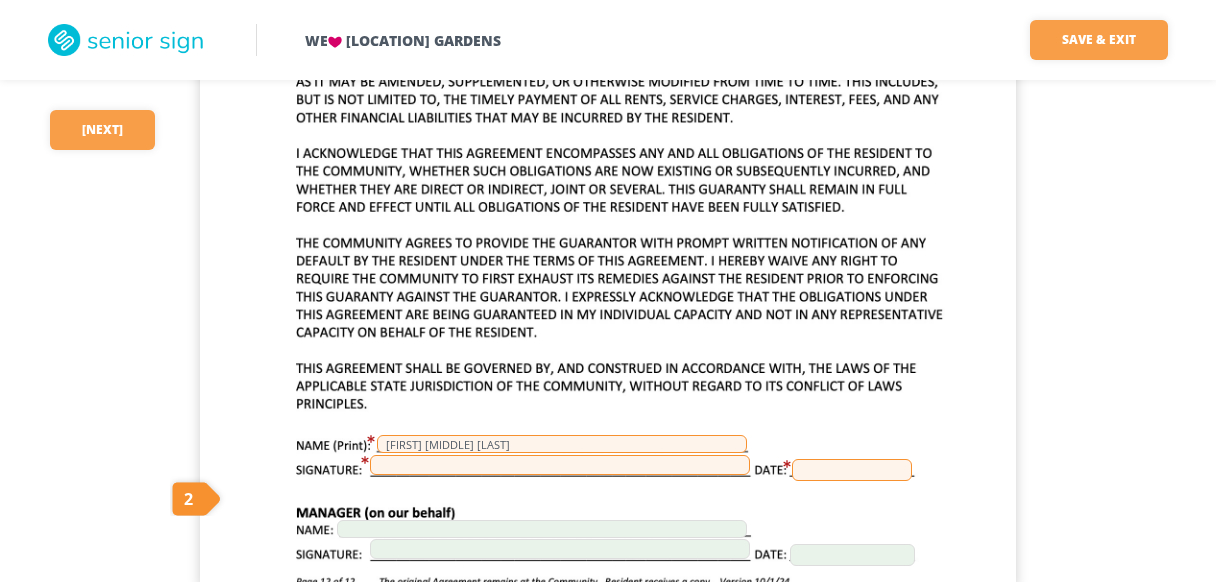 scroll, scrollTop: 12390, scrollLeft: 0, axis: vertical 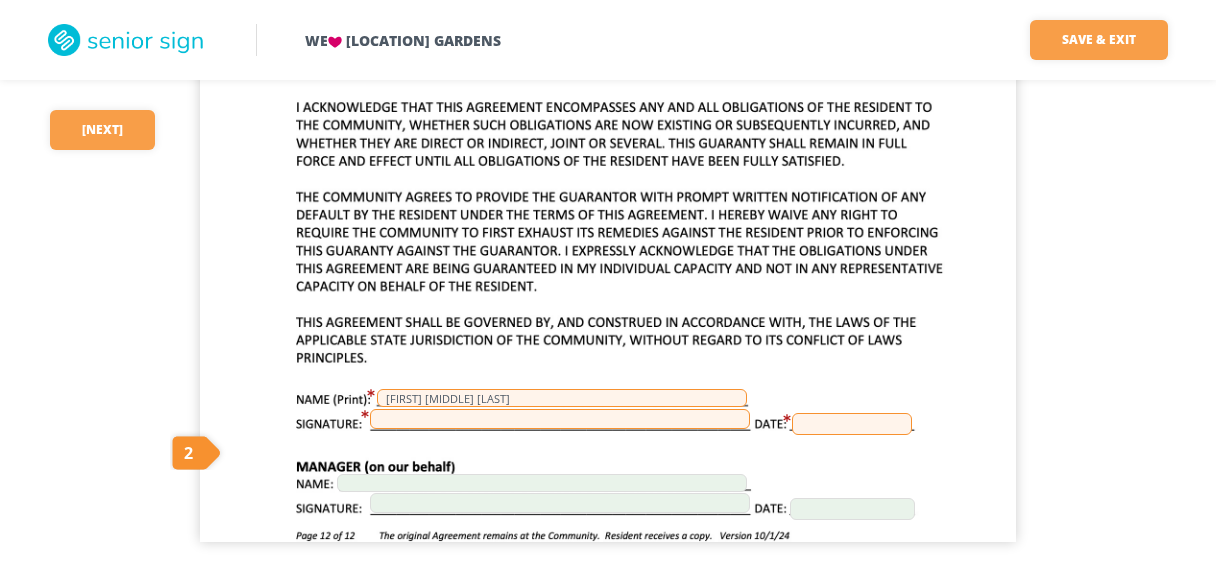 click at bounding box center (560, 419) 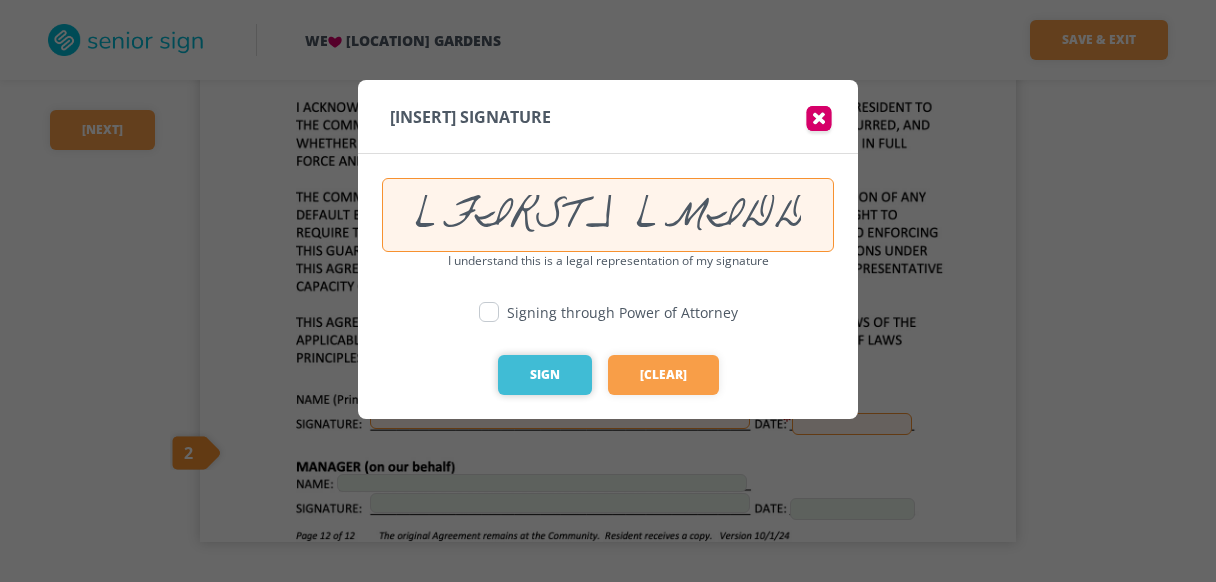 type on "[FIRST] [MIDDLE] [LAST]" 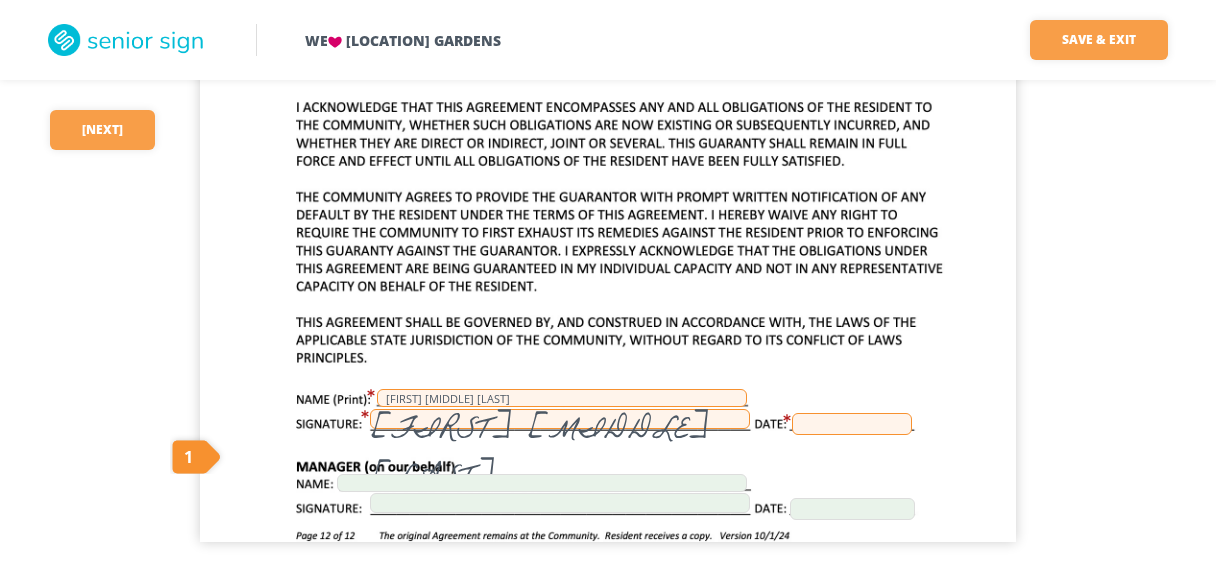 click at bounding box center (852, 424) 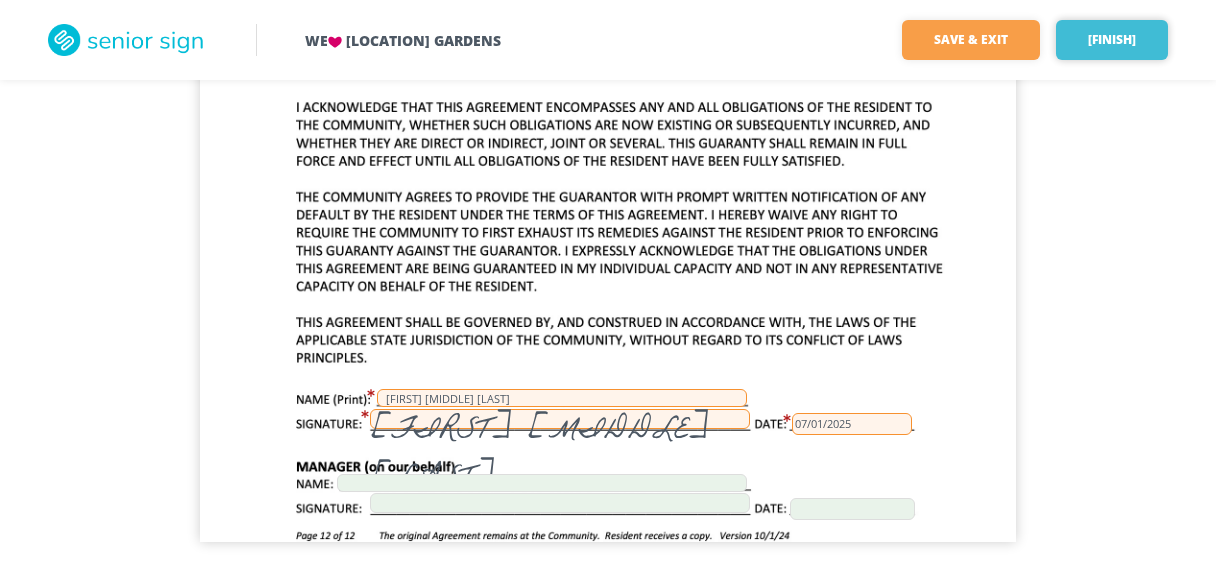 click on "[FINISH]" at bounding box center (1112, 40) 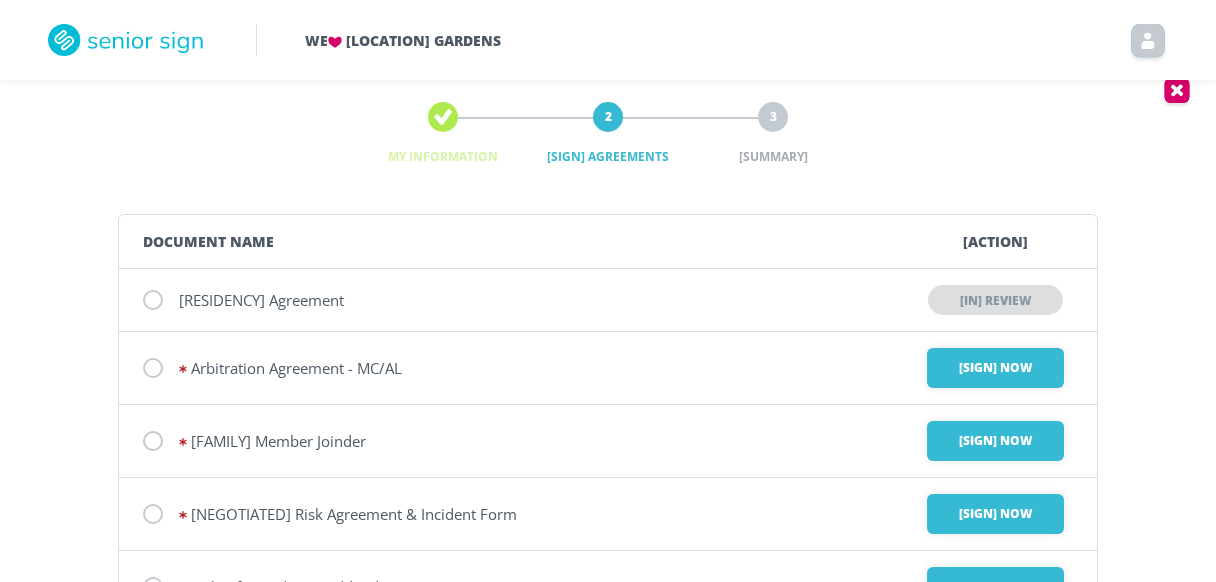 scroll, scrollTop: 29, scrollLeft: 0, axis: vertical 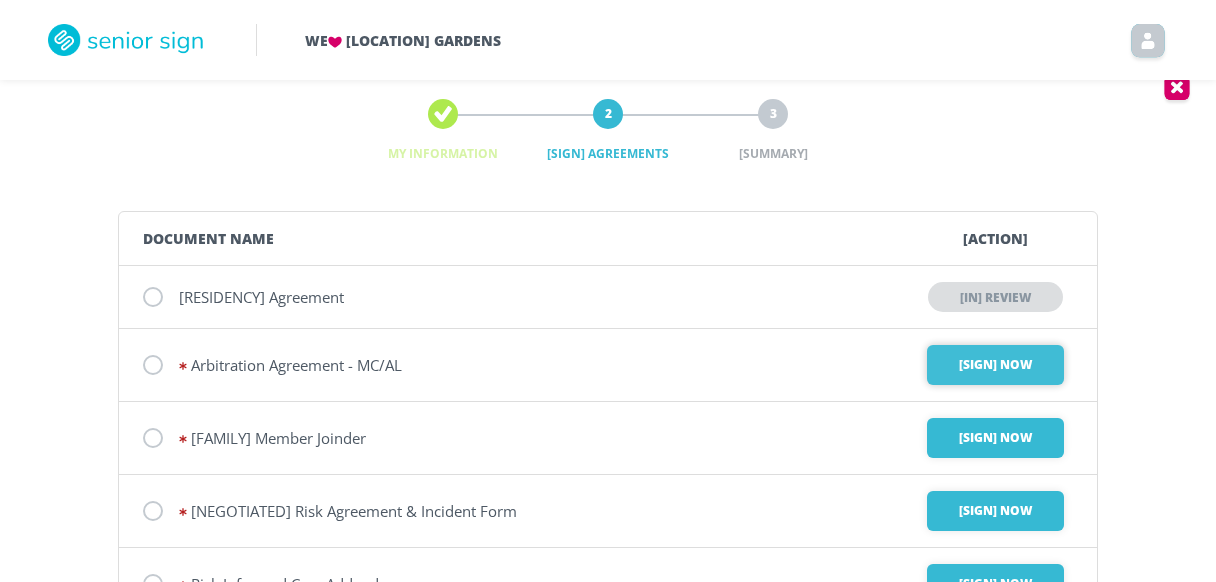 click on "[SIGN] Now" at bounding box center (995, 365) 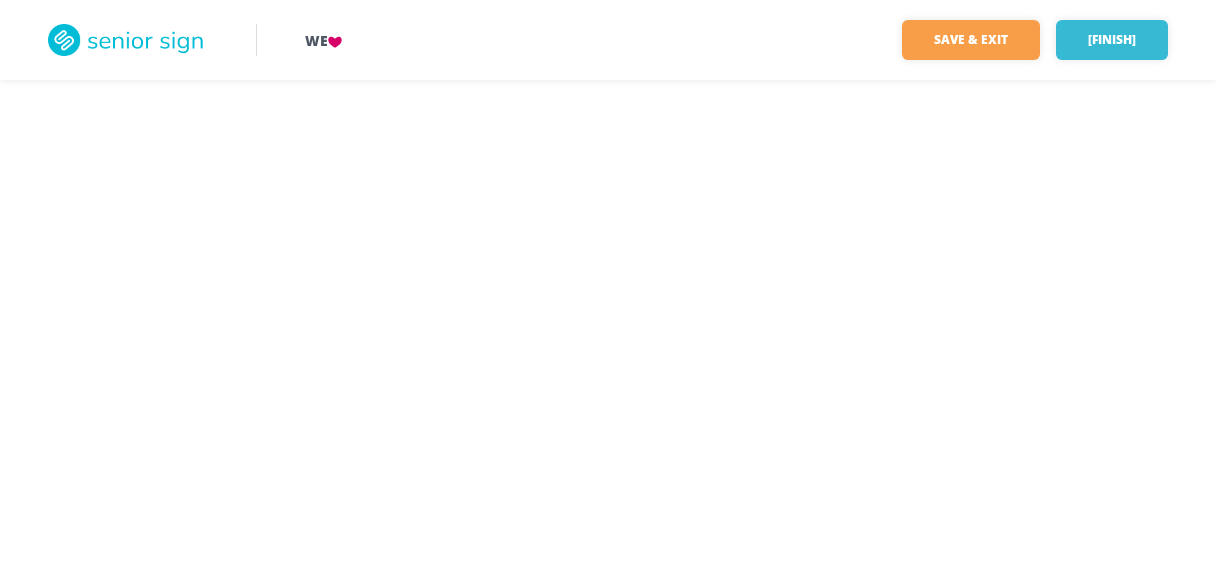 scroll, scrollTop: 0, scrollLeft: 0, axis: both 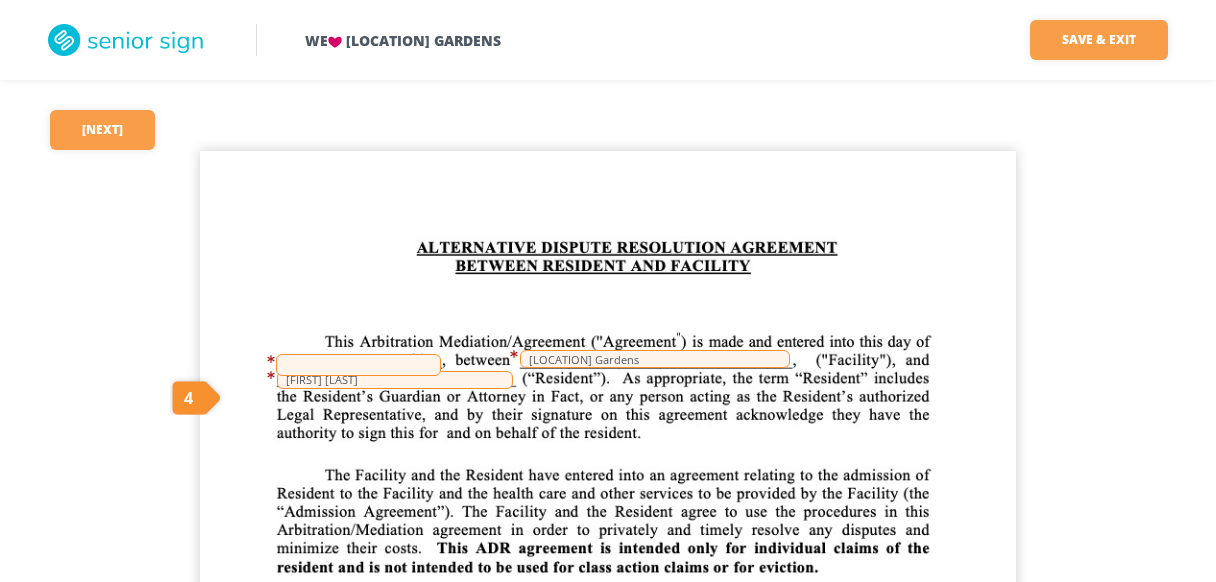 click at bounding box center (358, 365) 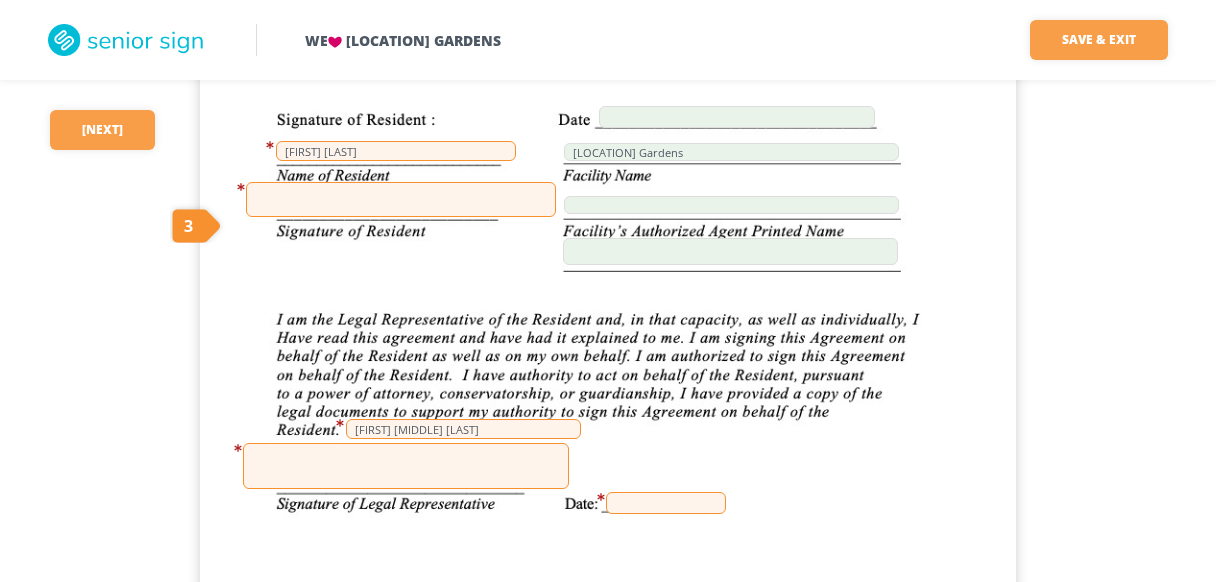 scroll, scrollTop: 3534, scrollLeft: 0, axis: vertical 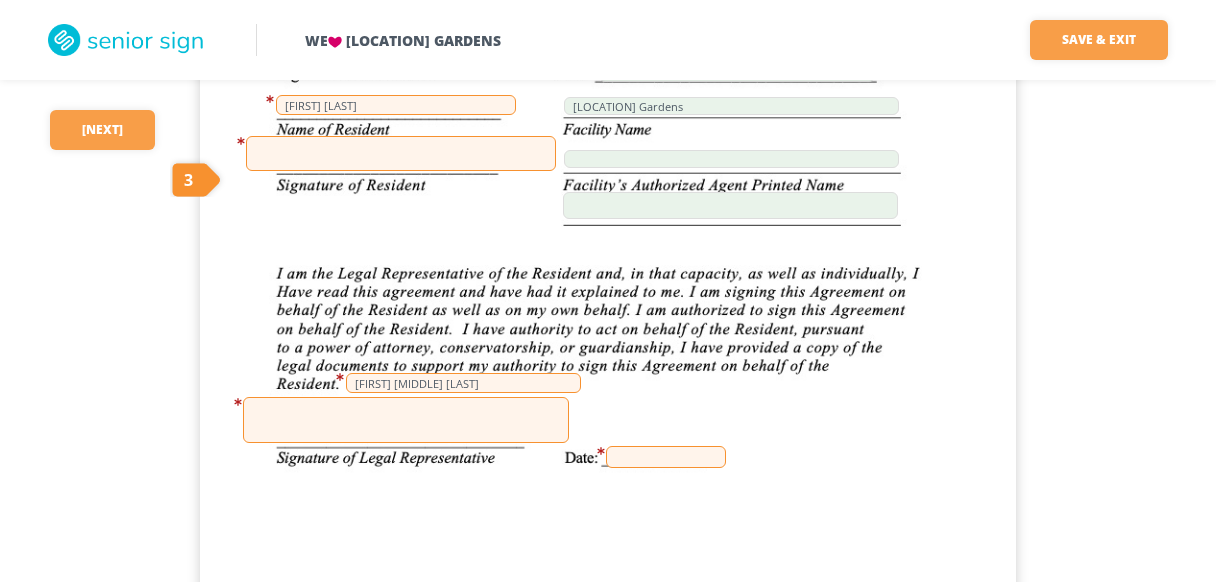 click at bounding box center (406, 420) 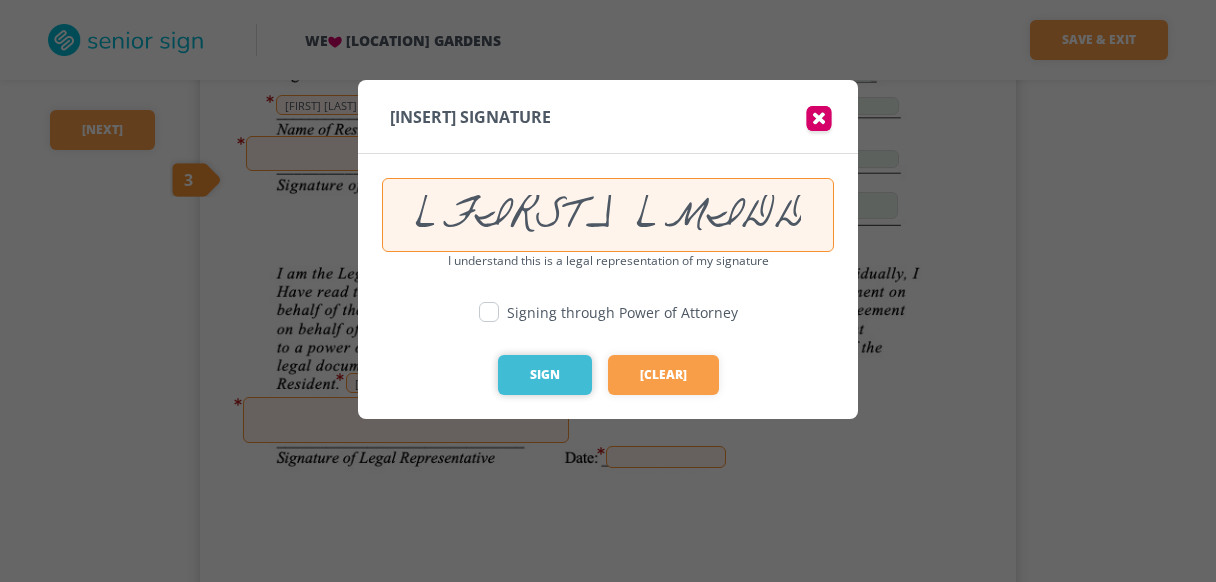 type on "[FIRST] [MIDDLE] [LAST]" 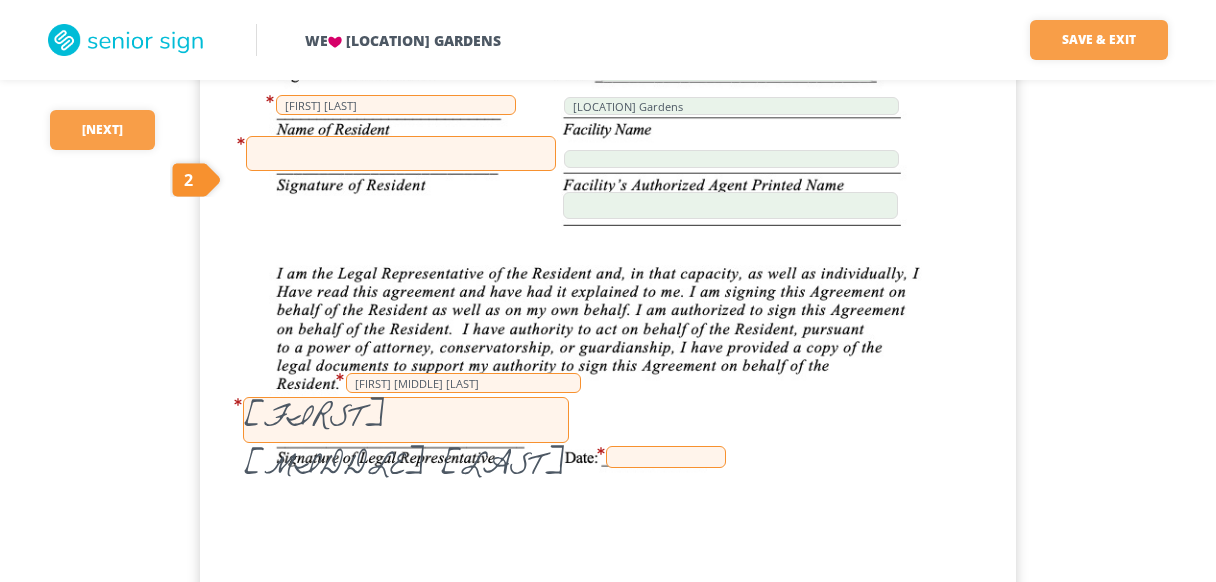 click at bounding box center (401, 153) 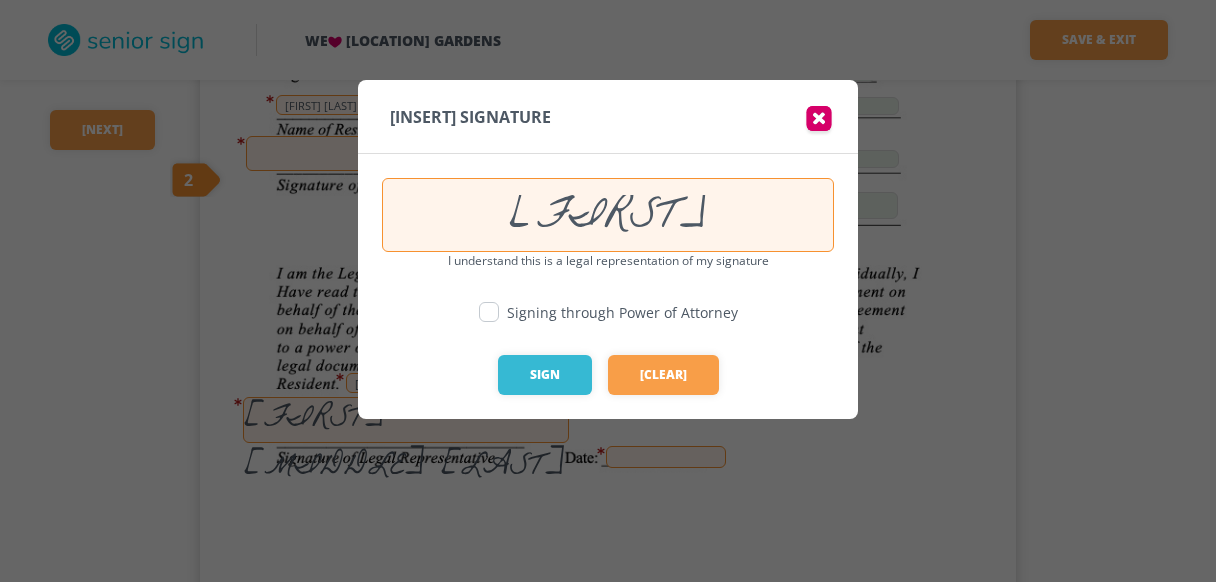 type on "[FIRST] [MIDDLE] [LAST]" 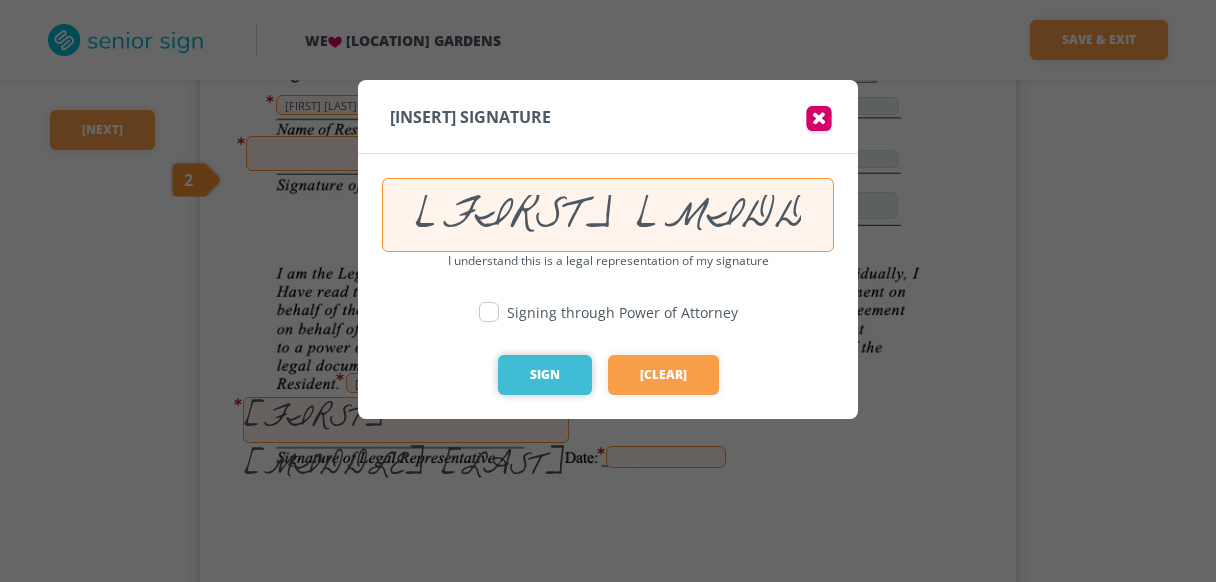 click on "Sign" at bounding box center (545, 375) 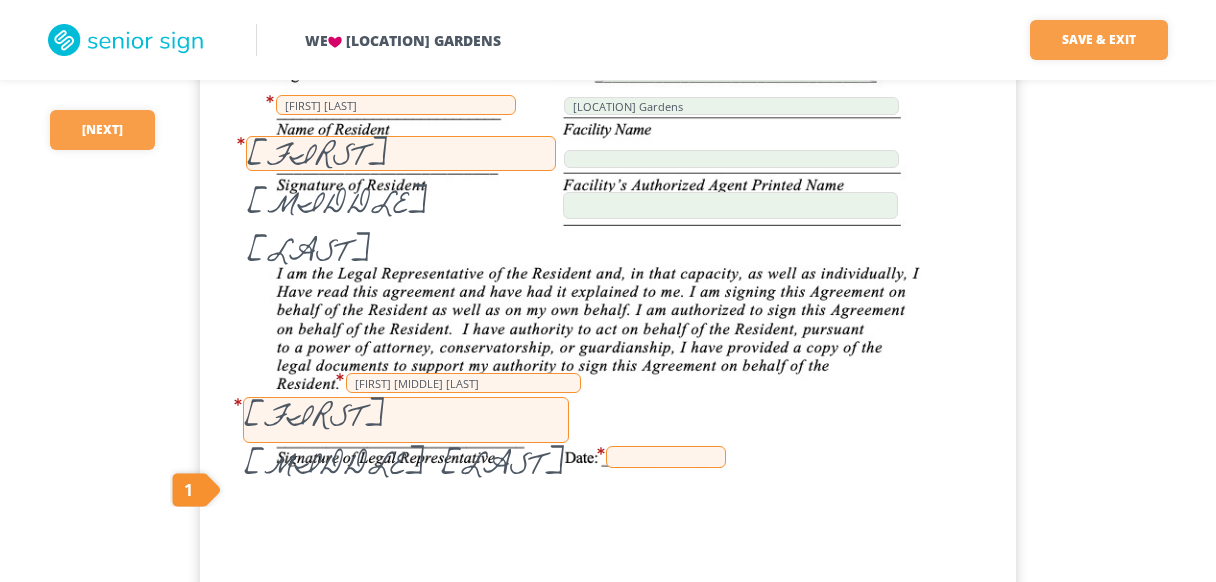 click on "[FIRST] [MIDDLE] [LAST]" at bounding box center (401, 153) 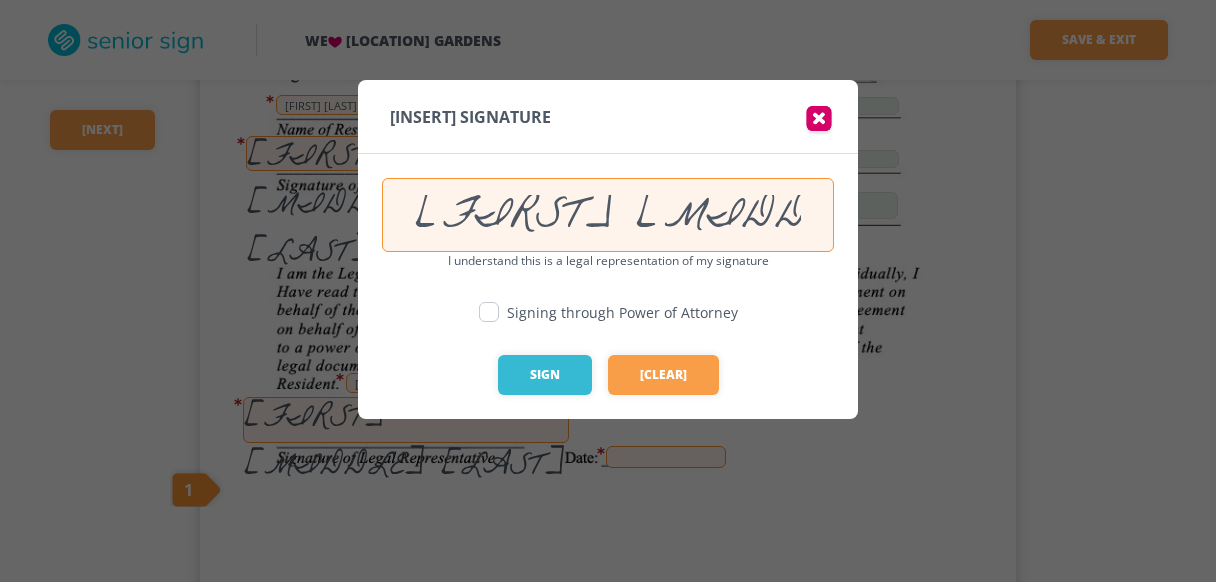 click at bounding box center (489, 312) 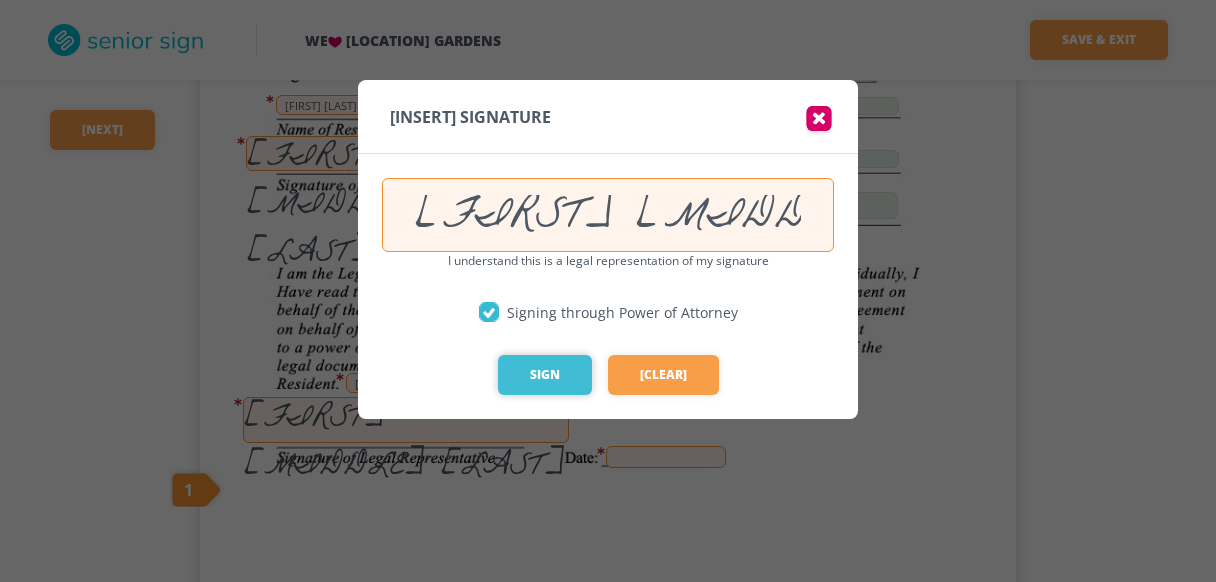 click on "Sign" at bounding box center (545, 375) 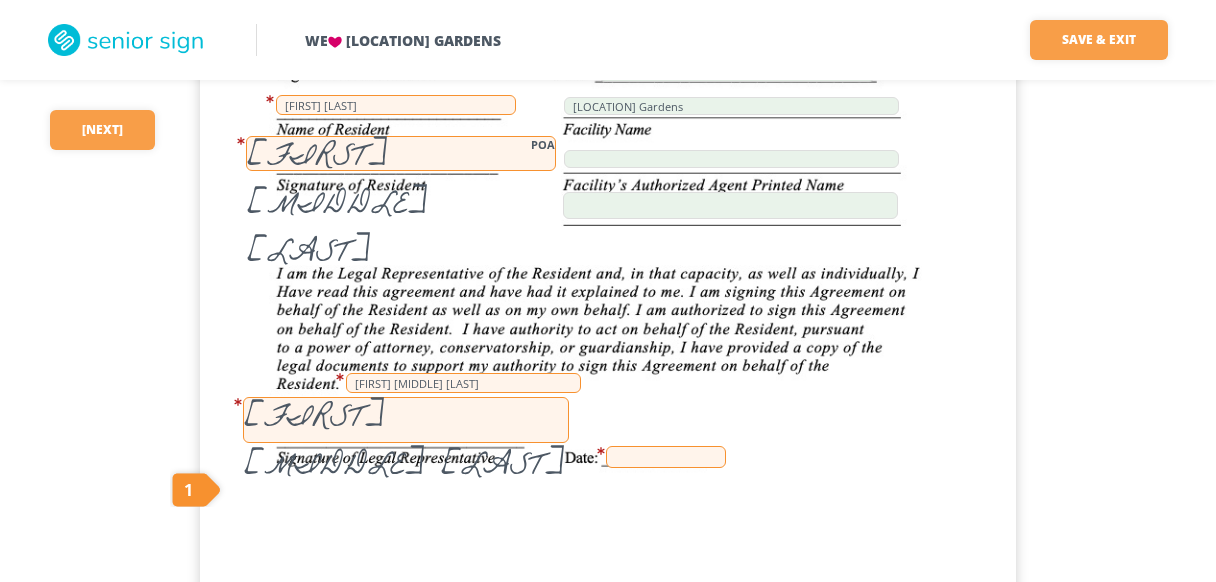 click at bounding box center (666, 457) 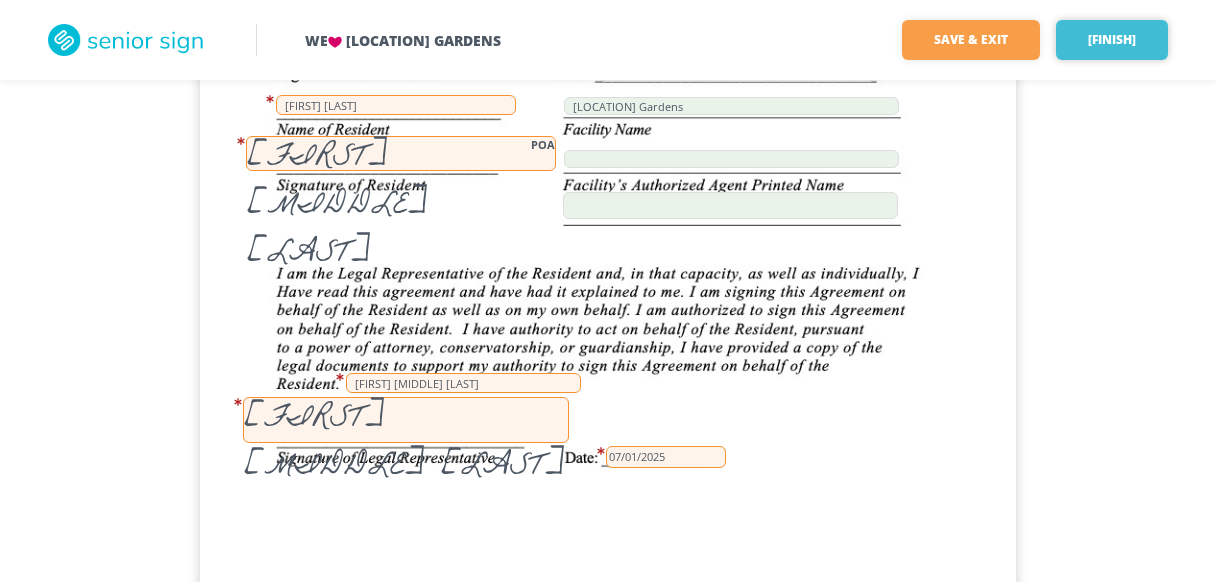 click on "[FINISH]" at bounding box center [1112, 40] 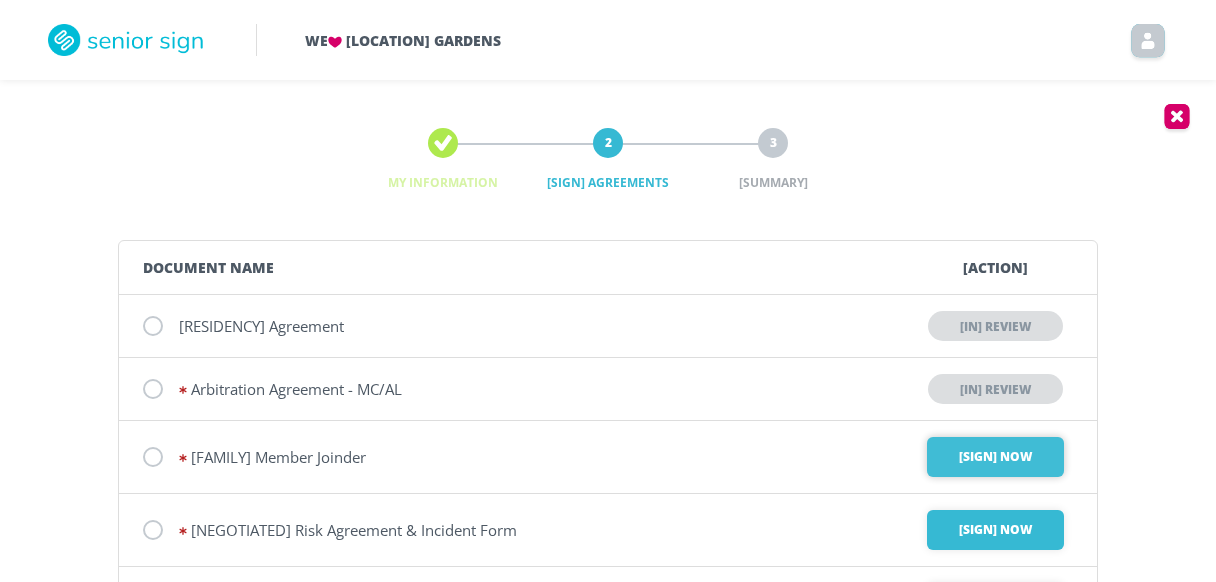 click on "[SIGN] Now" at bounding box center (995, 457) 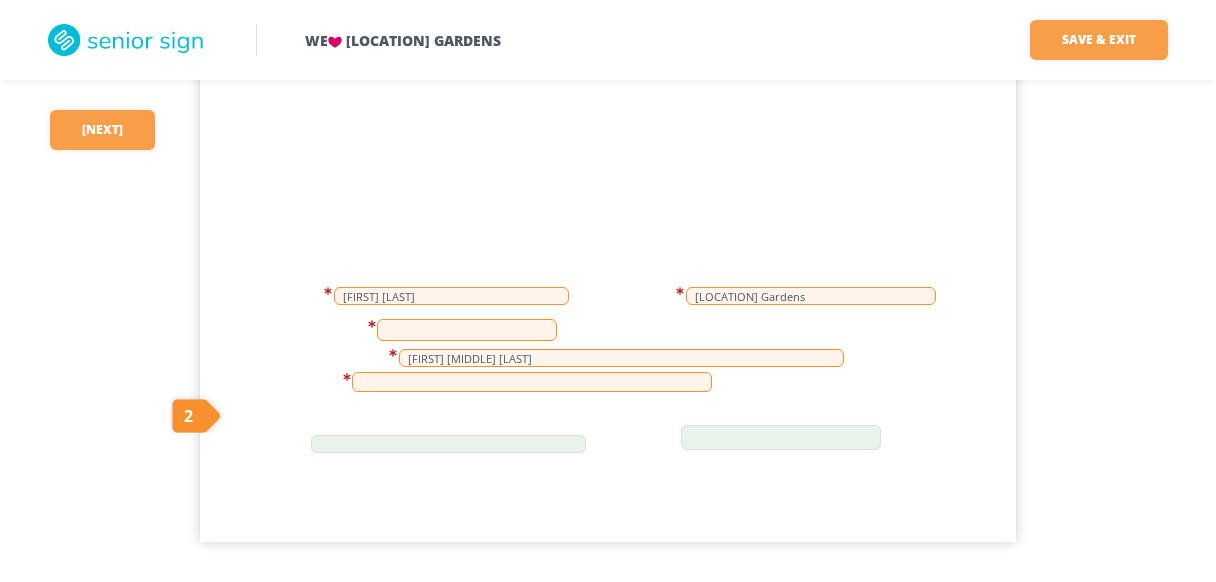 scroll, scrollTop: 675, scrollLeft: 0, axis: vertical 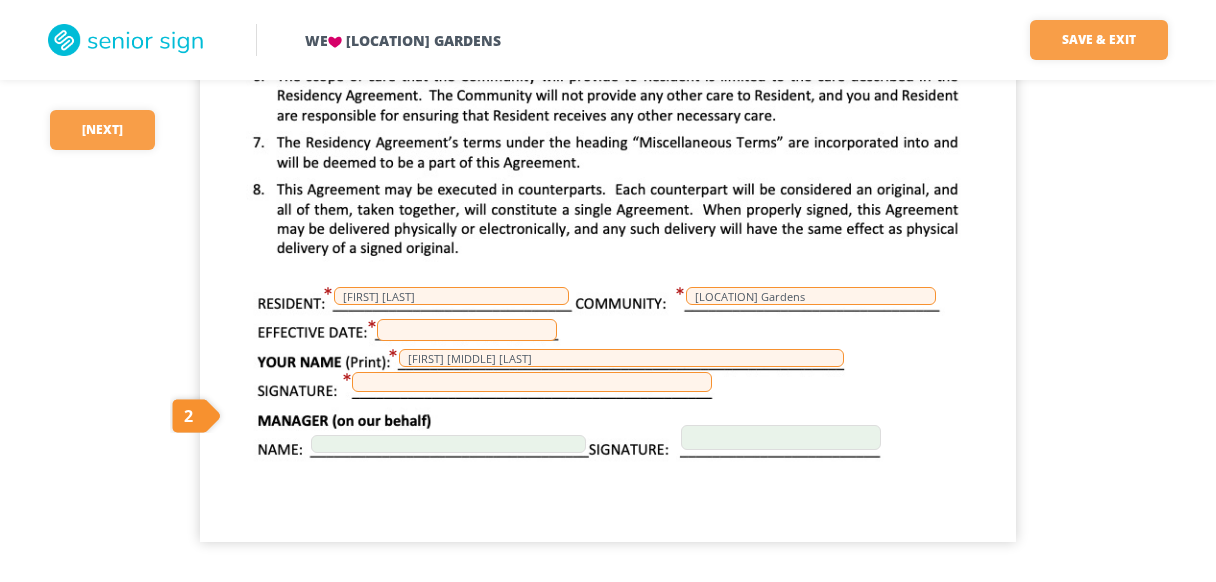 click at bounding box center (467, 330) 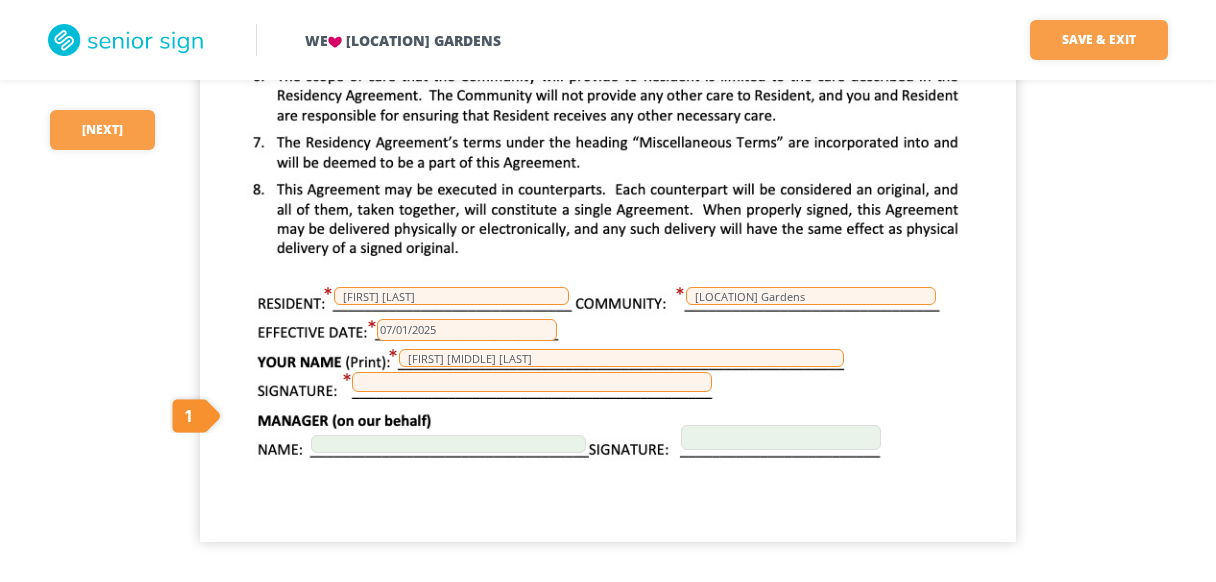 click at bounding box center [532, 382] 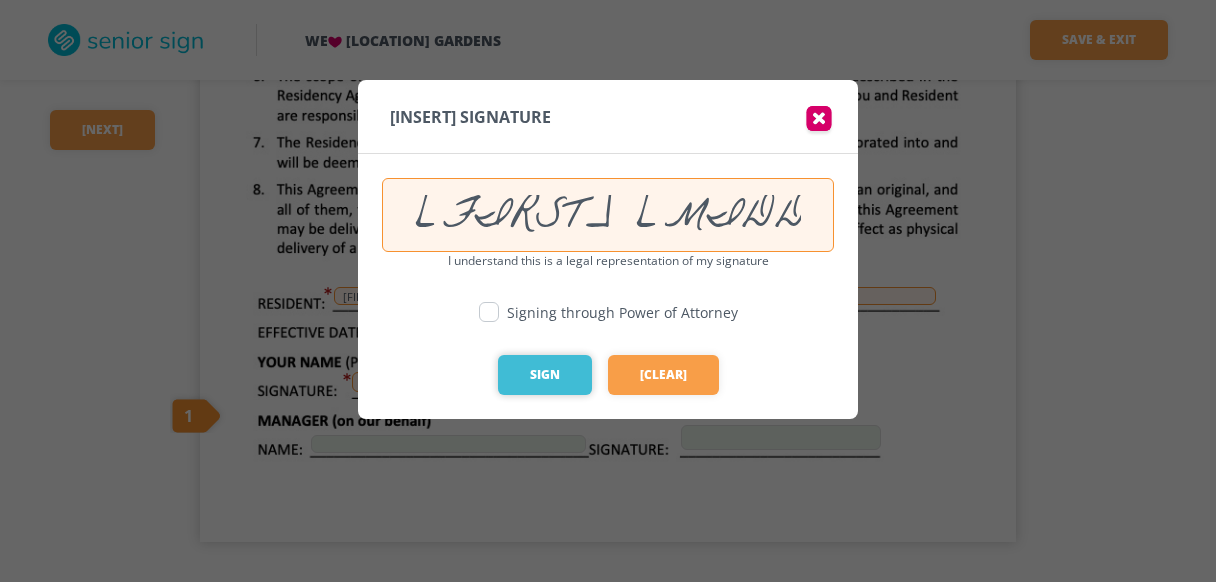 type on "[FIRST] [MIDDLE] [LAST]" 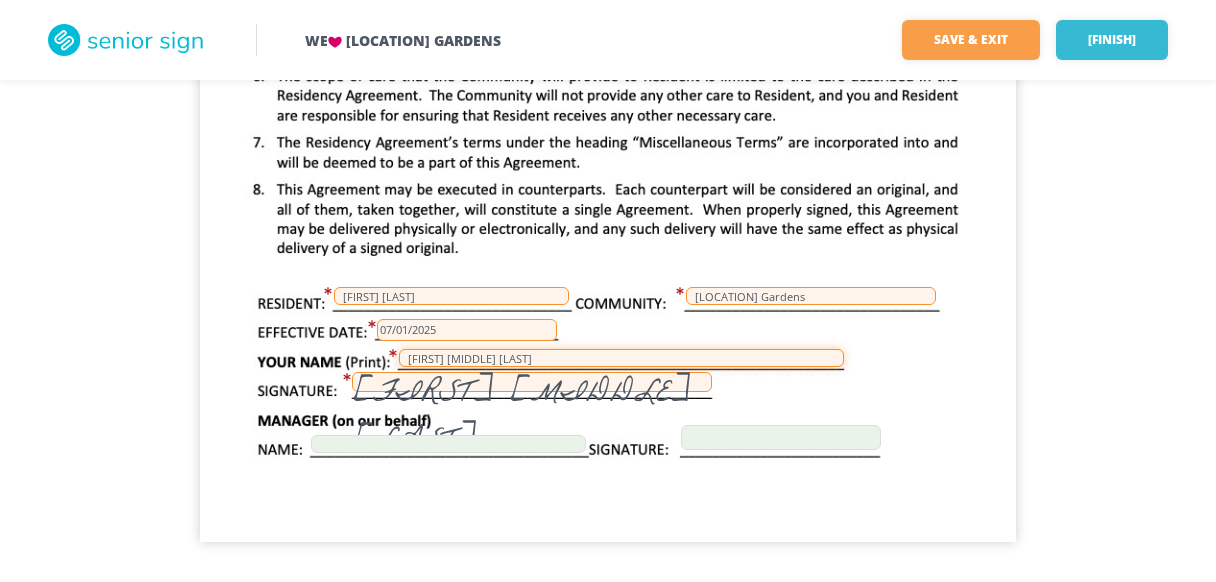 click on "[FIRST] [MIDDLE] [LAST]" at bounding box center (621, 358) 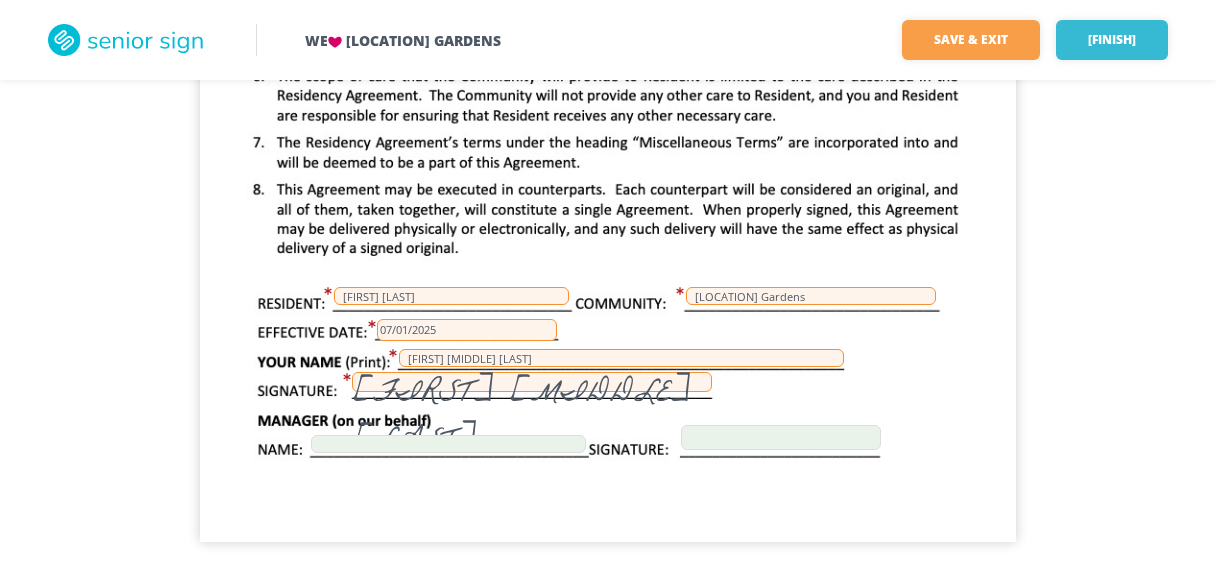 click on "[FIRST] [MIDDLE] [LAST]" at bounding box center (532, 382) 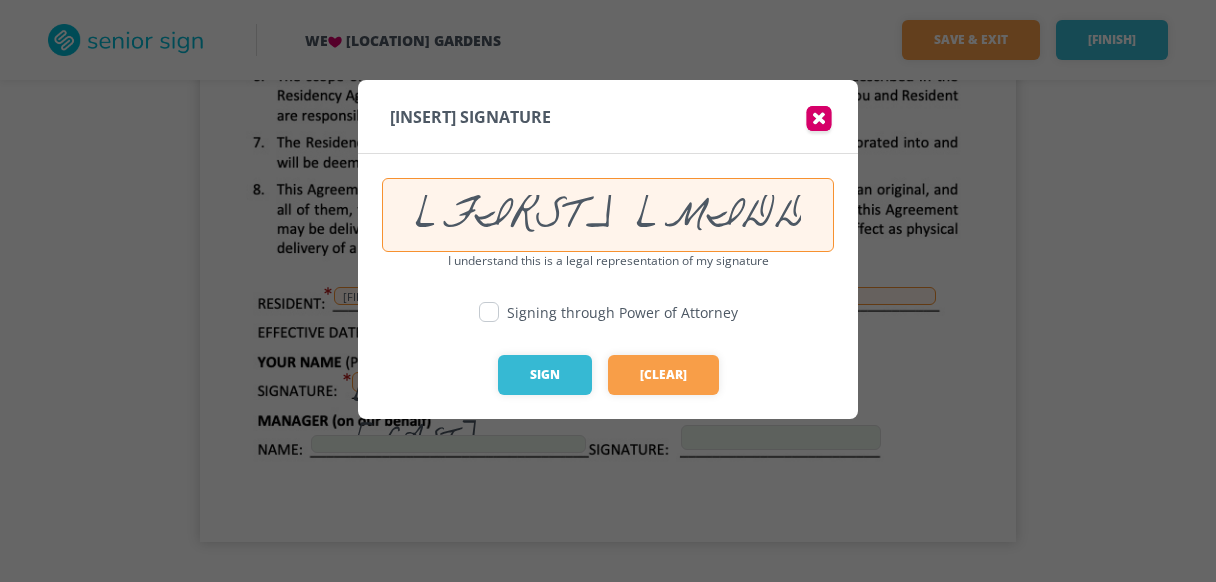 click at bounding box center (489, 312) 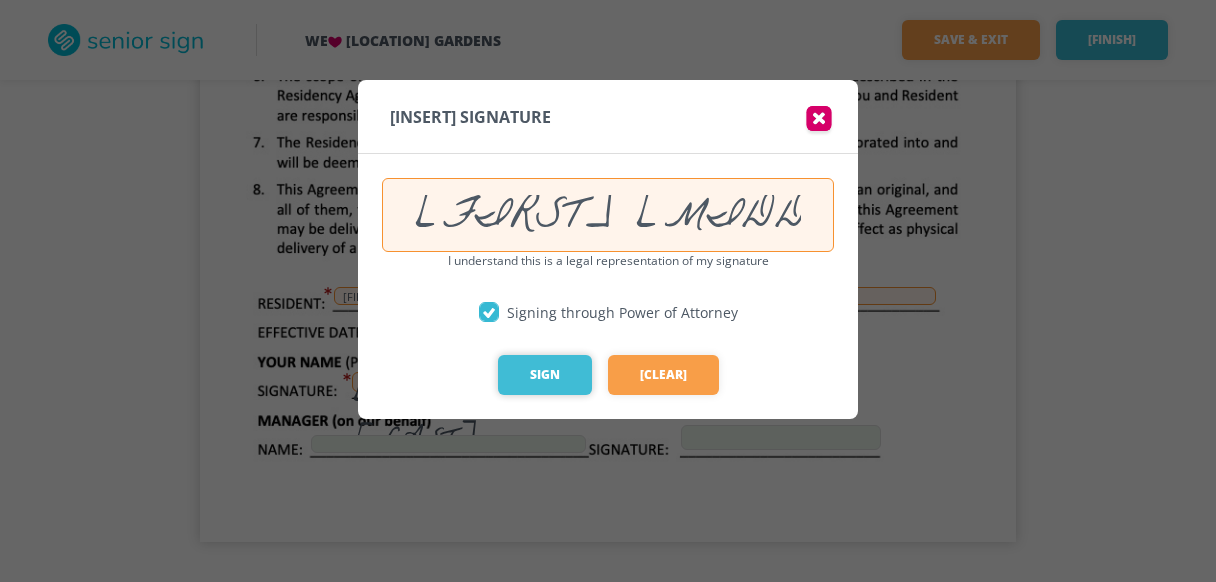 click on "Sign" at bounding box center [545, 375] 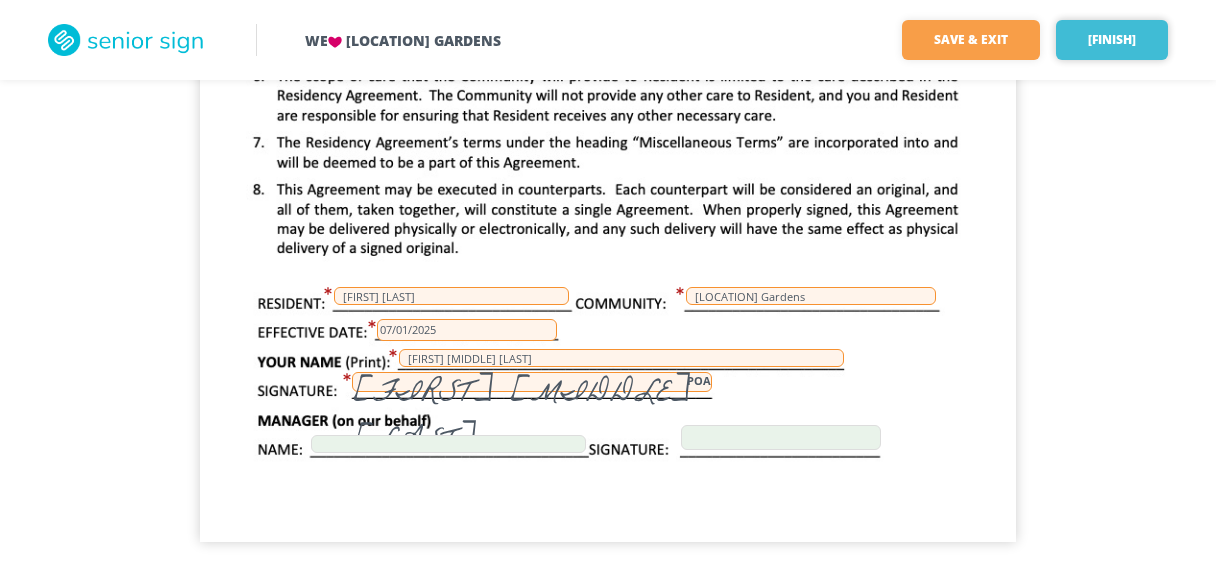 click on "[FINISH]" at bounding box center [1112, 40] 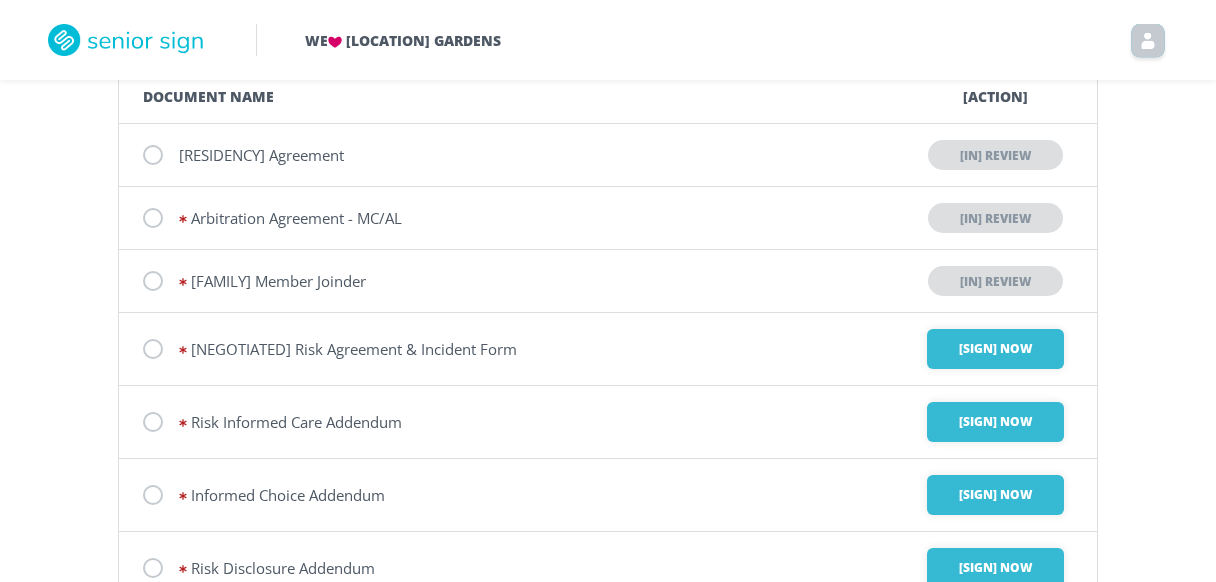 scroll, scrollTop: 172, scrollLeft: 0, axis: vertical 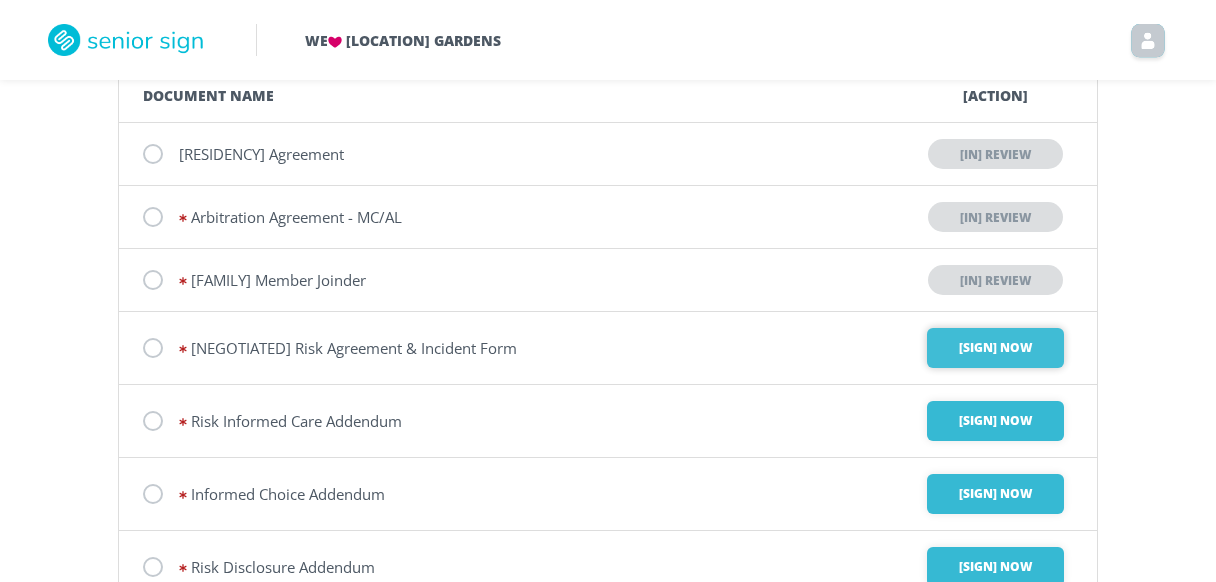 click on "[SIGN] Now" at bounding box center [995, 348] 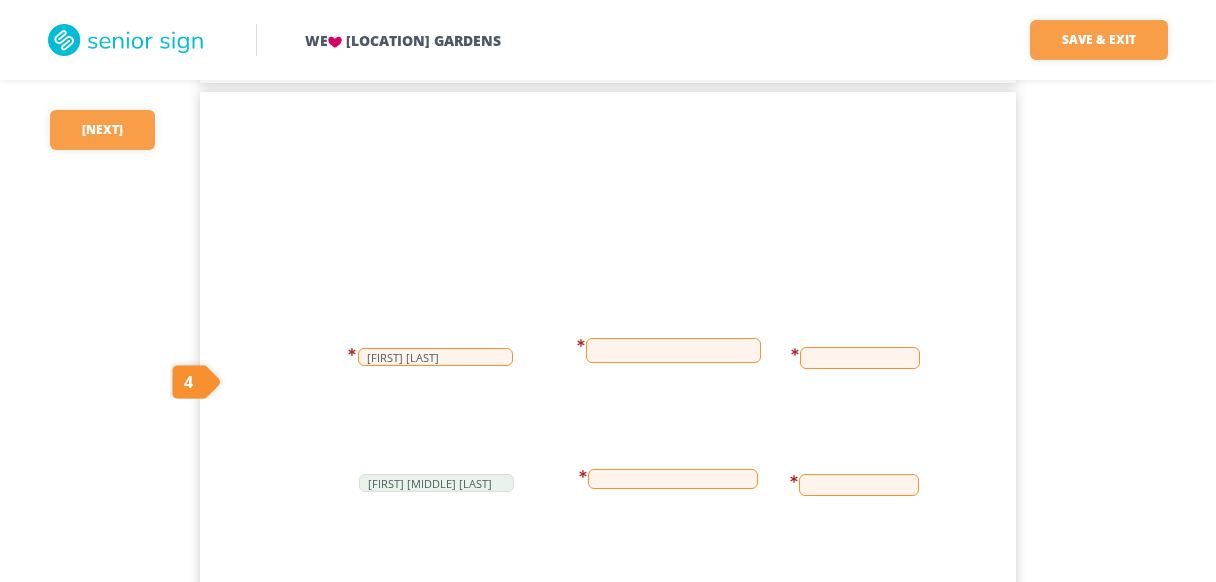 scroll, scrollTop: 1140, scrollLeft: 0, axis: vertical 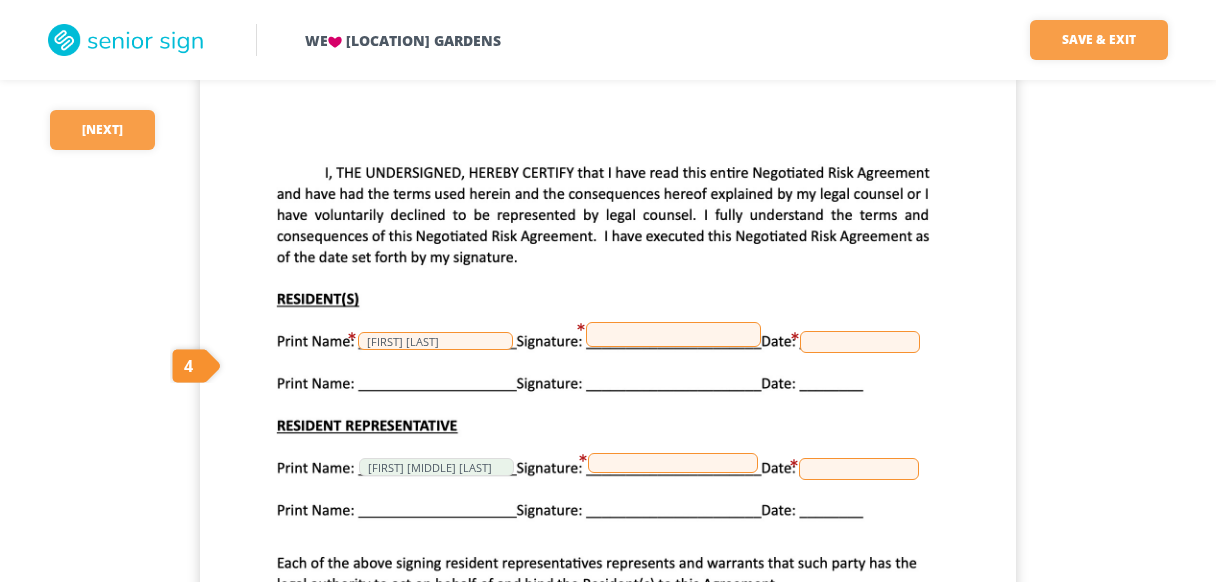 click at bounding box center [673, 334] 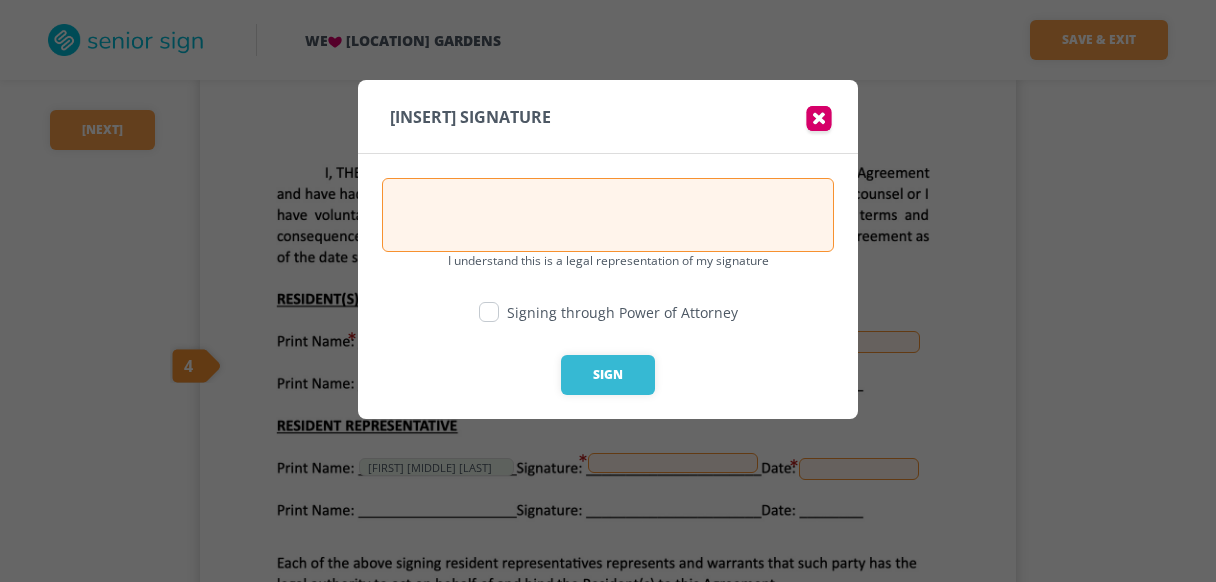 click at bounding box center [489, 312] 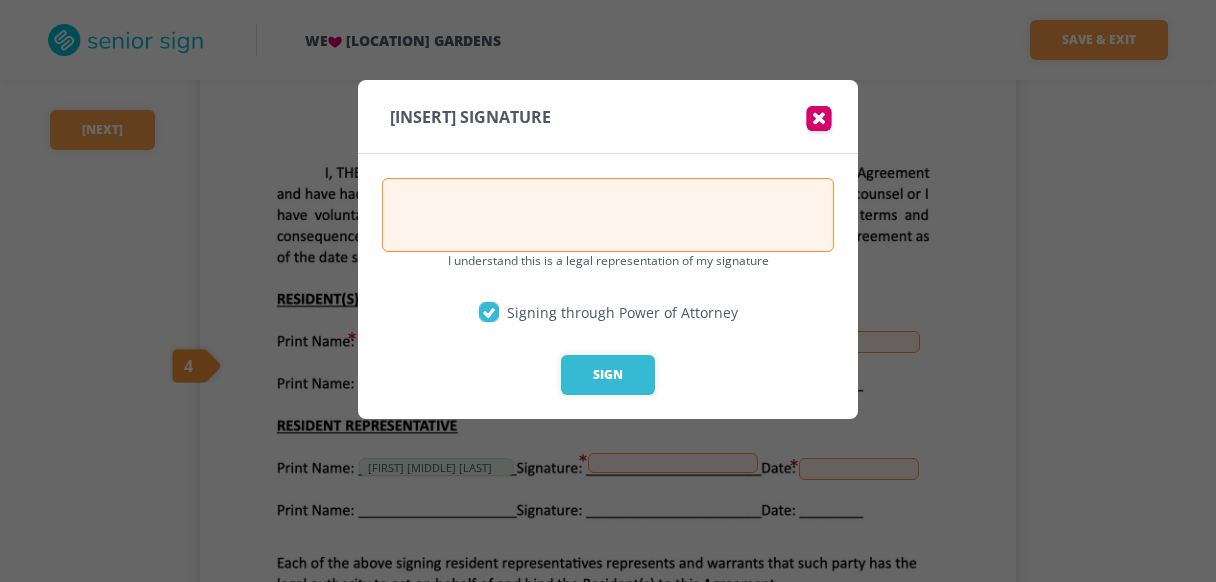 click at bounding box center (608, 215) 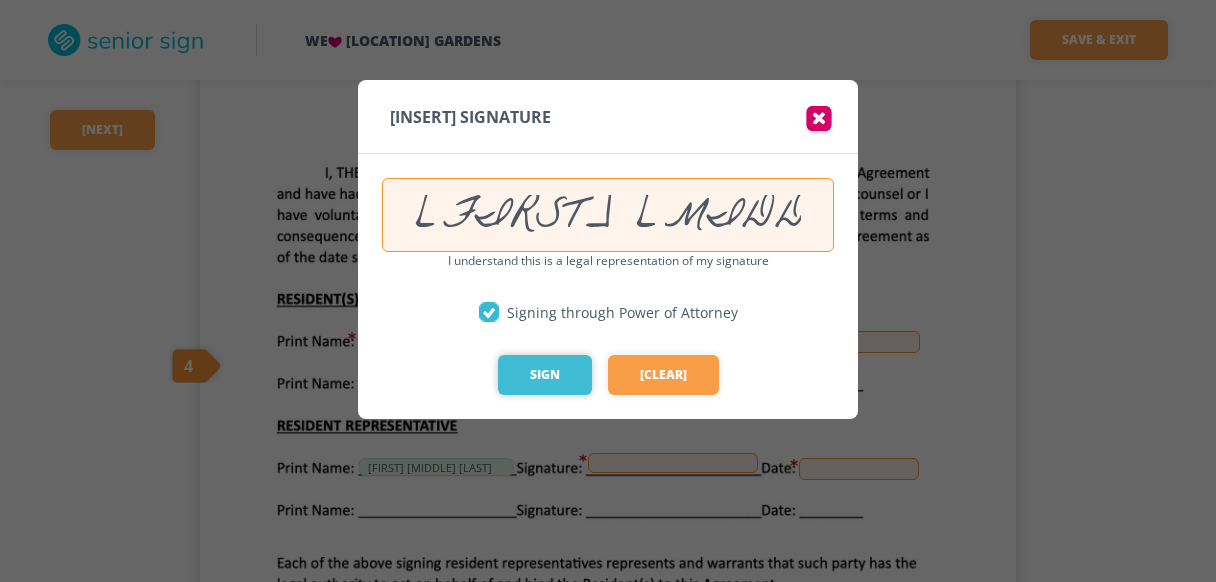 type on "[FIRST] [MIDDLE] [LAST]" 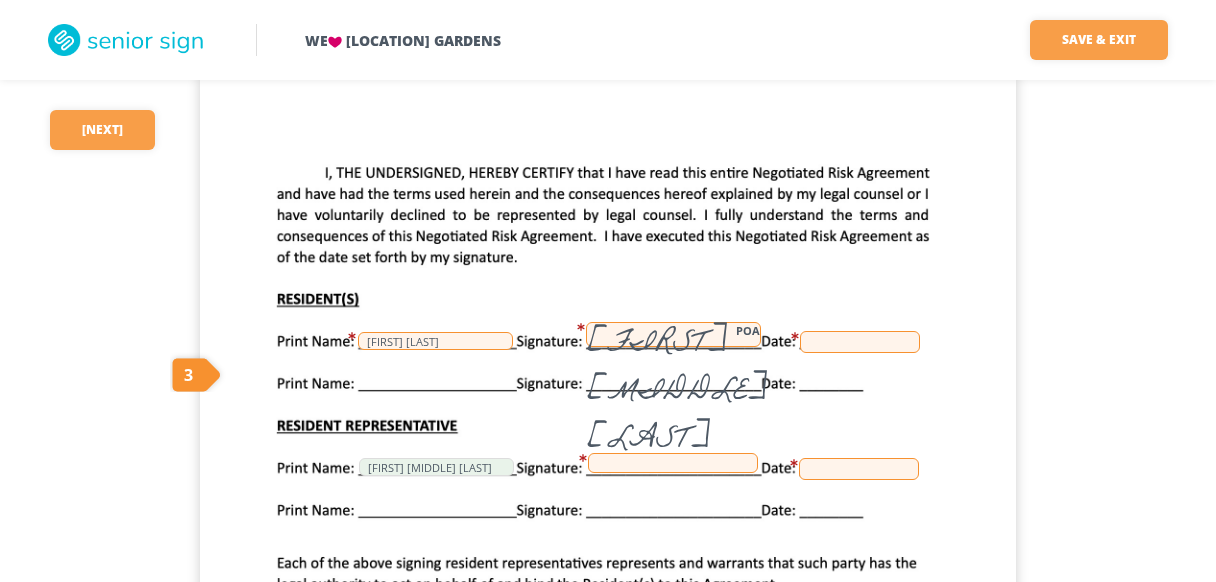 click at bounding box center [860, 342] 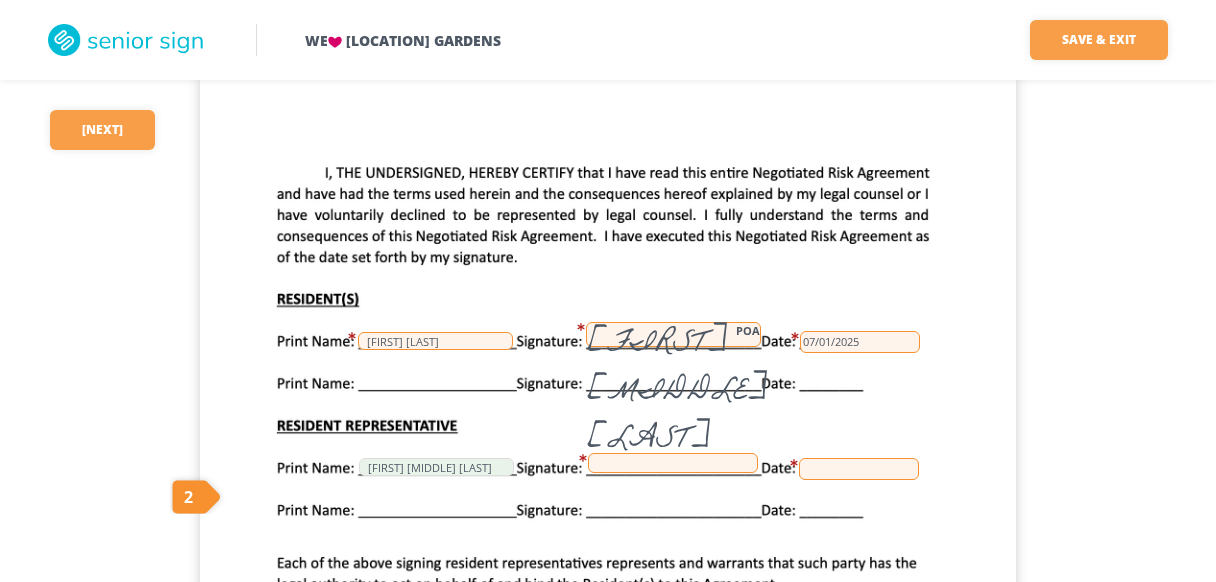 click at bounding box center (673, 463) 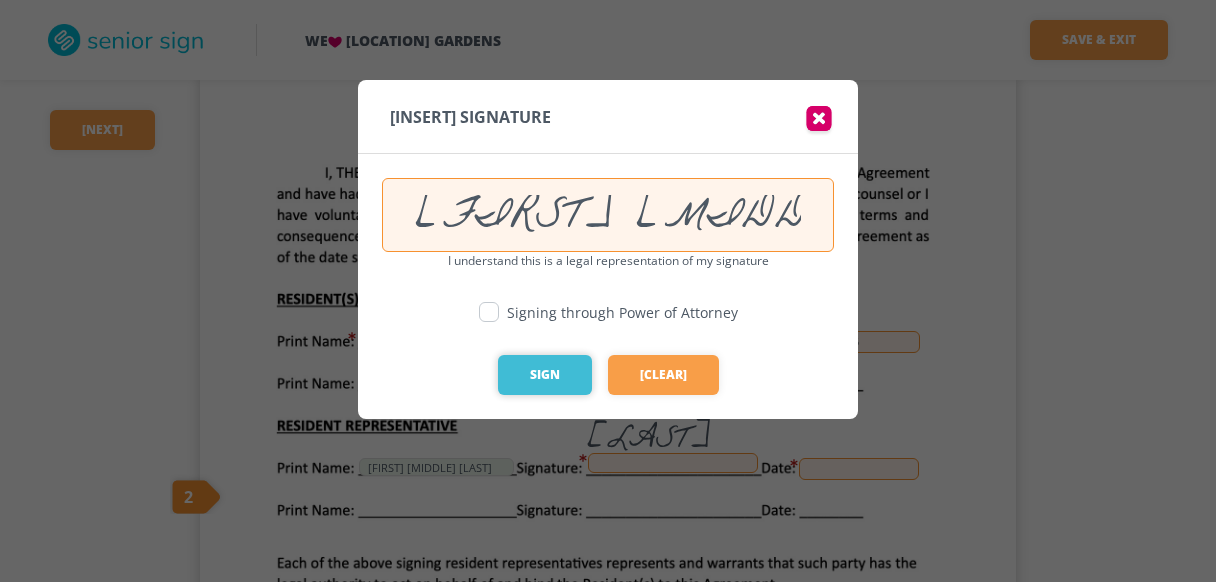 type on "[FIRST] [MIDDLE] [LAST]" 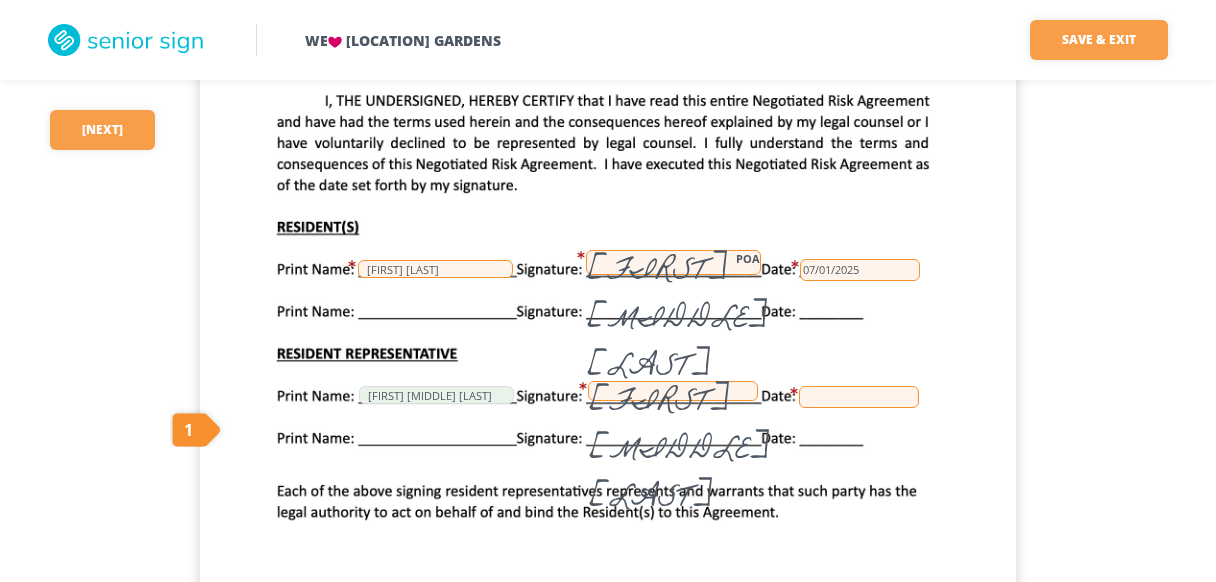 scroll, scrollTop: 1222, scrollLeft: 0, axis: vertical 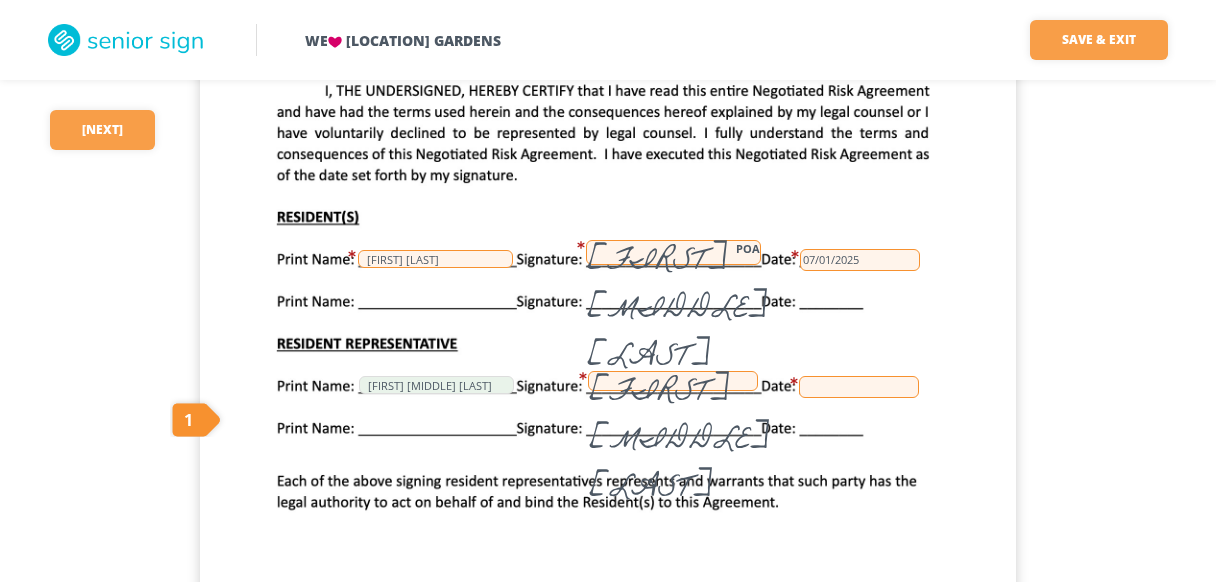 click at bounding box center (859, 387) 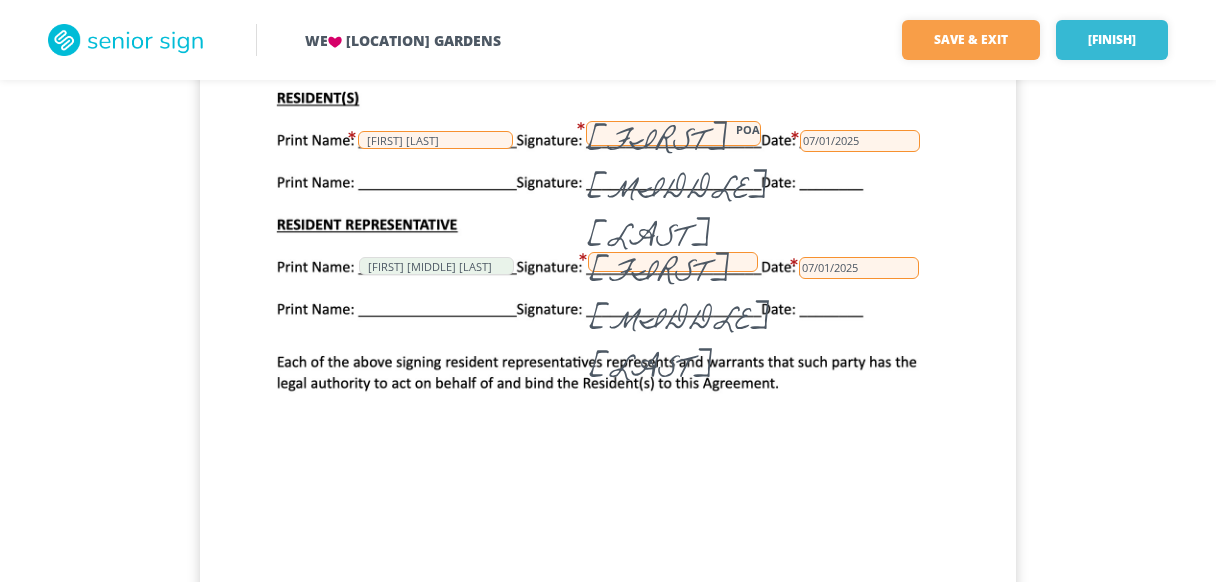 scroll, scrollTop: 1342, scrollLeft: 0, axis: vertical 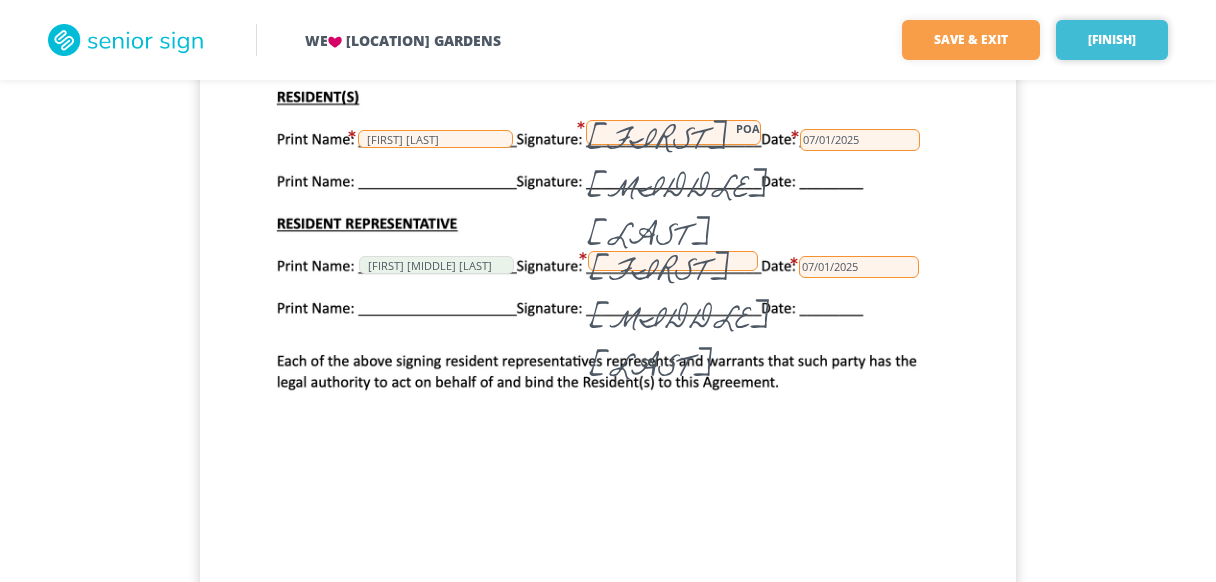 click on "[FINISH]" at bounding box center [1112, 40] 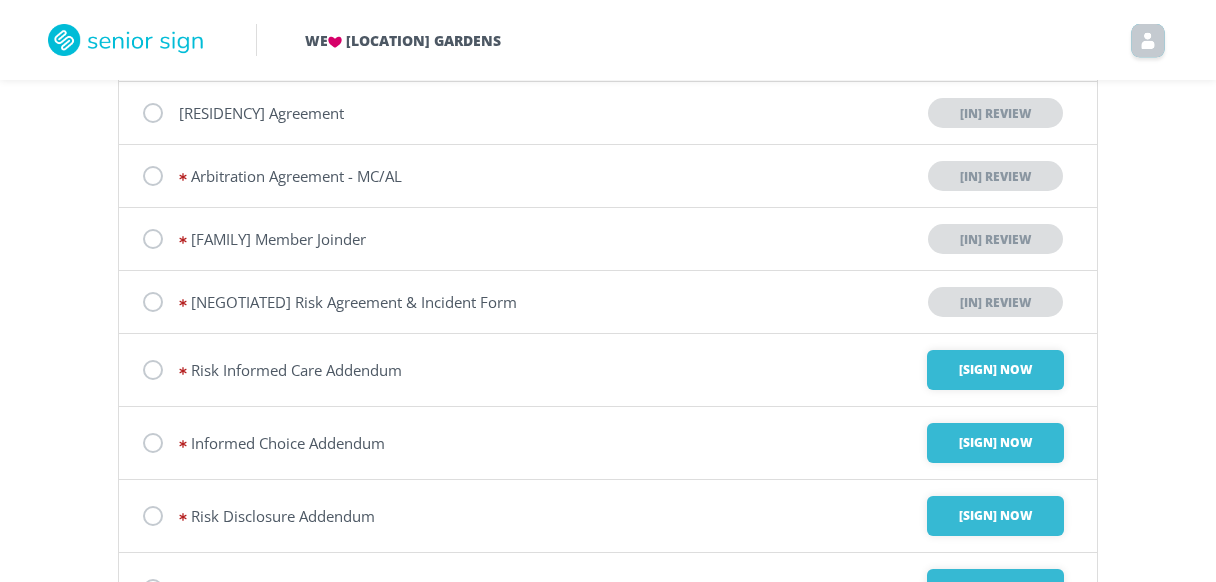 scroll, scrollTop: 264, scrollLeft: 0, axis: vertical 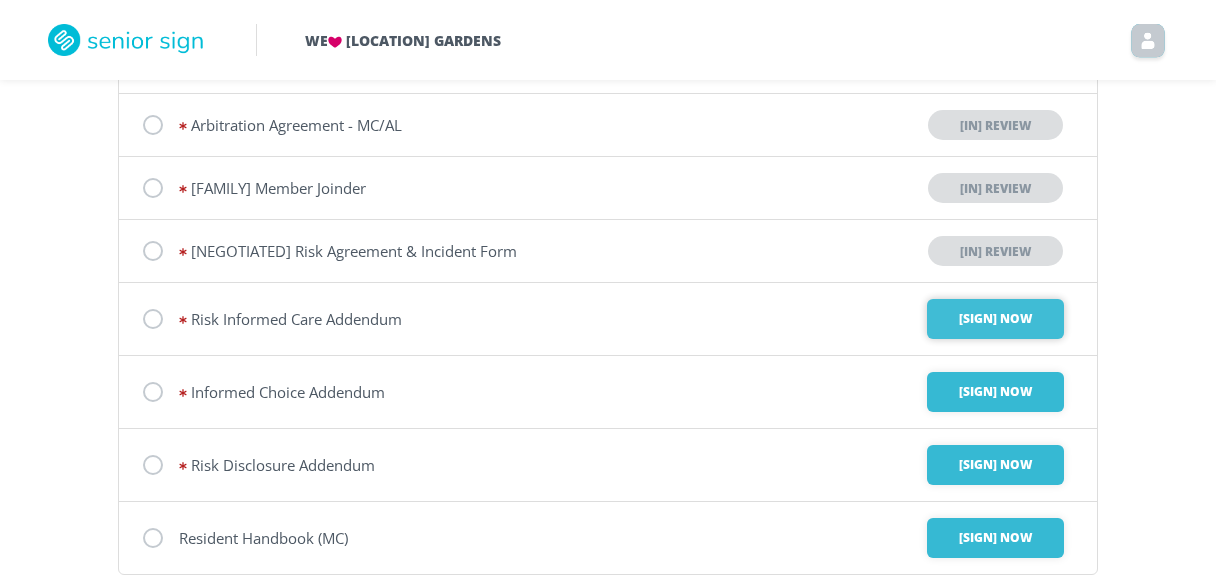 click on "[SIGN] Now" at bounding box center (995, 319) 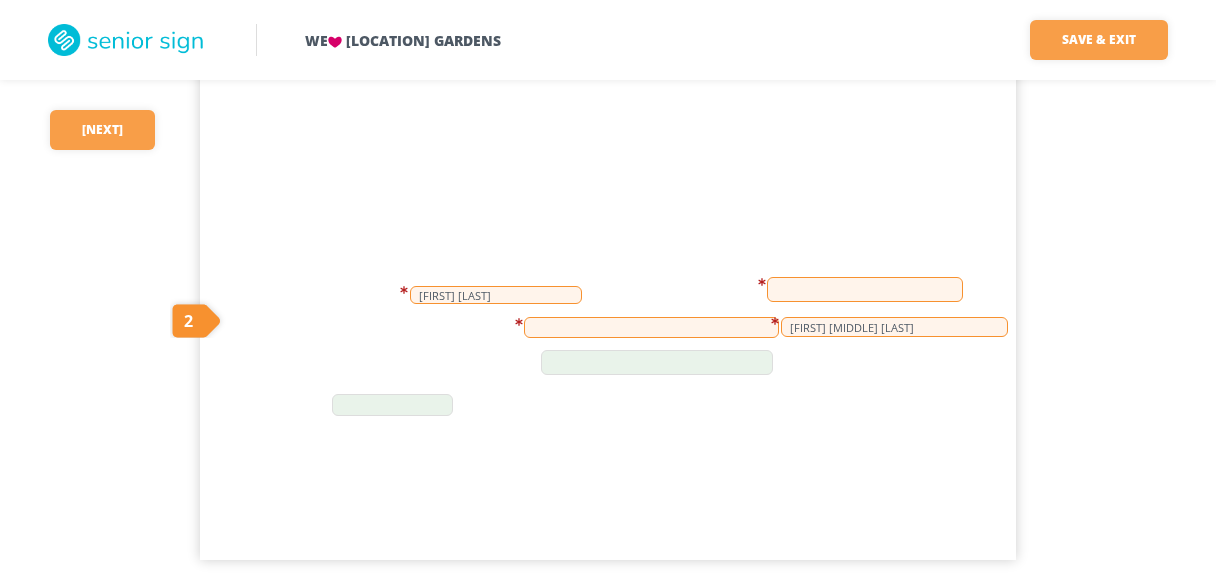 scroll, scrollTop: 1715, scrollLeft: 0, axis: vertical 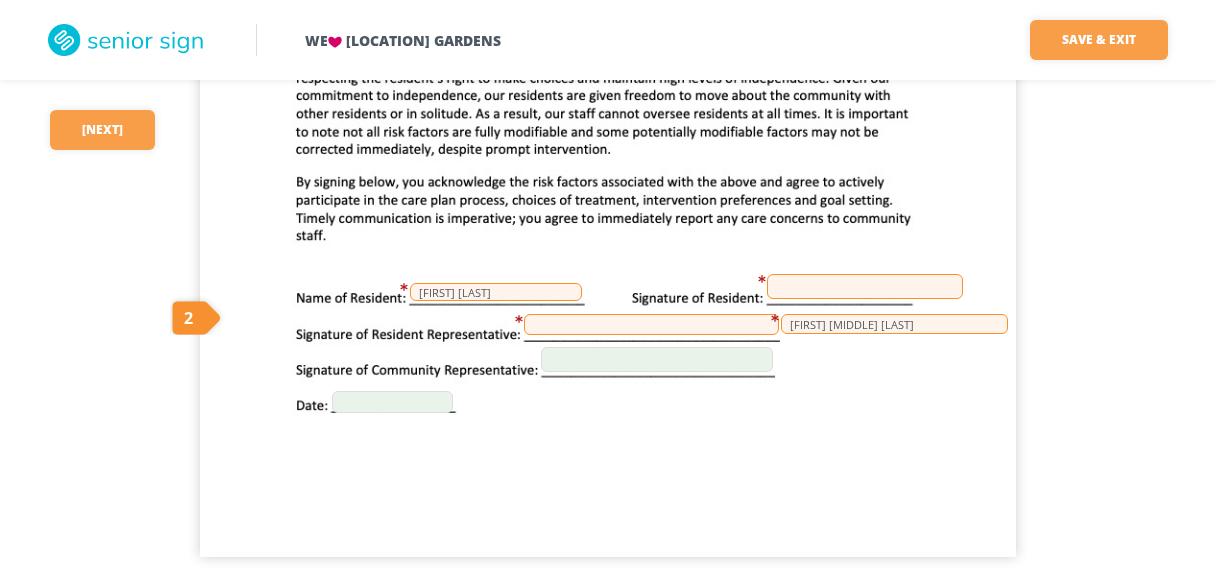 click at bounding box center (651, 324) 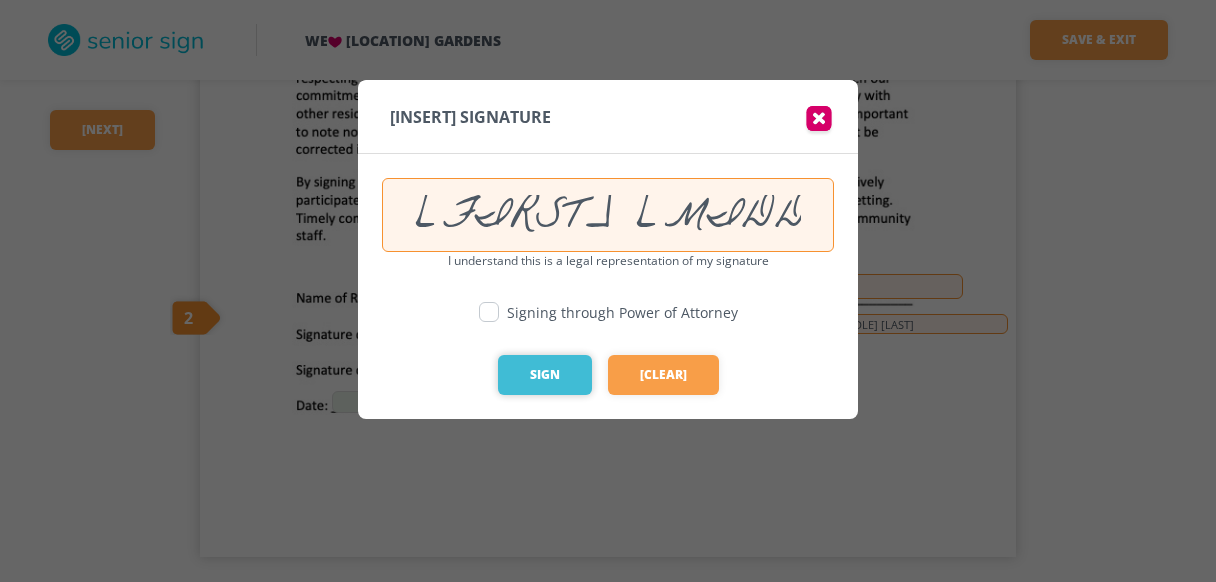 type on "[FIRST] [MIDDLE] [LAST]" 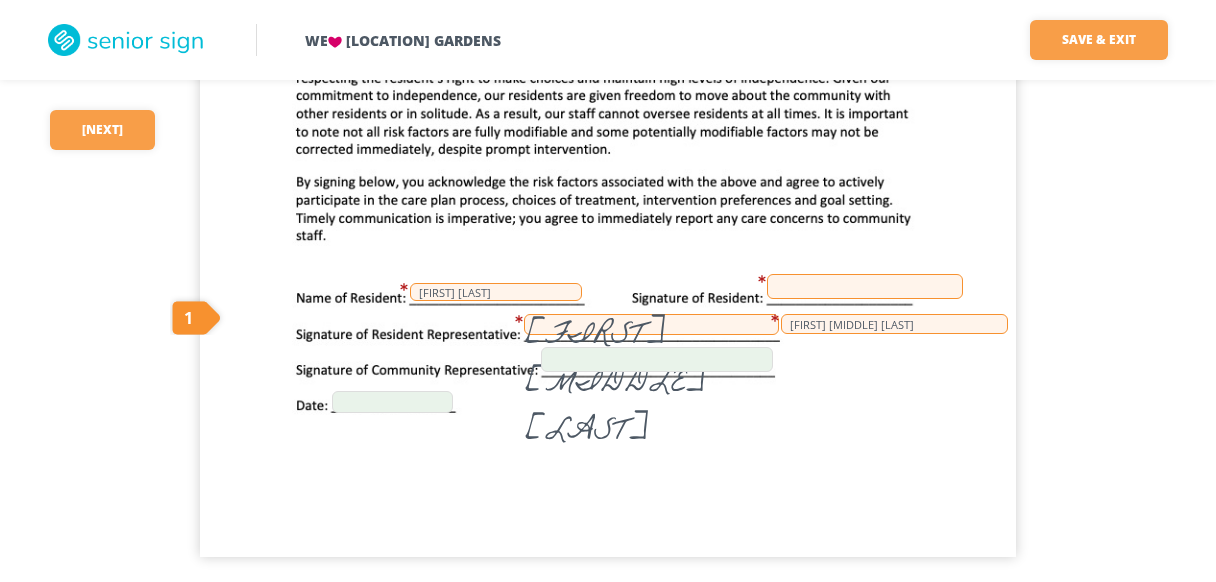 click at bounding box center [865, 286] 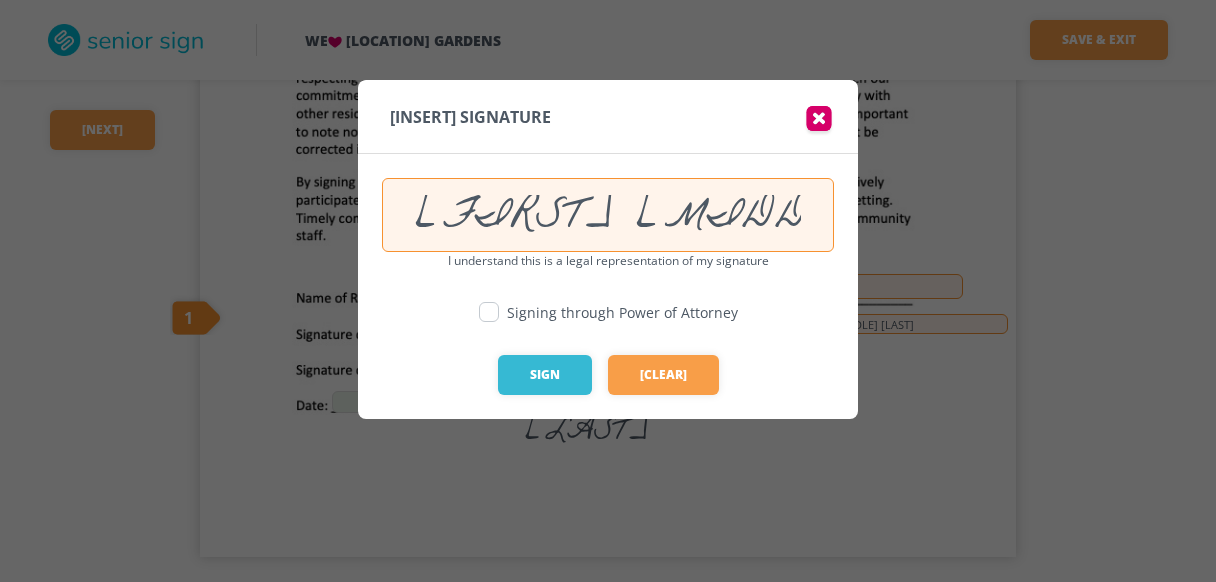 type on "[FIRST] [MIDDLE] [LAST]" 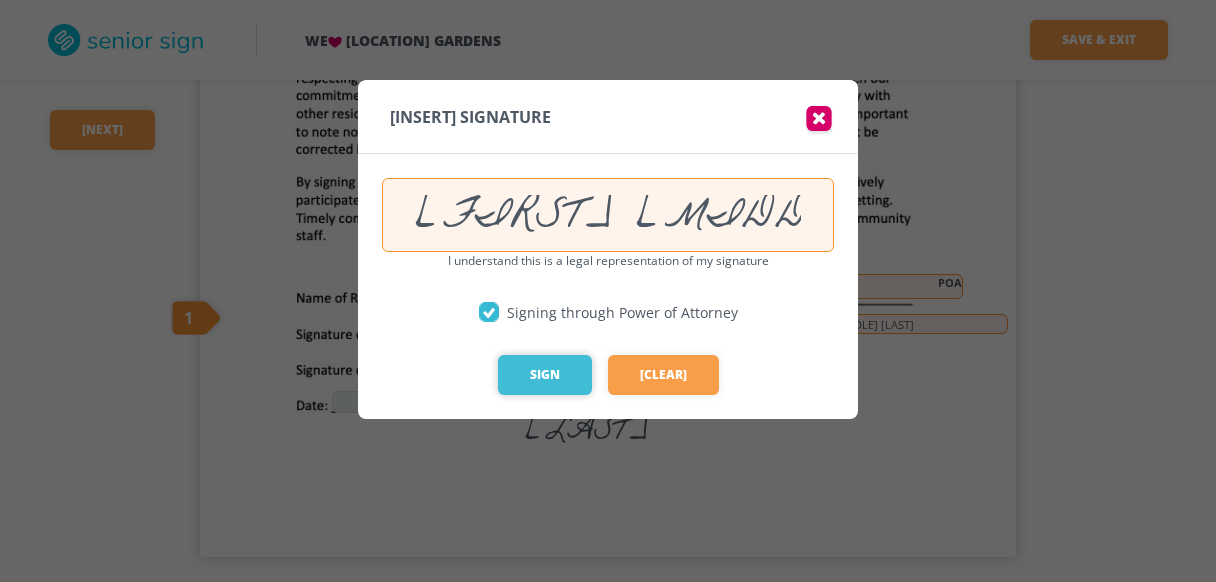 click on "Sign" at bounding box center (545, 375) 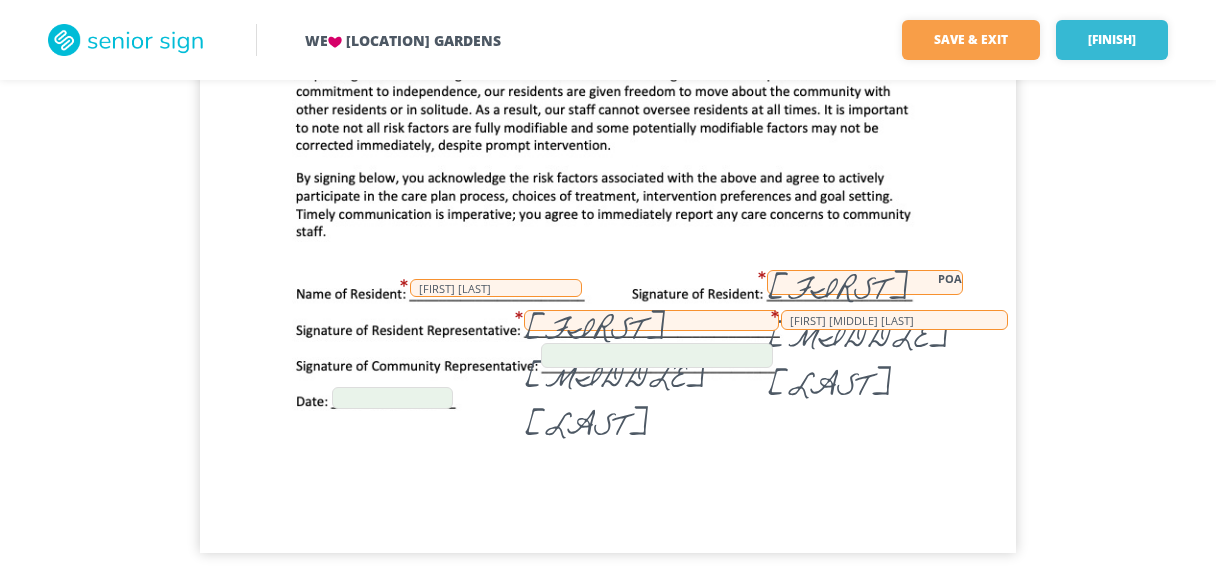 scroll, scrollTop: 1740, scrollLeft: 0, axis: vertical 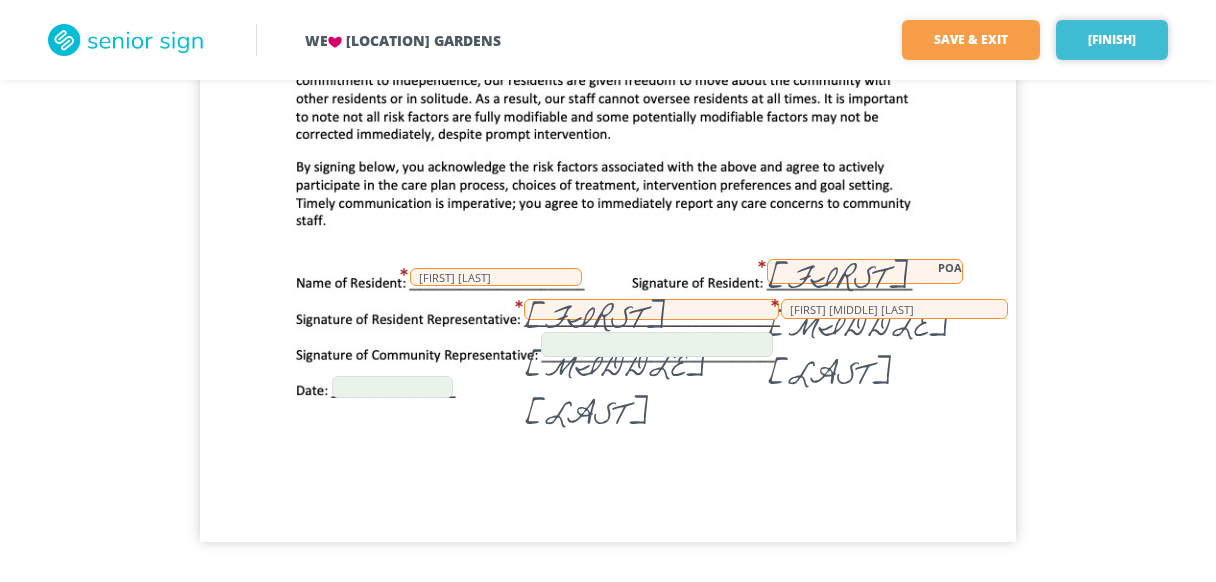click on "[FINISH]" at bounding box center (1112, 40) 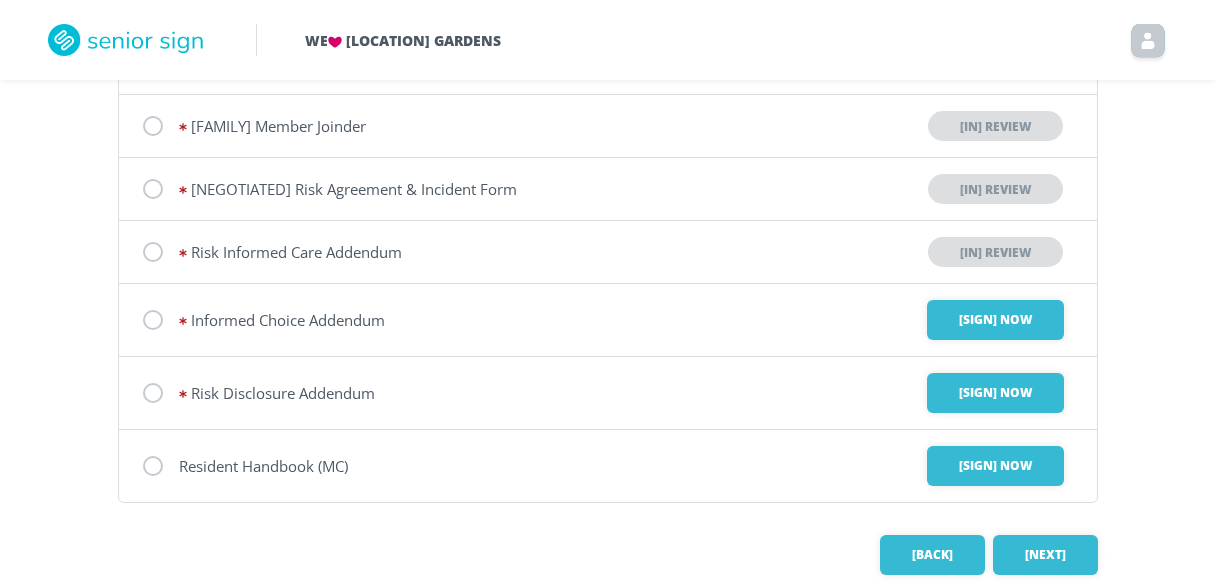 scroll, scrollTop: 353, scrollLeft: 0, axis: vertical 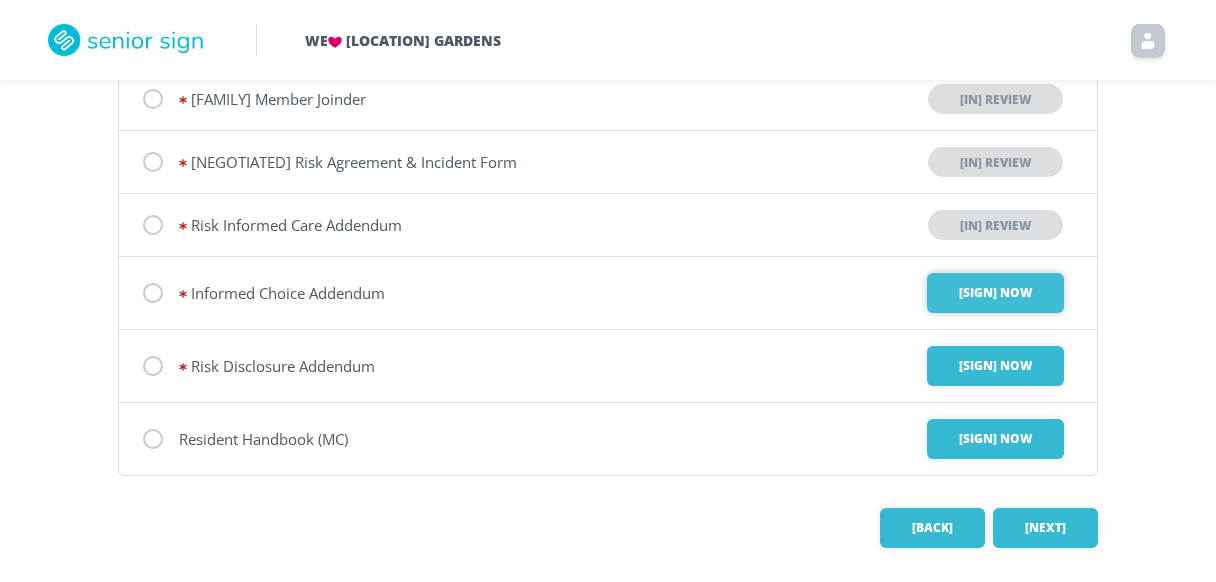 click on "[SIGN] Now" at bounding box center (995, 293) 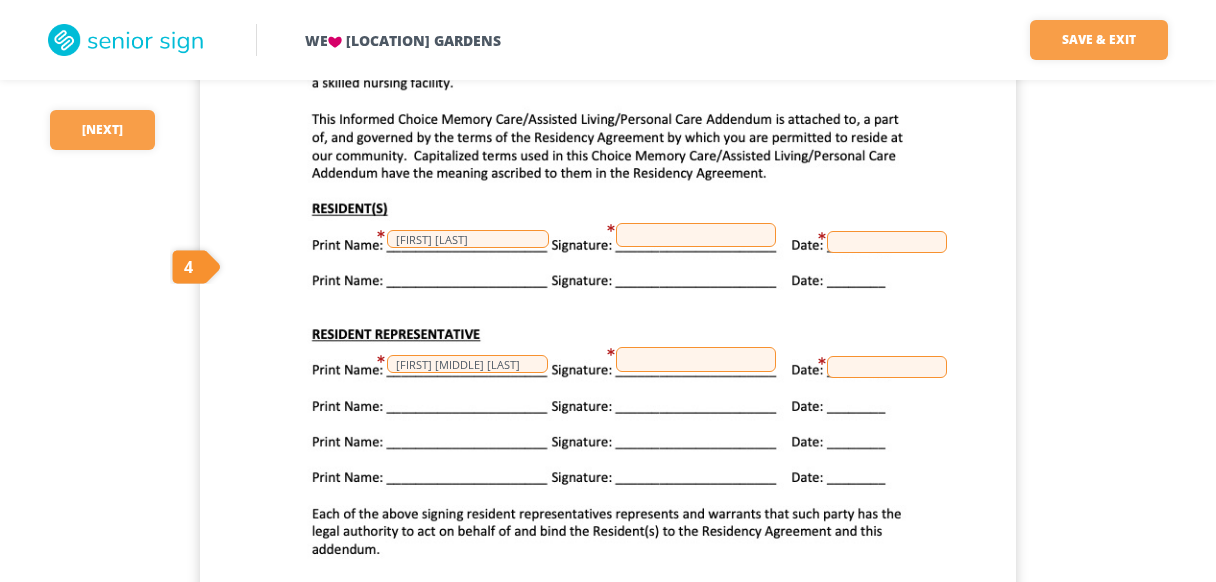 scroll, scrollTop: 2353, scrollLeft: 0, axis: vertical 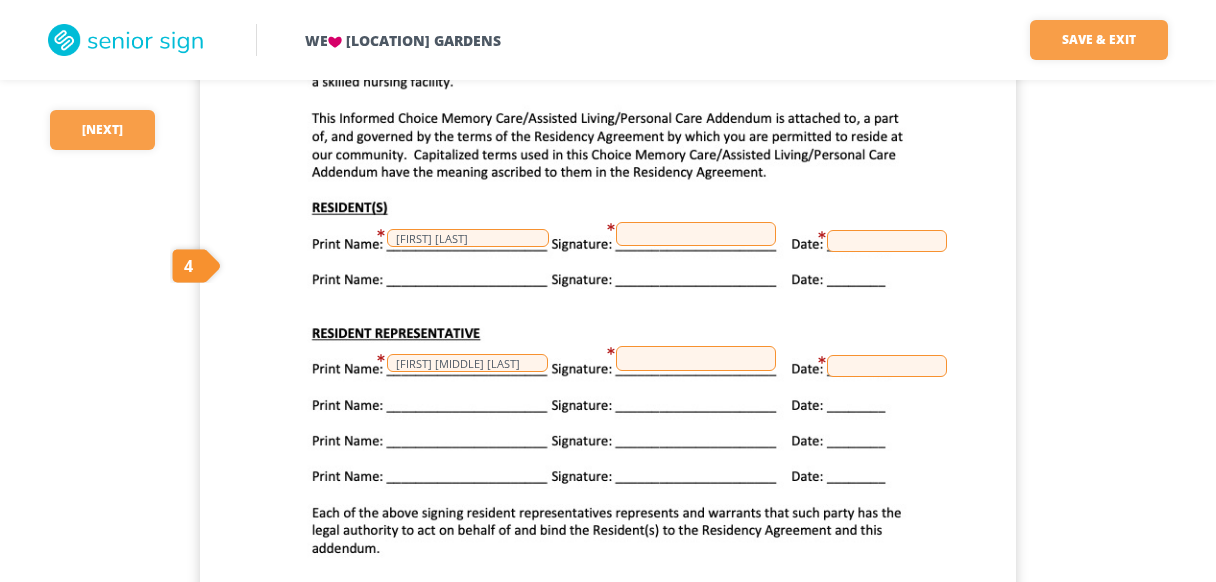 click at bounding box center [696, 234] 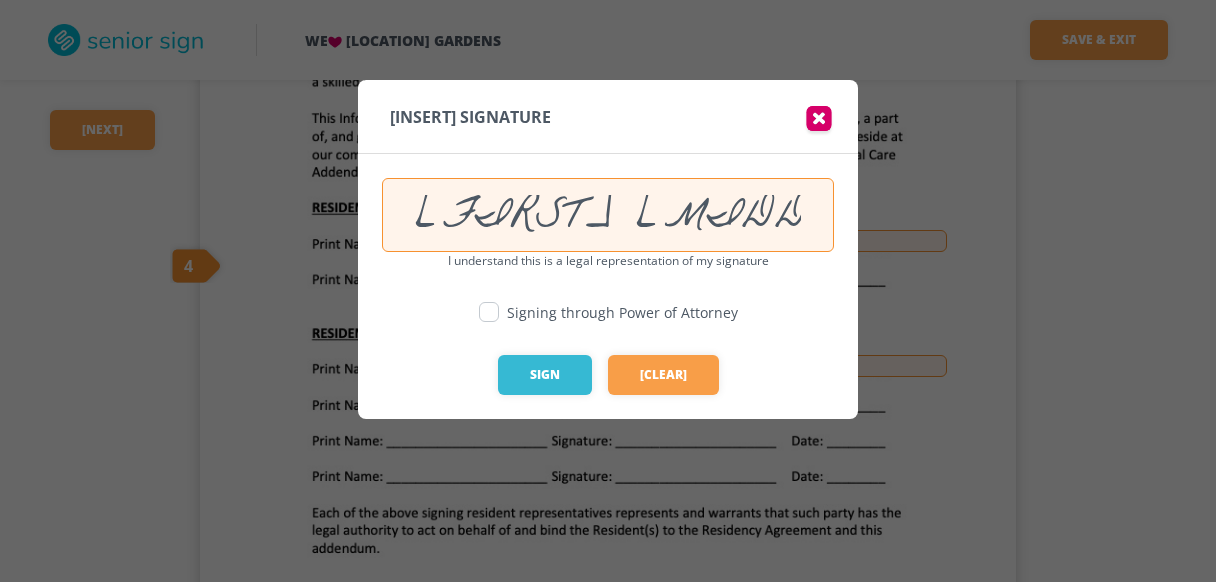 type on "[FIRST] [MIDDLE] [LAST]" 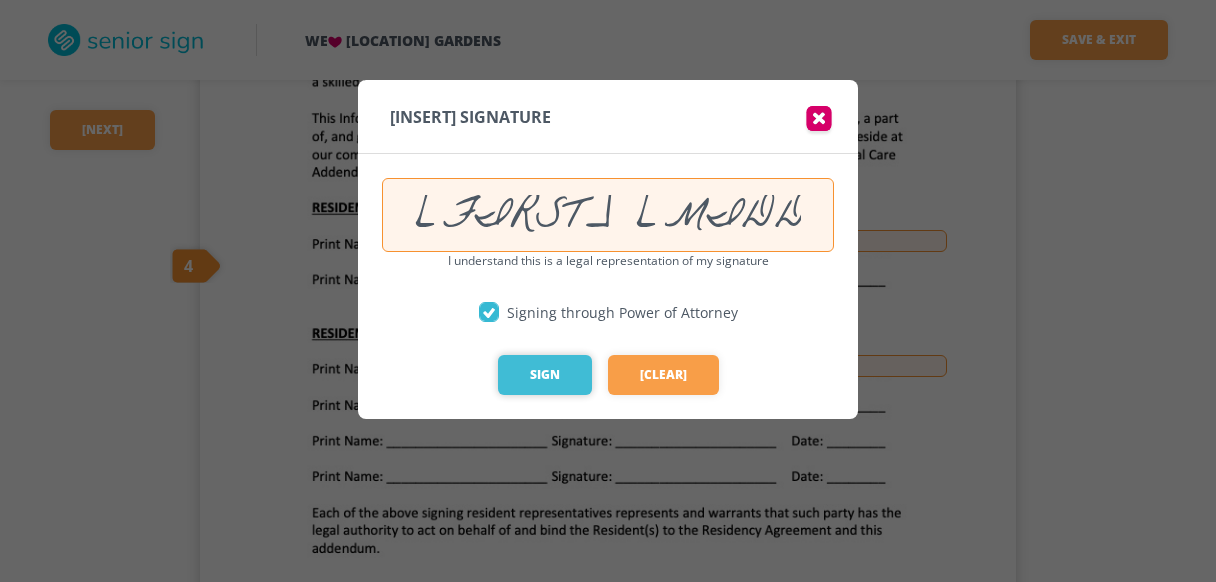 click on "Sign" at bounding box center [545, 375] 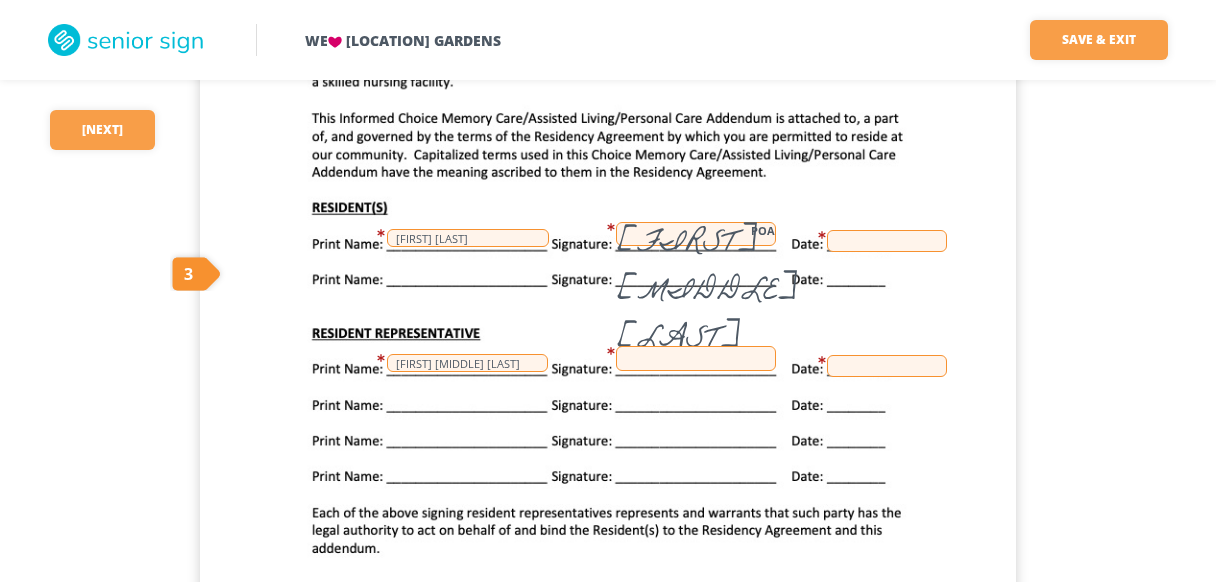 click at bounding box center (887, 241) 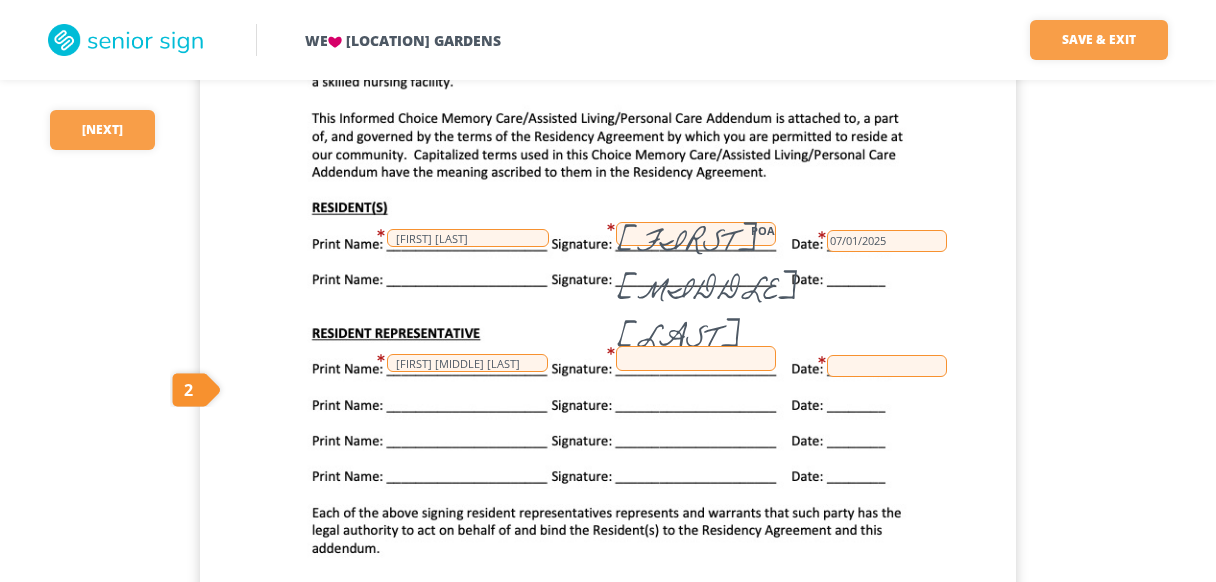click at bounding box center (696, 358) 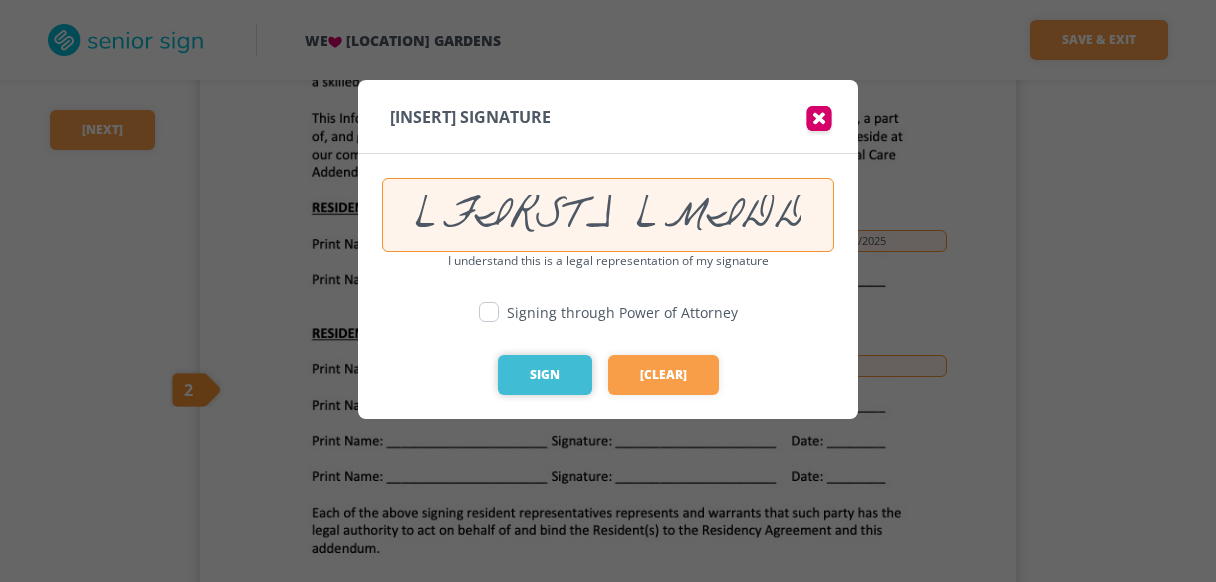 type on "[FIRST] [MIDDLE] [LAST]" 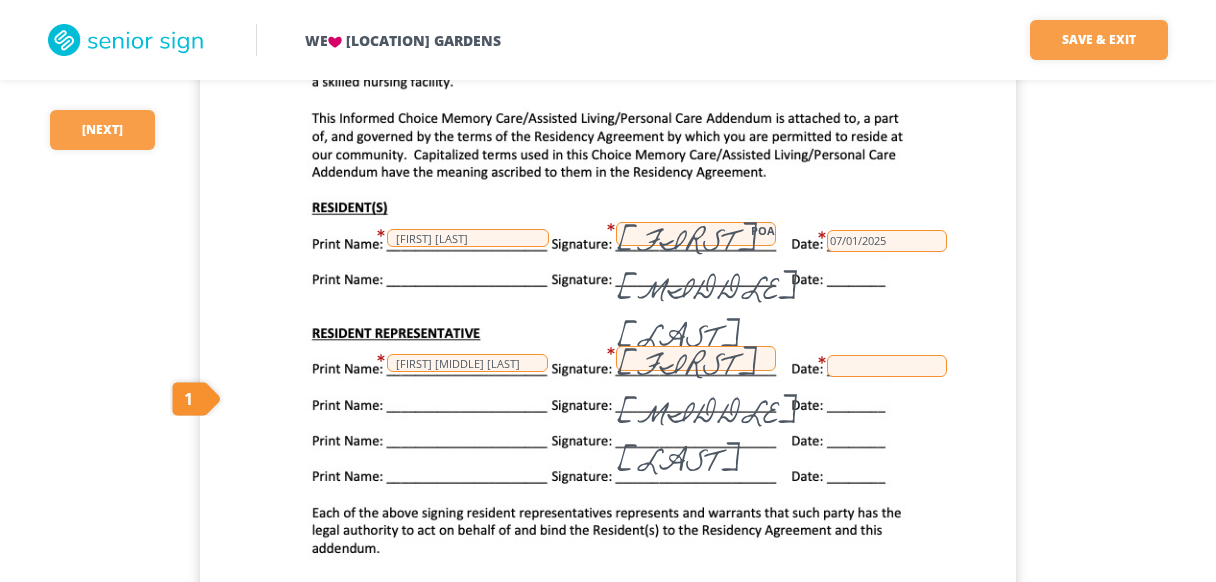 click at bounding box center (887, 366) 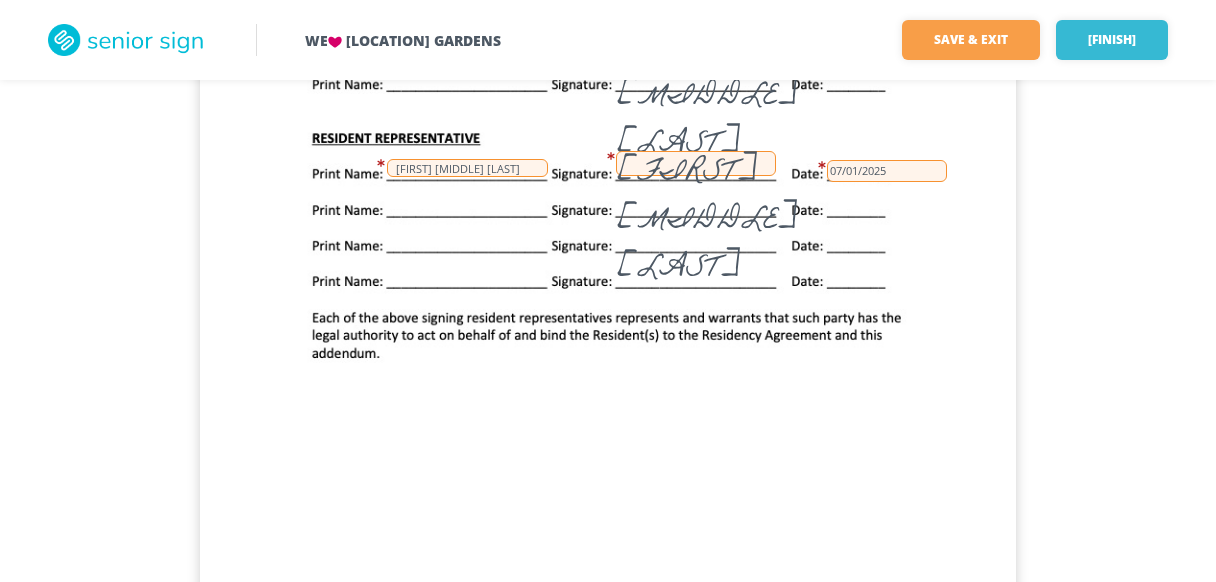 scroll, scrollTop: 2549, scrollLeft: 0, axis: vertical 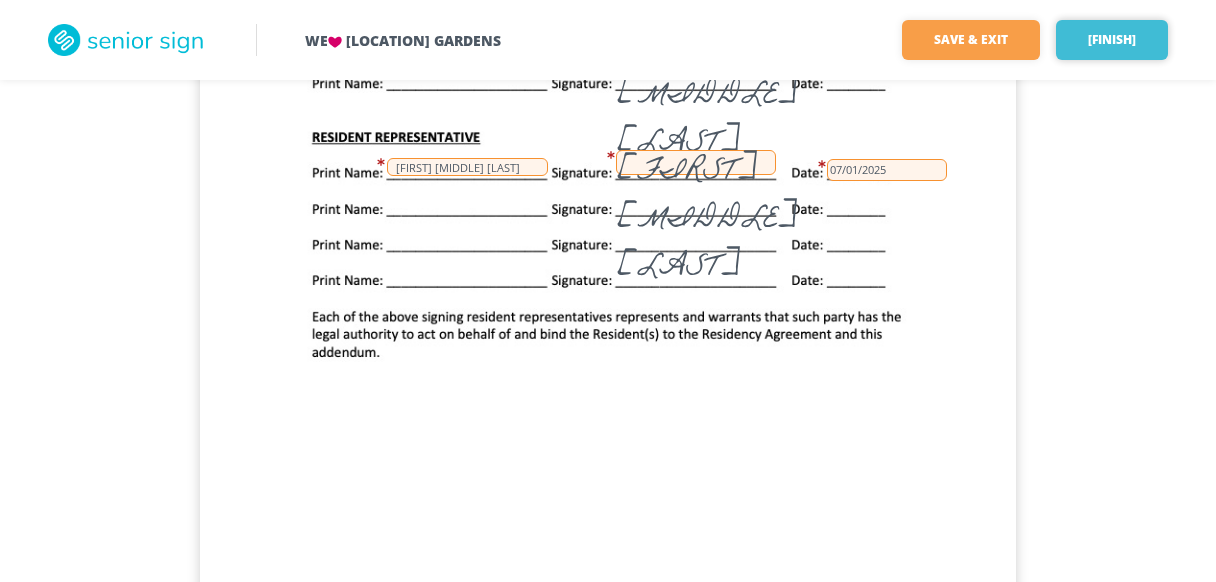 click on "[FINISH]" at bounding box center (1112, 40) 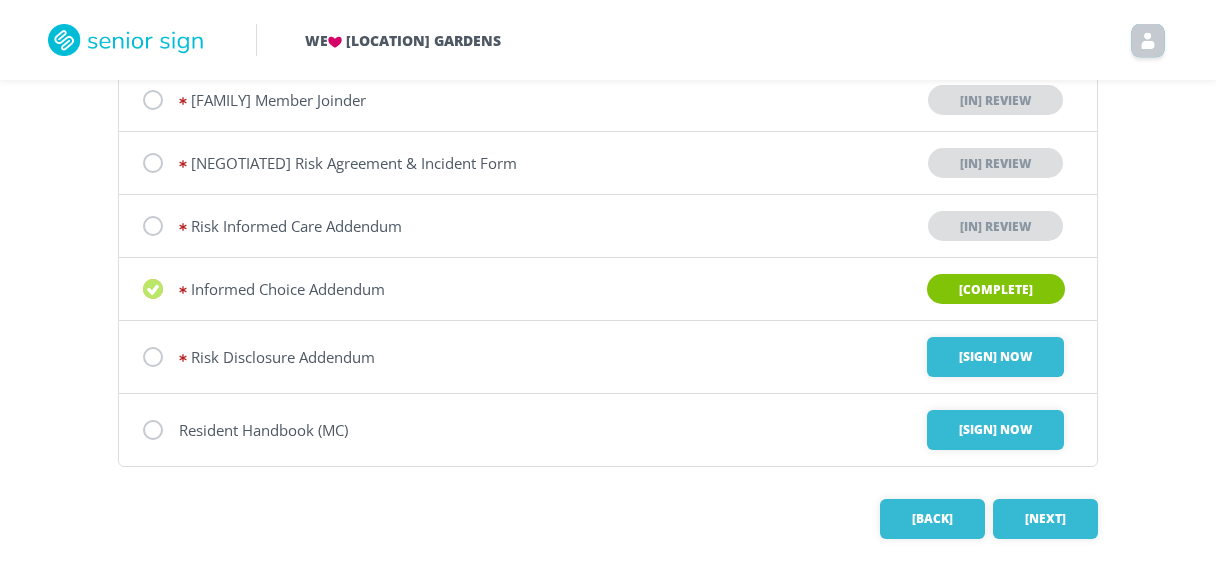 scroll, scrollTop: 354, scrollLeft: 0, axis: vertical 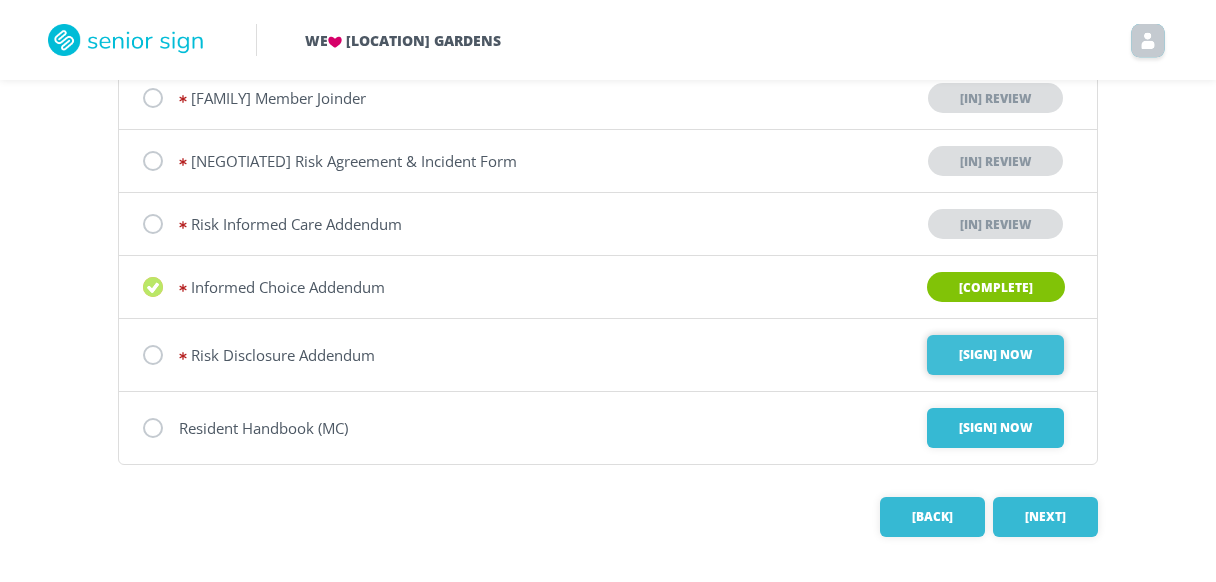 click on "[SIGN] Now" at bounding box center [995, 355] 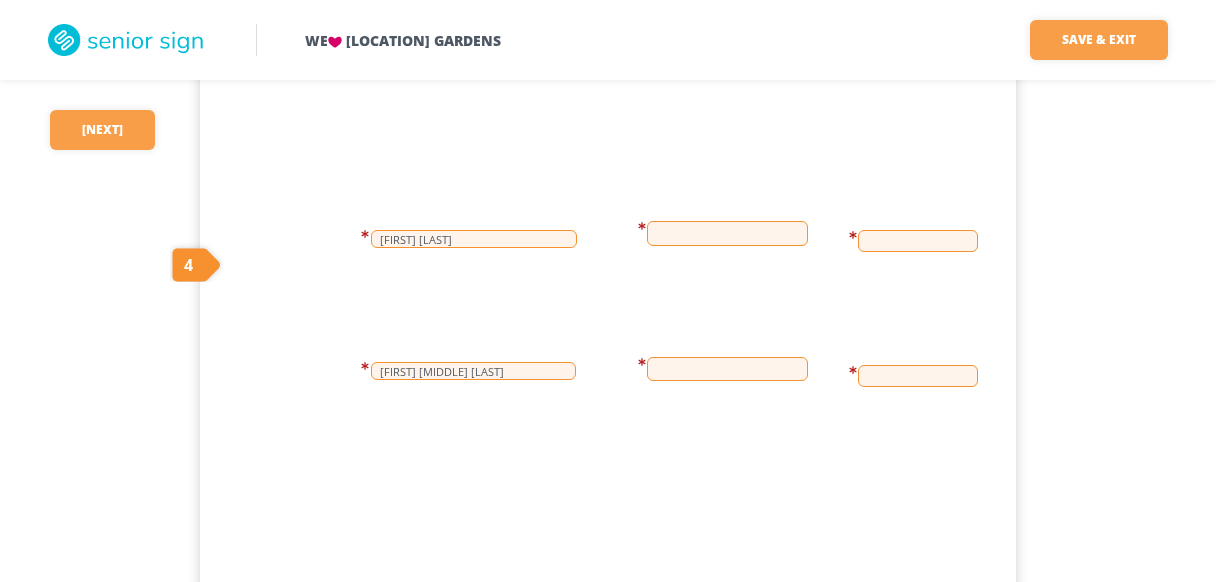 scroll, scrollTop: 1226, scrollLeft: 0, axis: vertical 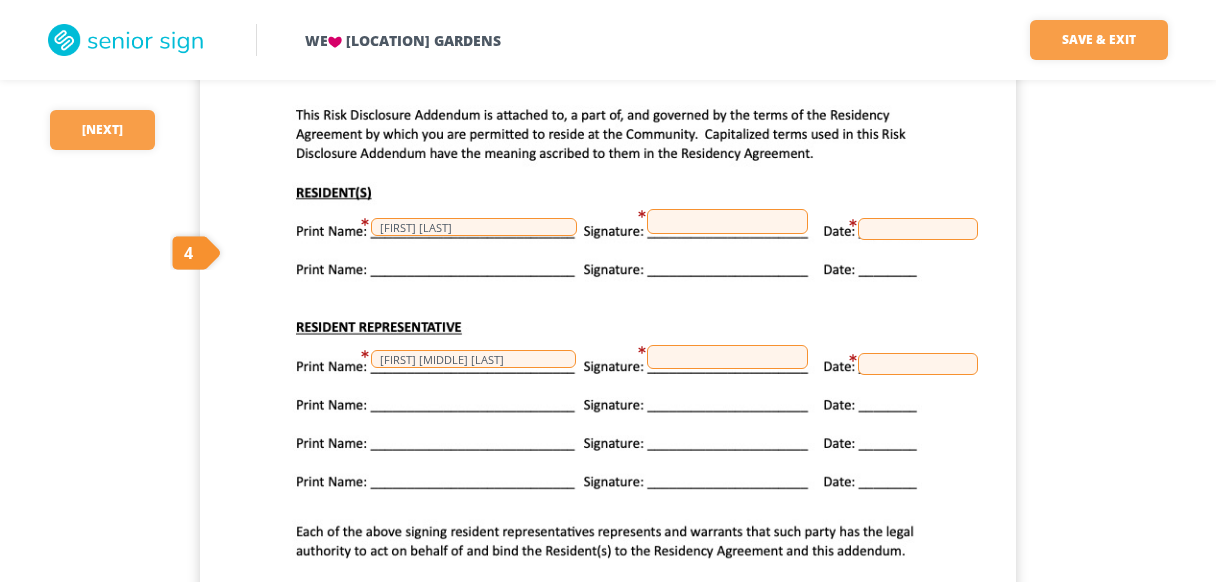 click at bounding box center [727, 221] 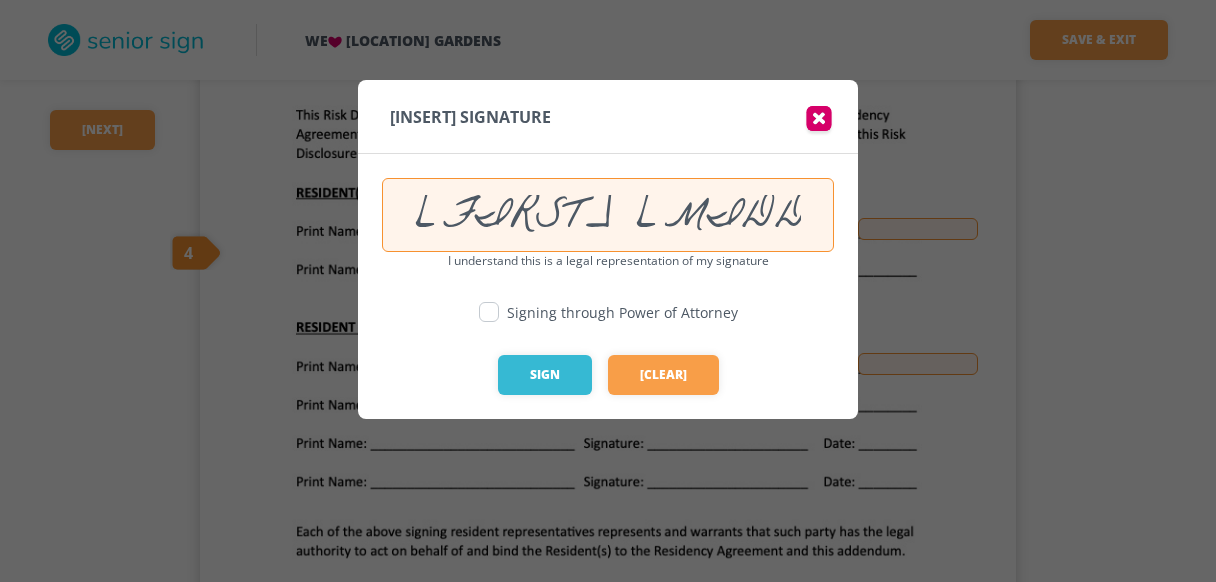 type on "[FIRST] [MIDDLE] [LAST]" 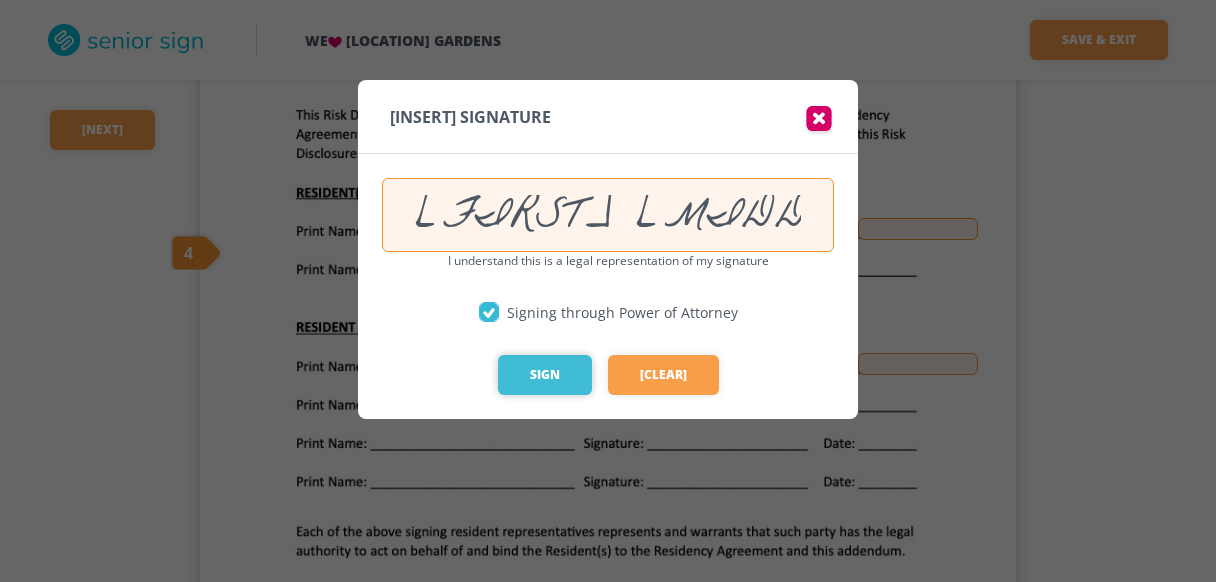 click on "Sign" at bounding box center (545, 375) 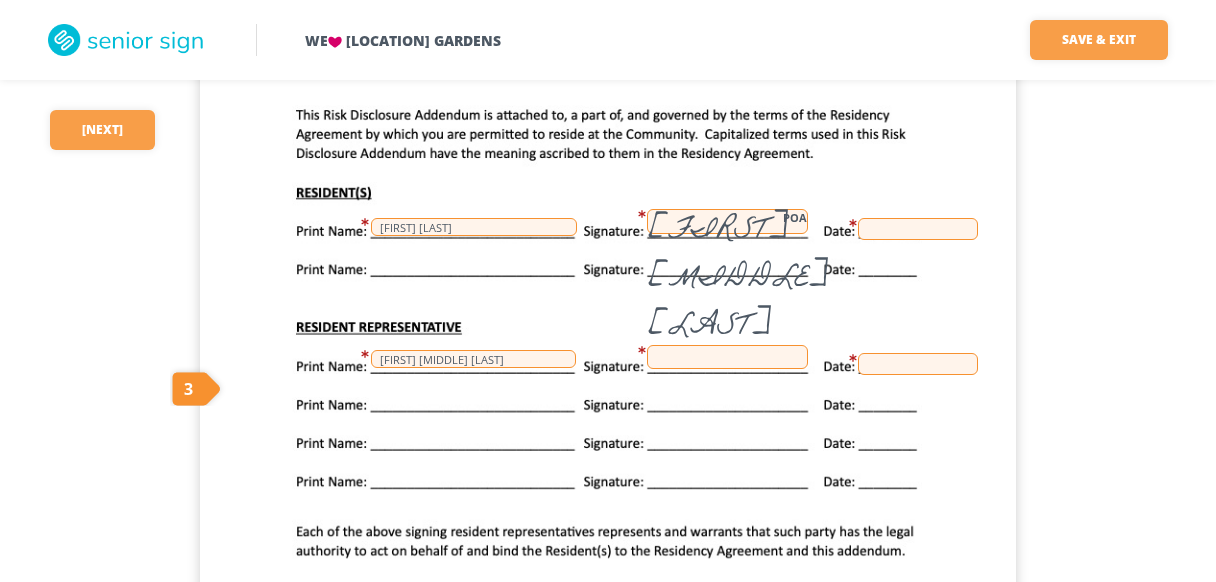 click at bounding box center [918, 229] 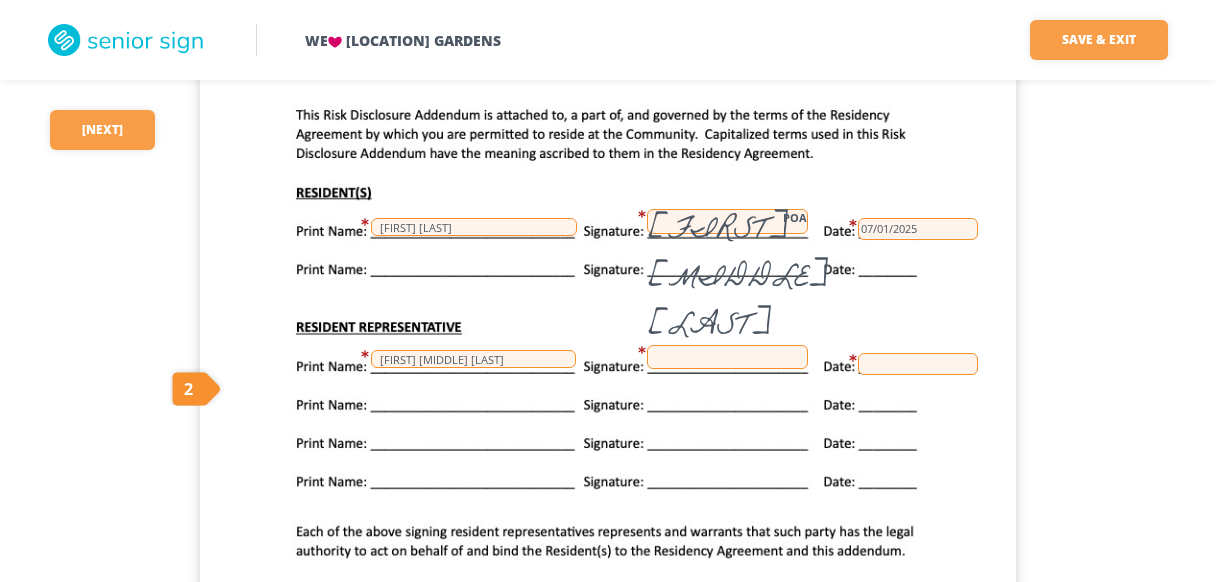click at bounding box center [727, 357] 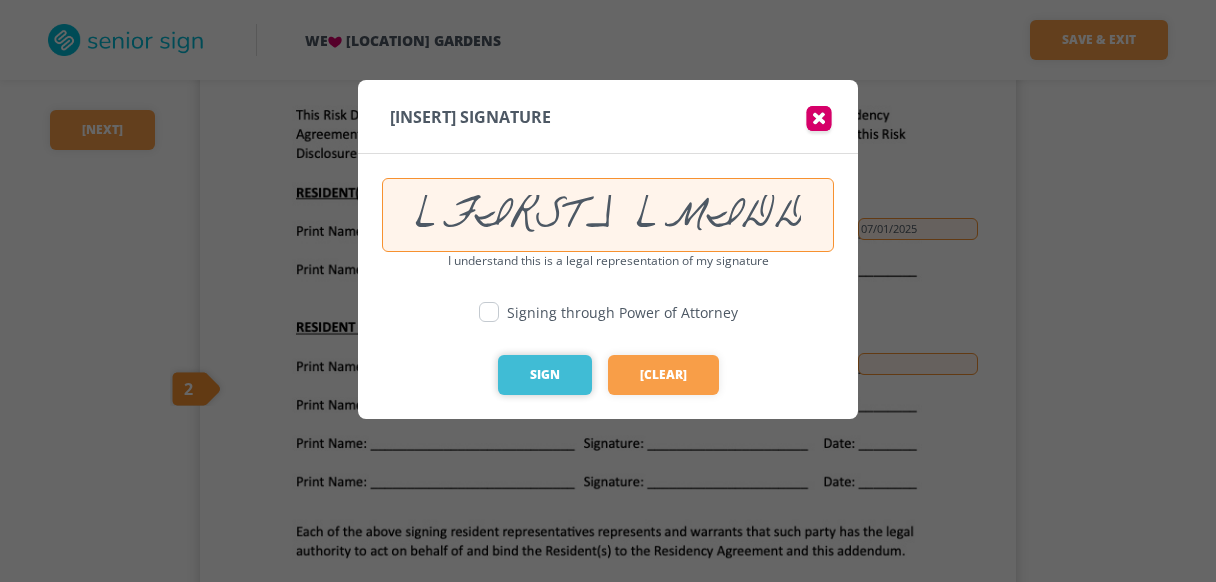 type on "[FIRST] [MIDDLE] [LAST]" 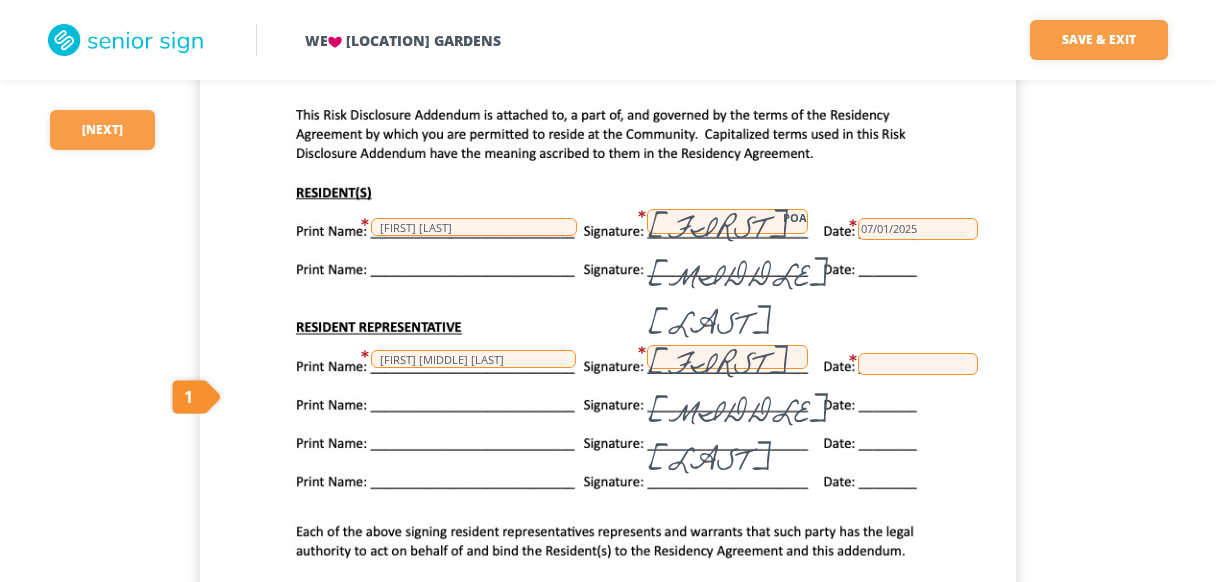 click at bounding box center (918, 364) 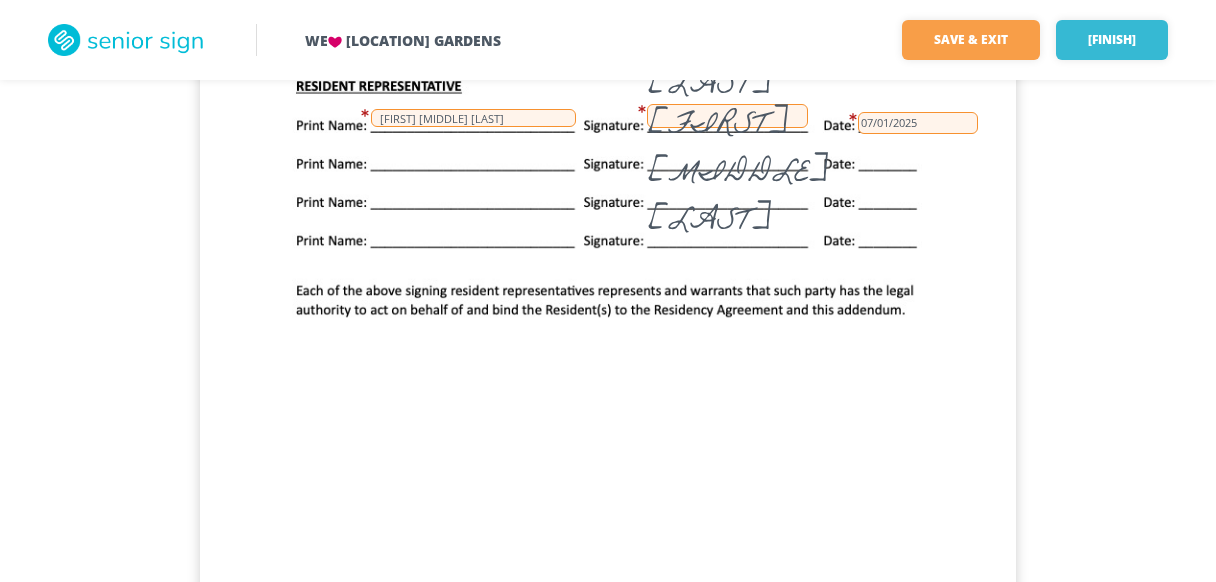 scroll, scrollTop: 1471, scrollLeft: 0, axis: vertical 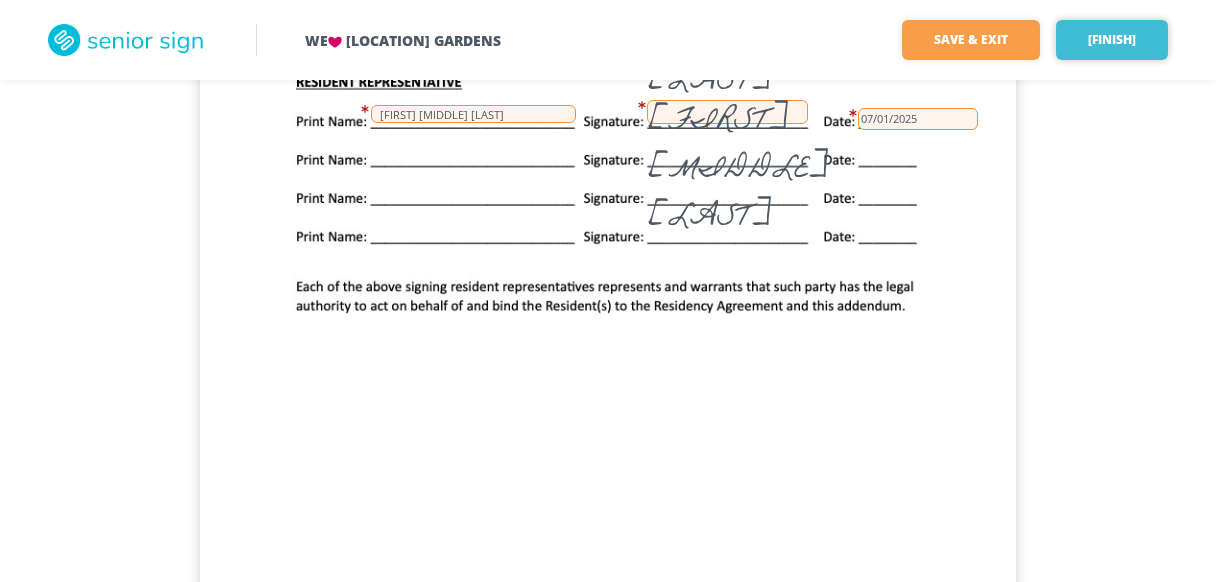click on "[FINISH]" at bounding box center (1112, 40) 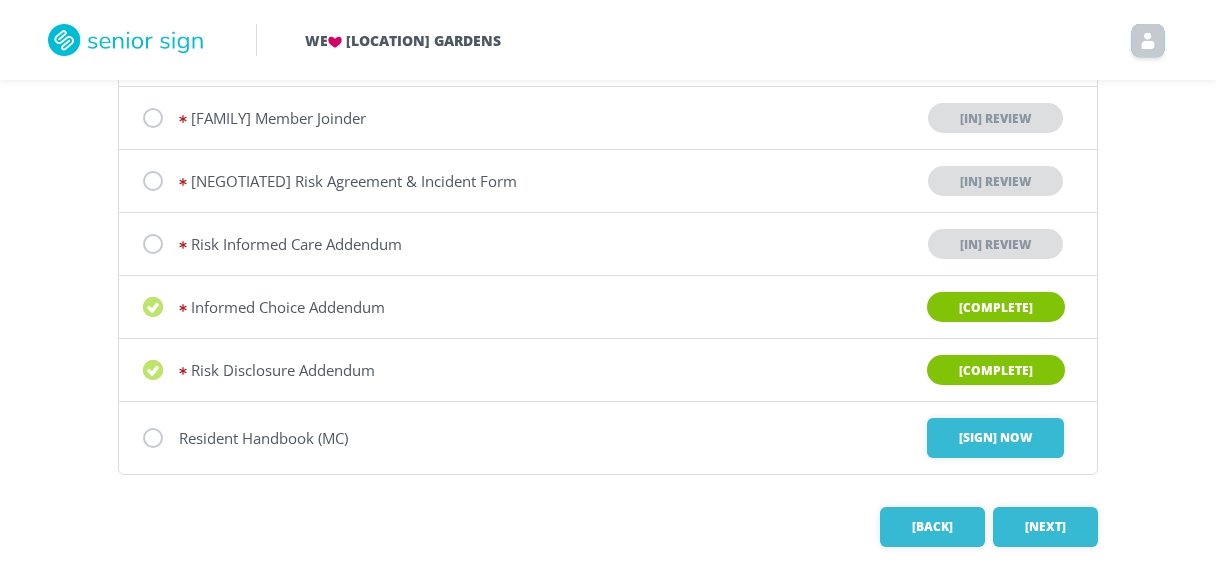 scroll, scrollTop: 344, scrollLeft: 0, axis: vertical 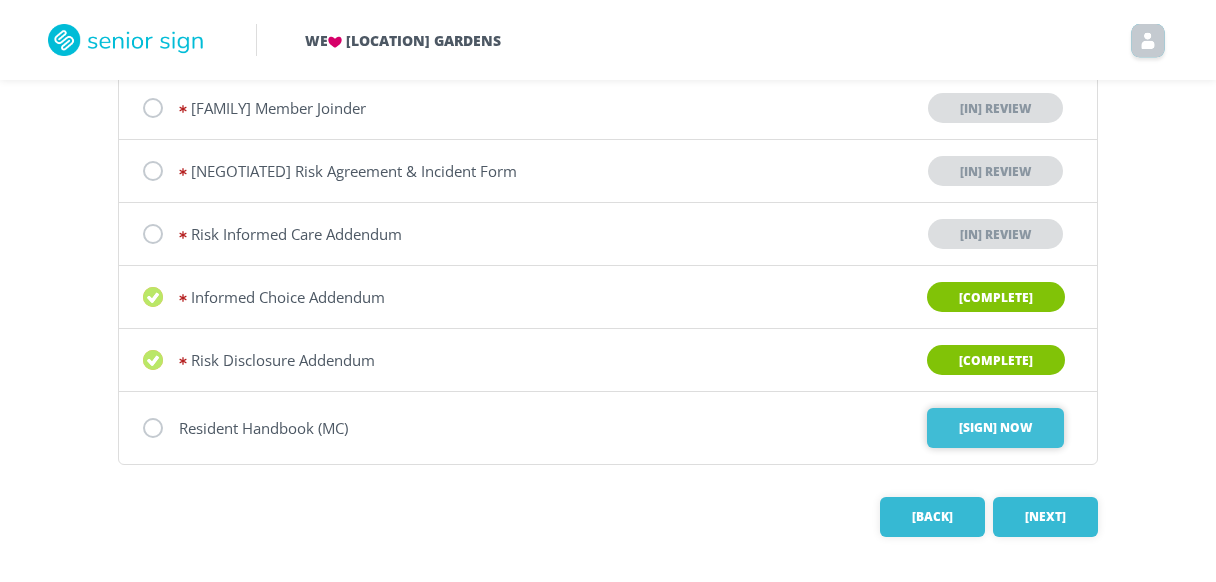 click on "[SIGN] Now" at bounding box center [995, 428] 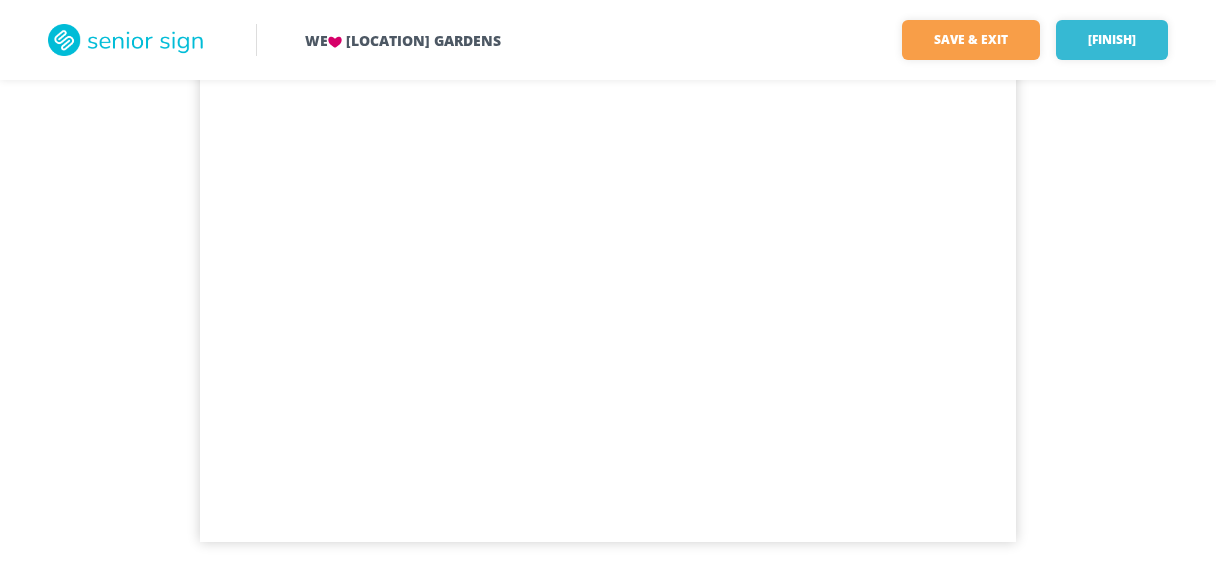 scroll, scrollTop: 20910, scrollLeft: 0, axis: vertical 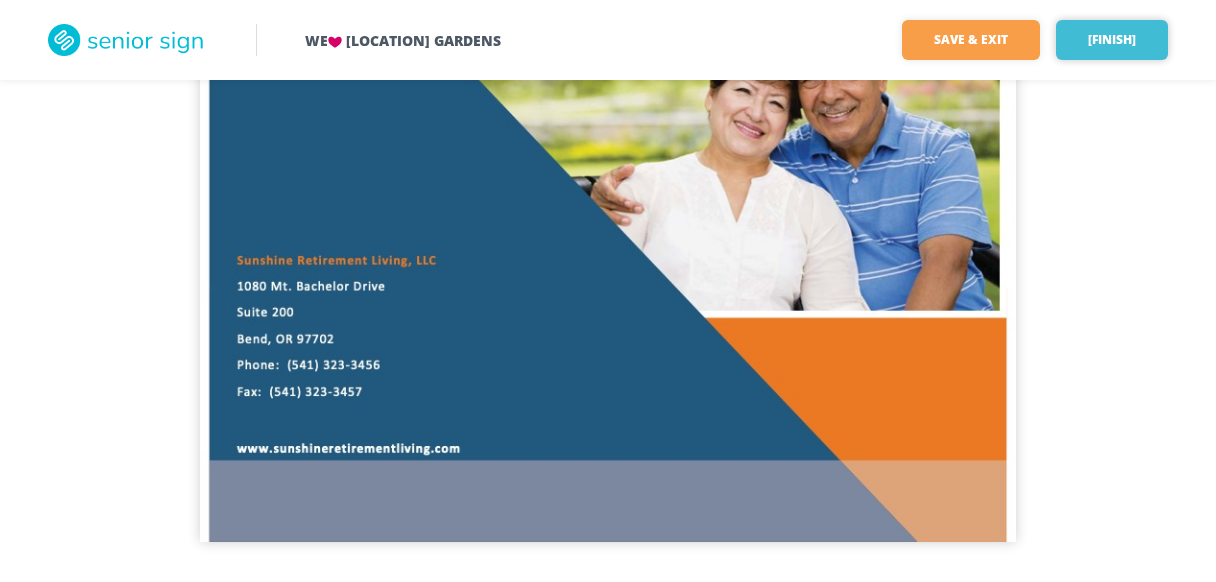 click on "[FINISH]" at bounding box center [1112, 40] 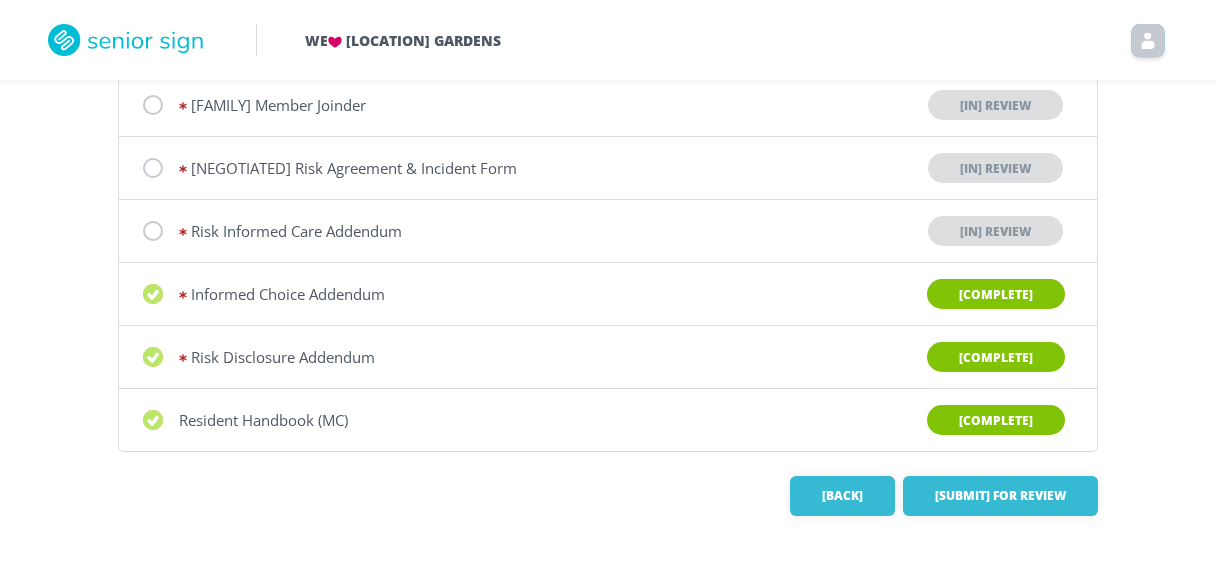 scroll, scrollTop: 368, scrollLeft: 0, axis: vertical 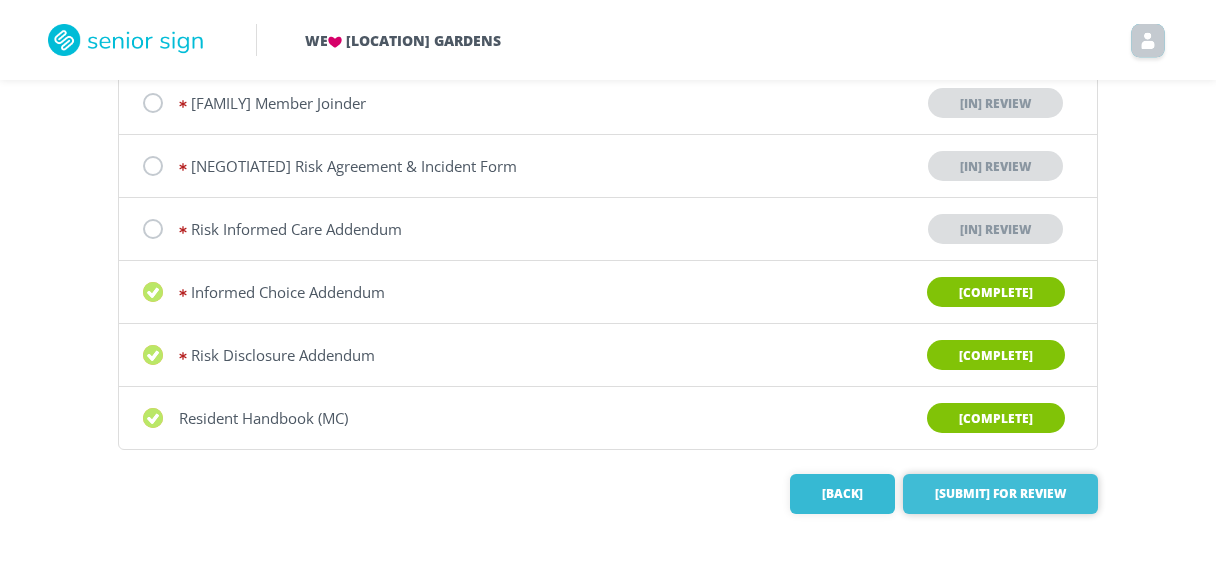 click on "[SUBMIT] for Review" at bounding box center (1000, 494) 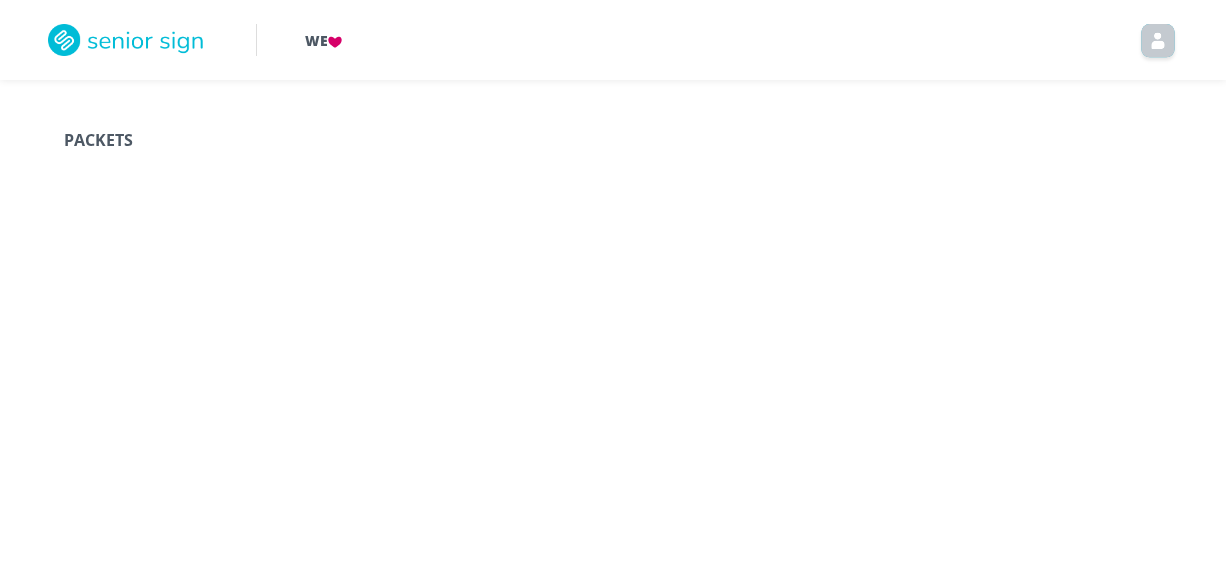 scroll, scrollTop: 0, scrollLeft: 0, axis: both 